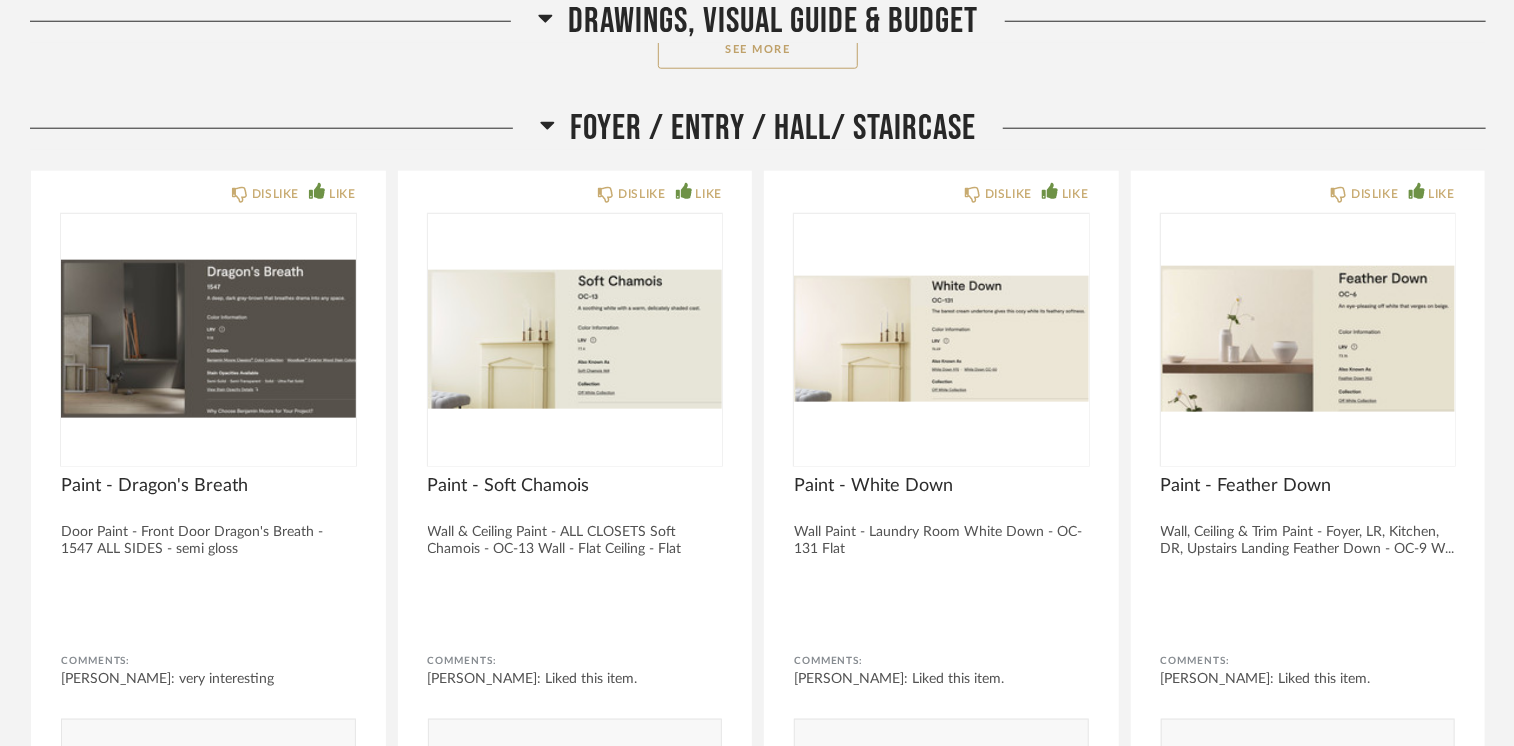 scroll, scrollTop: 7461, scrollLeft: 0, axis: vertical 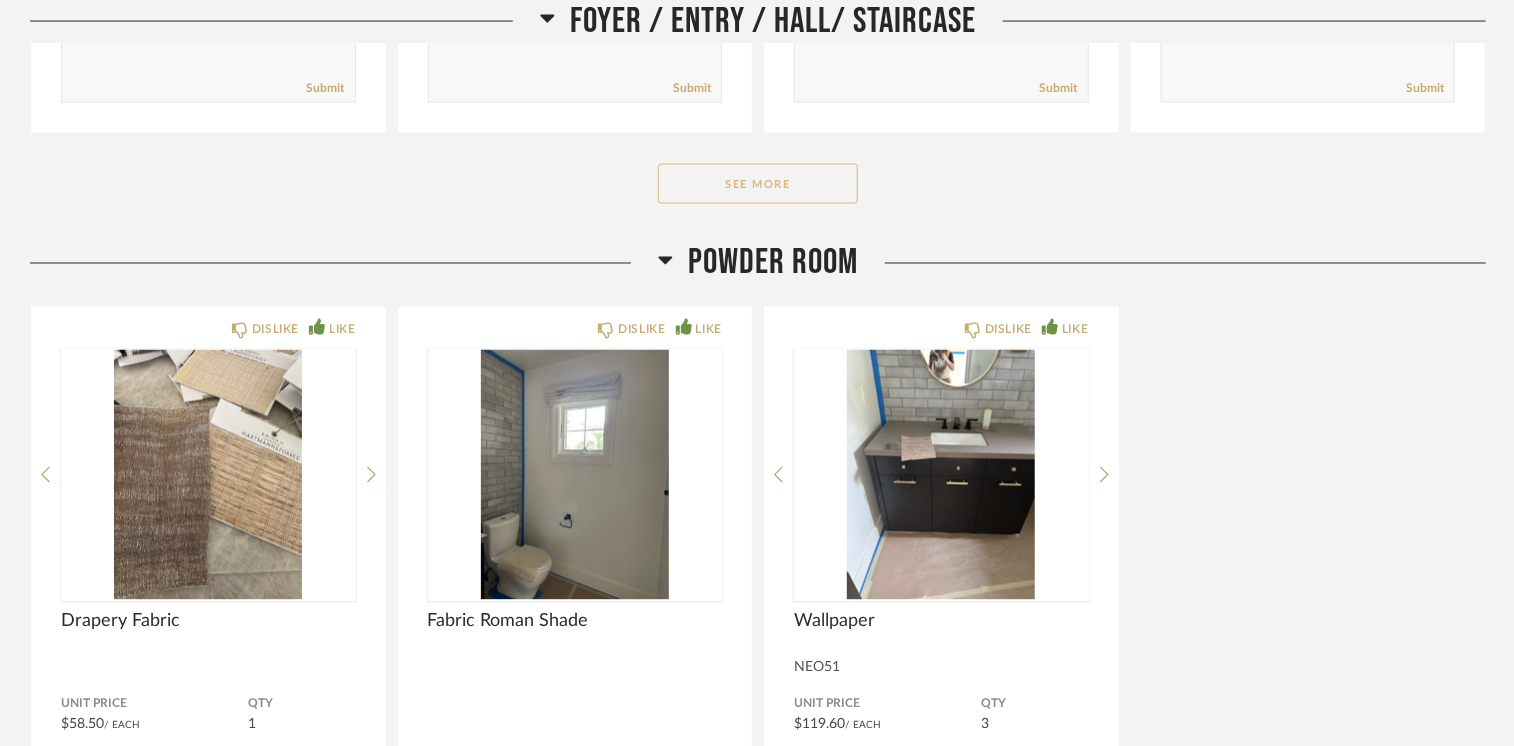 click on "See More" 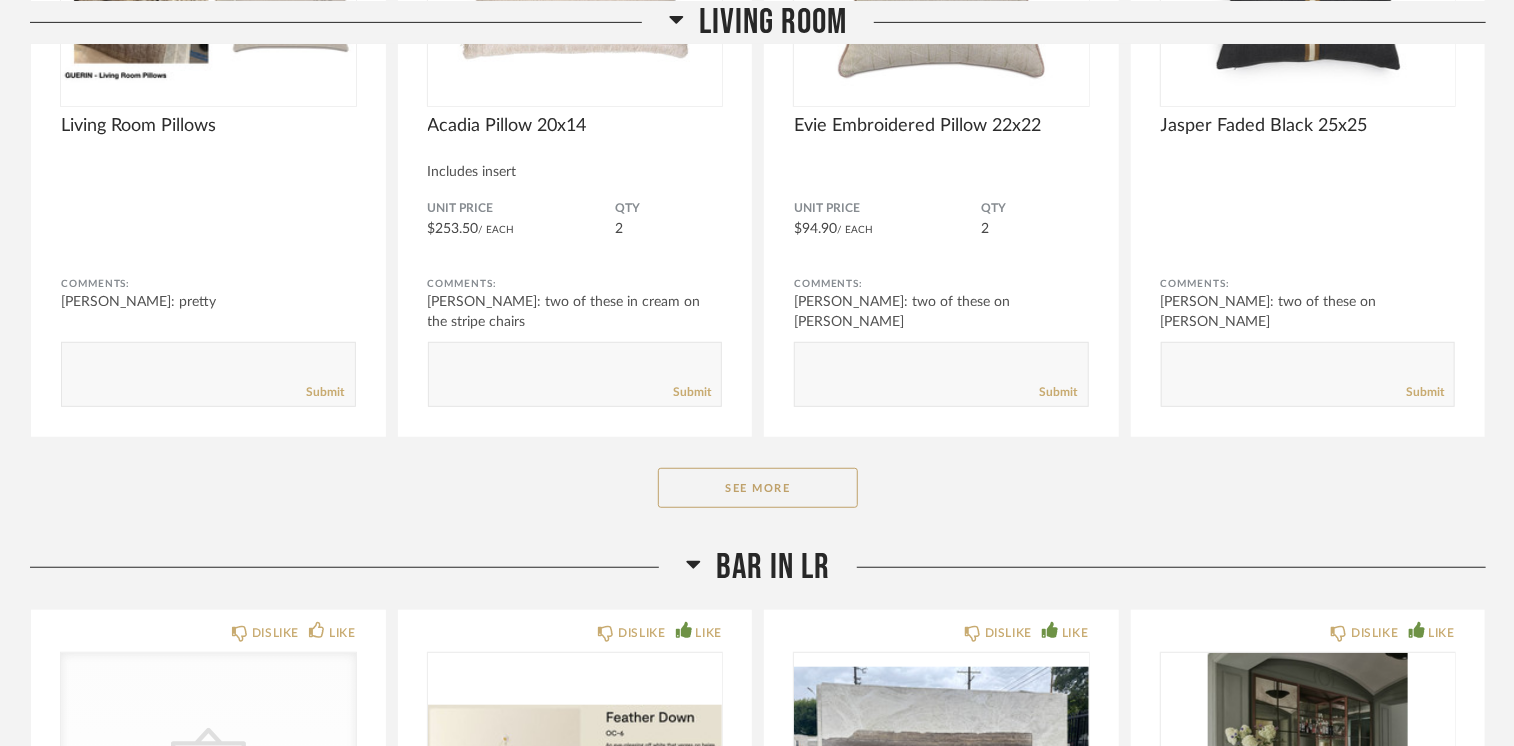 scroll, scrollTop: 4300, scrollLeft: 0, axis: vertical 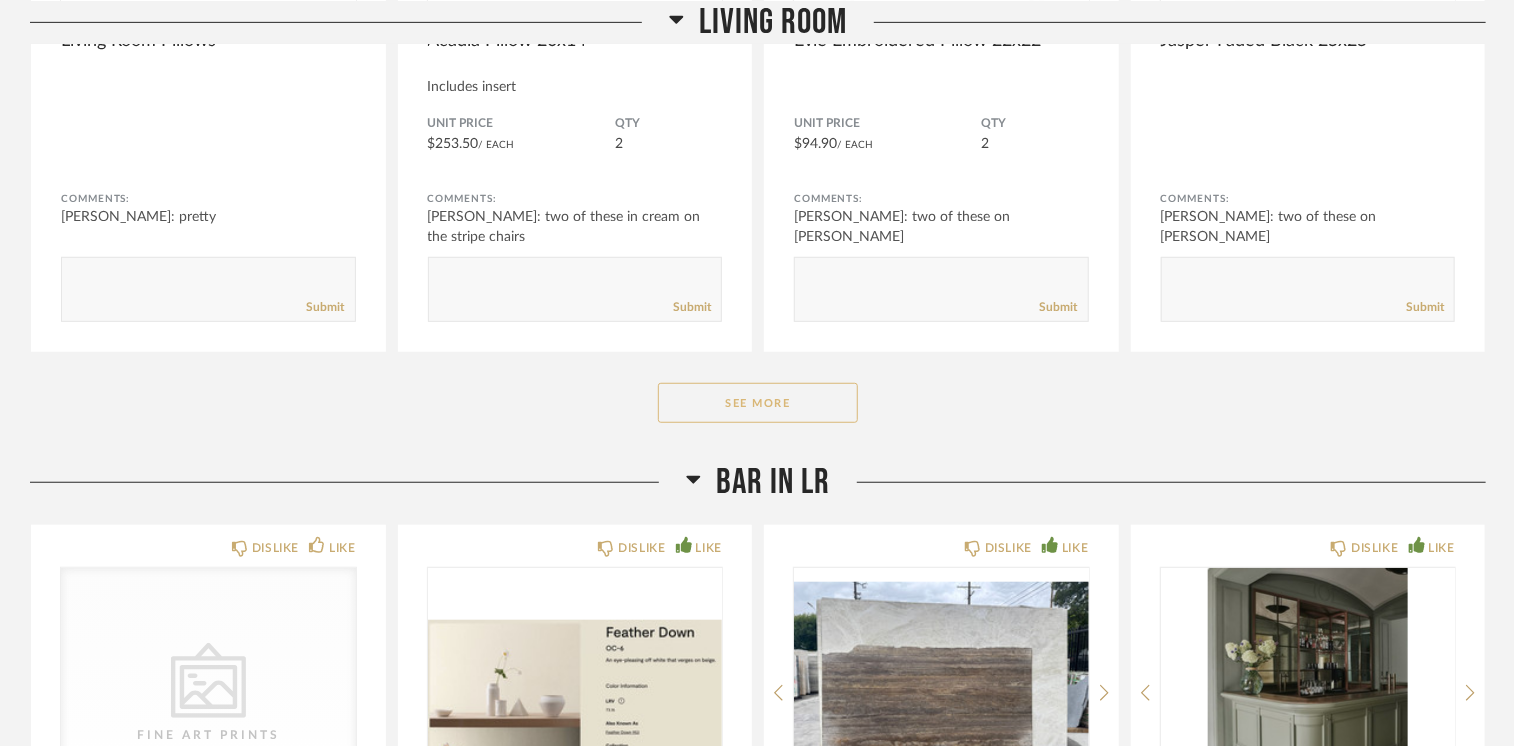 click on "See More" 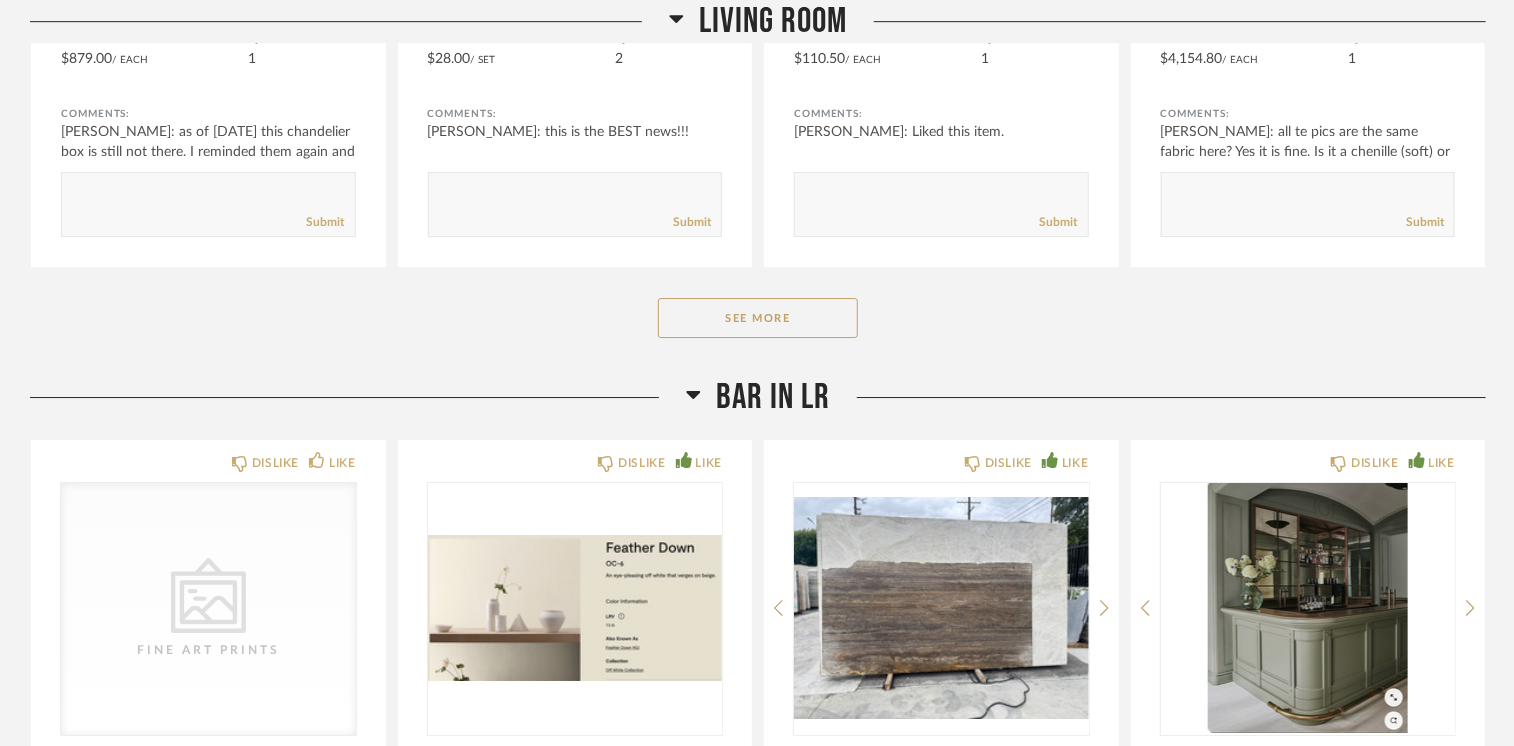 scroll, scrollTop: 7000, scrollLeft: 0, axis: vertical 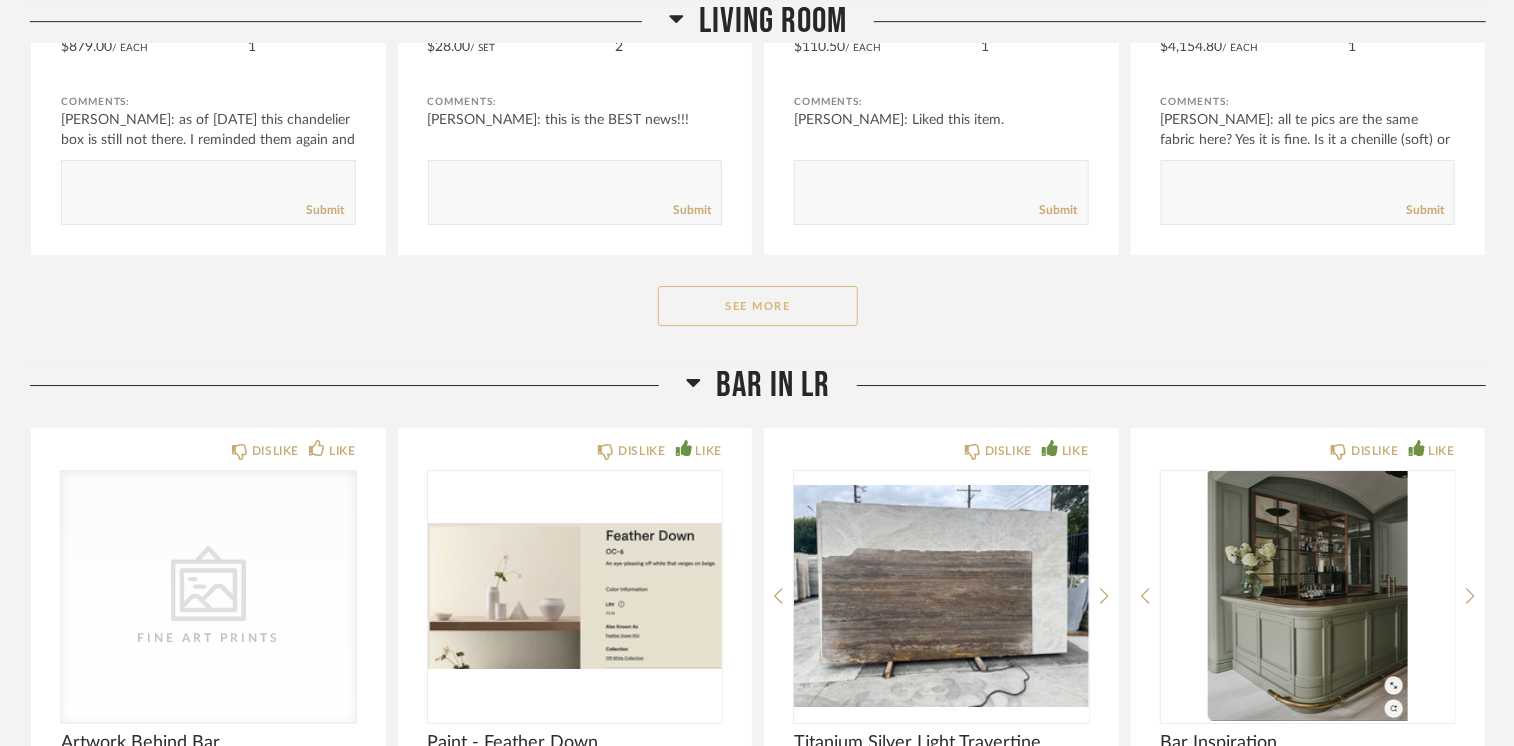 click on "See More" 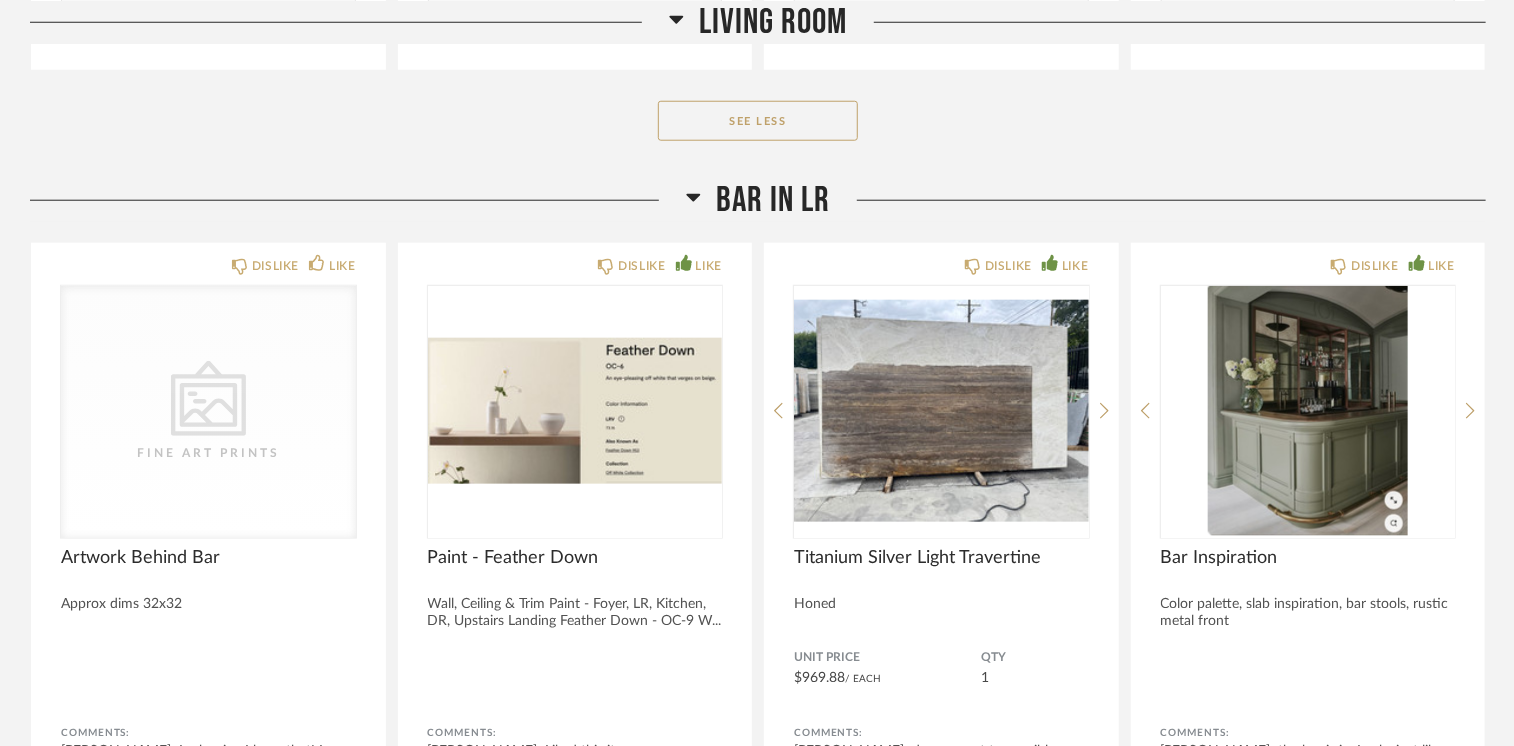 scroll, scrollTop: 8900, scrollLeft: 0, axis: vertical 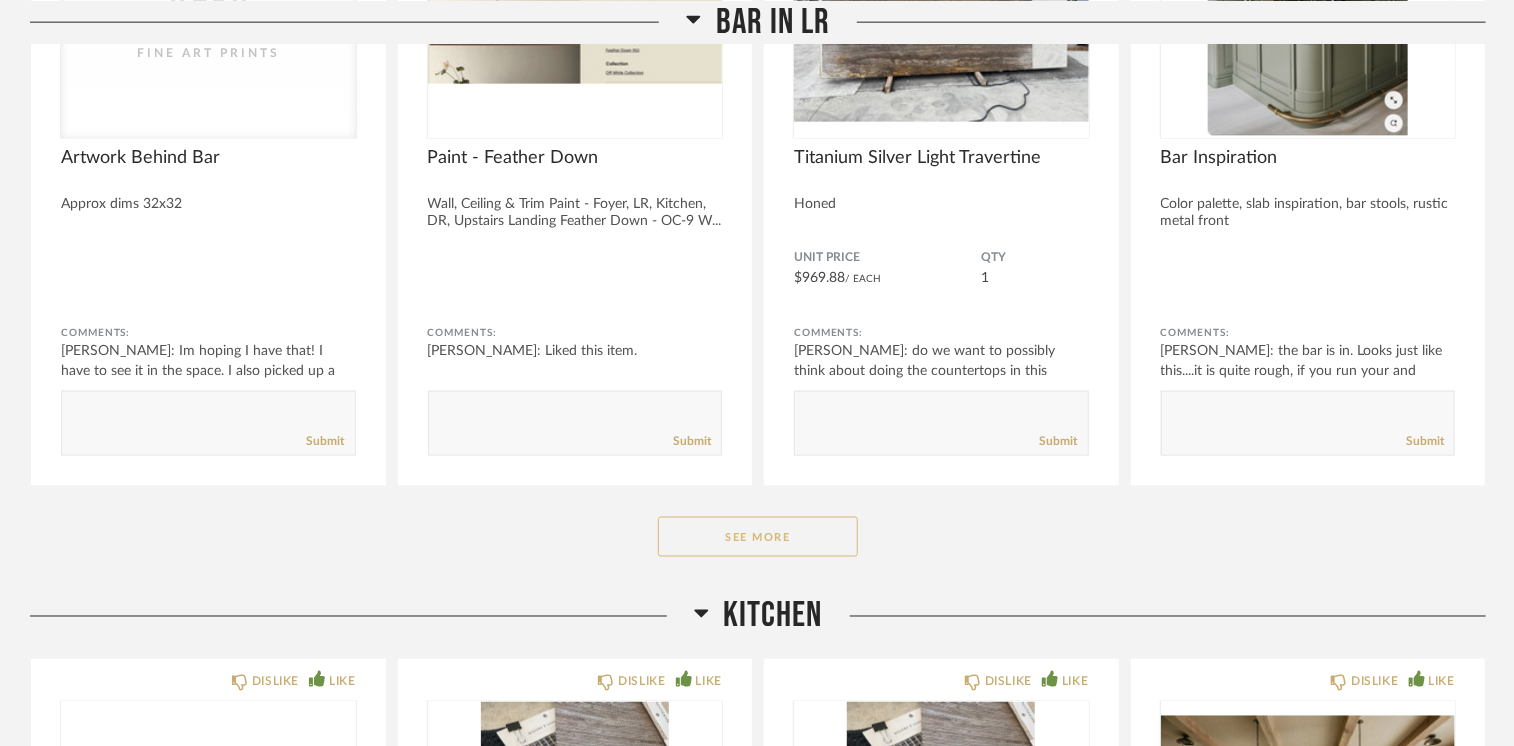 click on "See More" 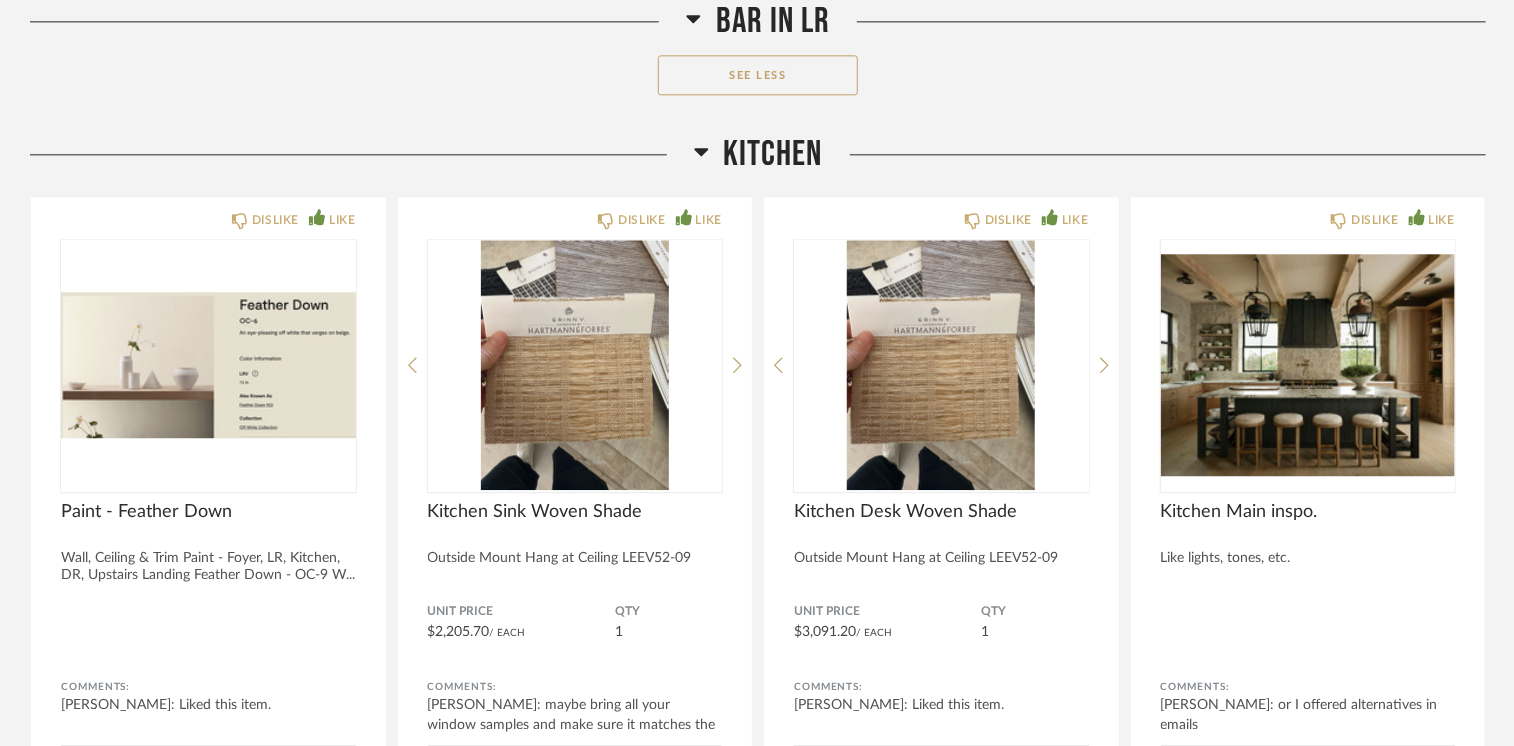scroll, scrollTop: 10500, scrollLeft: 0, axis: vertical 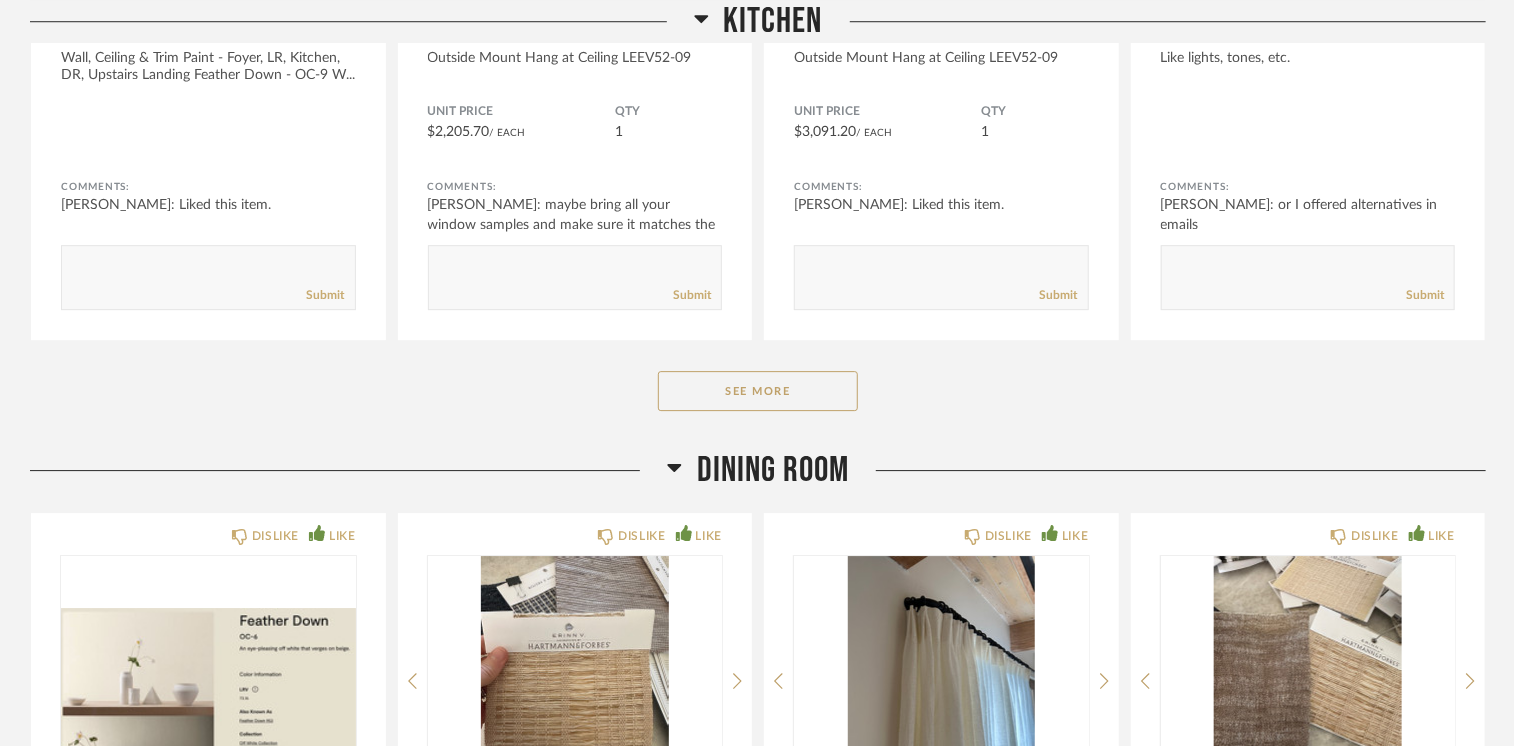 click on "Kitchen    DISLIKE LIKE Paint - Feather Down Wall, Ceiling & Trim Paint - Foyer, LR, Kitchen, DR, Upstairs Landing
Feather Down - OC-9
W... Comments: [PERSON_NAME]: Liked this item.       Submit  DISLIKE LIKE Kitchen Sink Woven Shade Outside Mount
Hang at Ceiling
LEEV52-09 Unit Price $2,205.70  / Each  QTY  1 Comments: [PERSON_NAME]: maybe bring all your window samples and make sure it matches the paint sa...       Submit  DISLIKE LIKE Kitchen Desk Woven Shade Outside Mount
Hang at Ceiling
LEEV52-09 Unit Price $3,091.20  / Each  QTY  1 Comments: [PERSON_NAME]: Liked this item.       Submit  DISLIKE LIKE Kitchen Main inspo. Like lights, tones, etc. Comments: [PERSON_NAME]: or I offered alternatives in emails       Submit   See More" 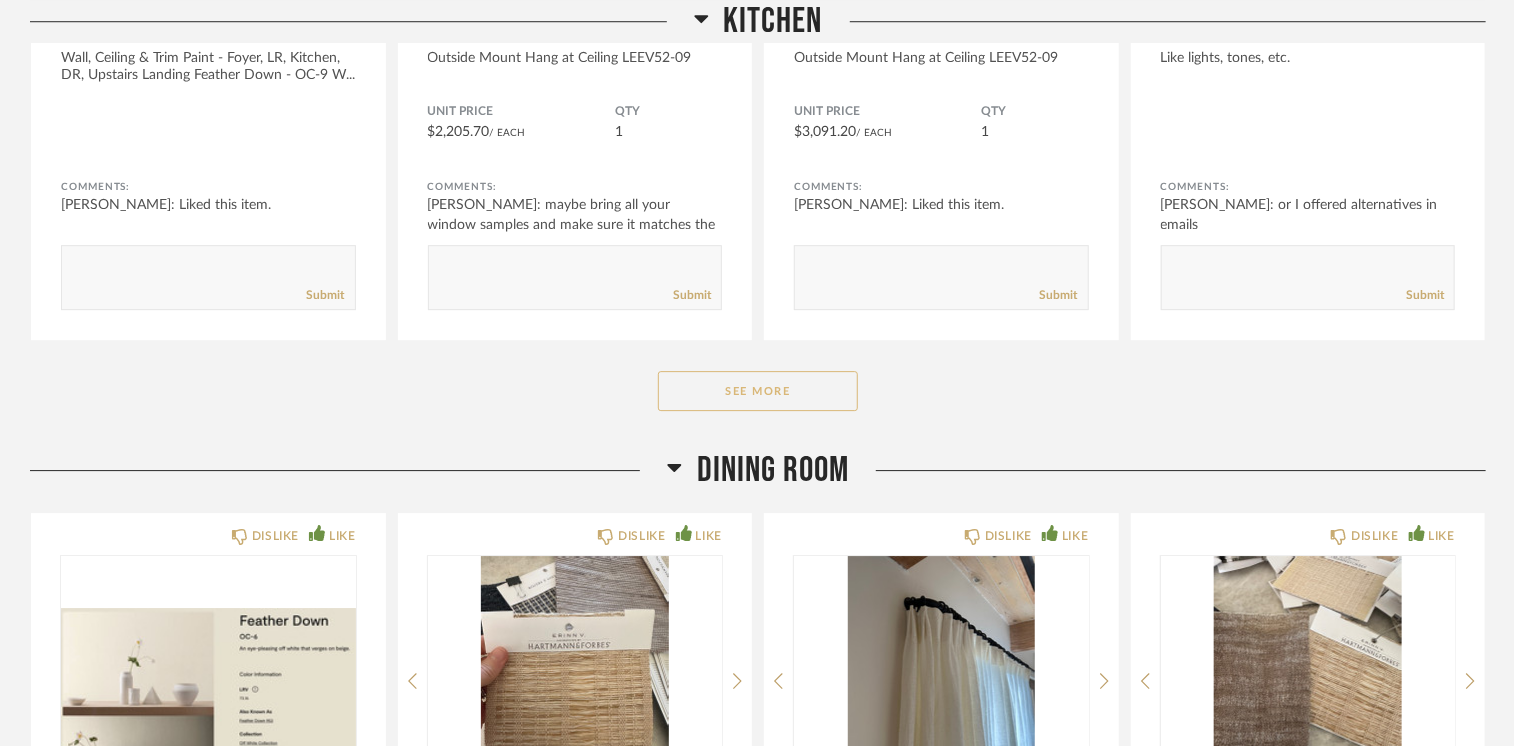 click on "See More" 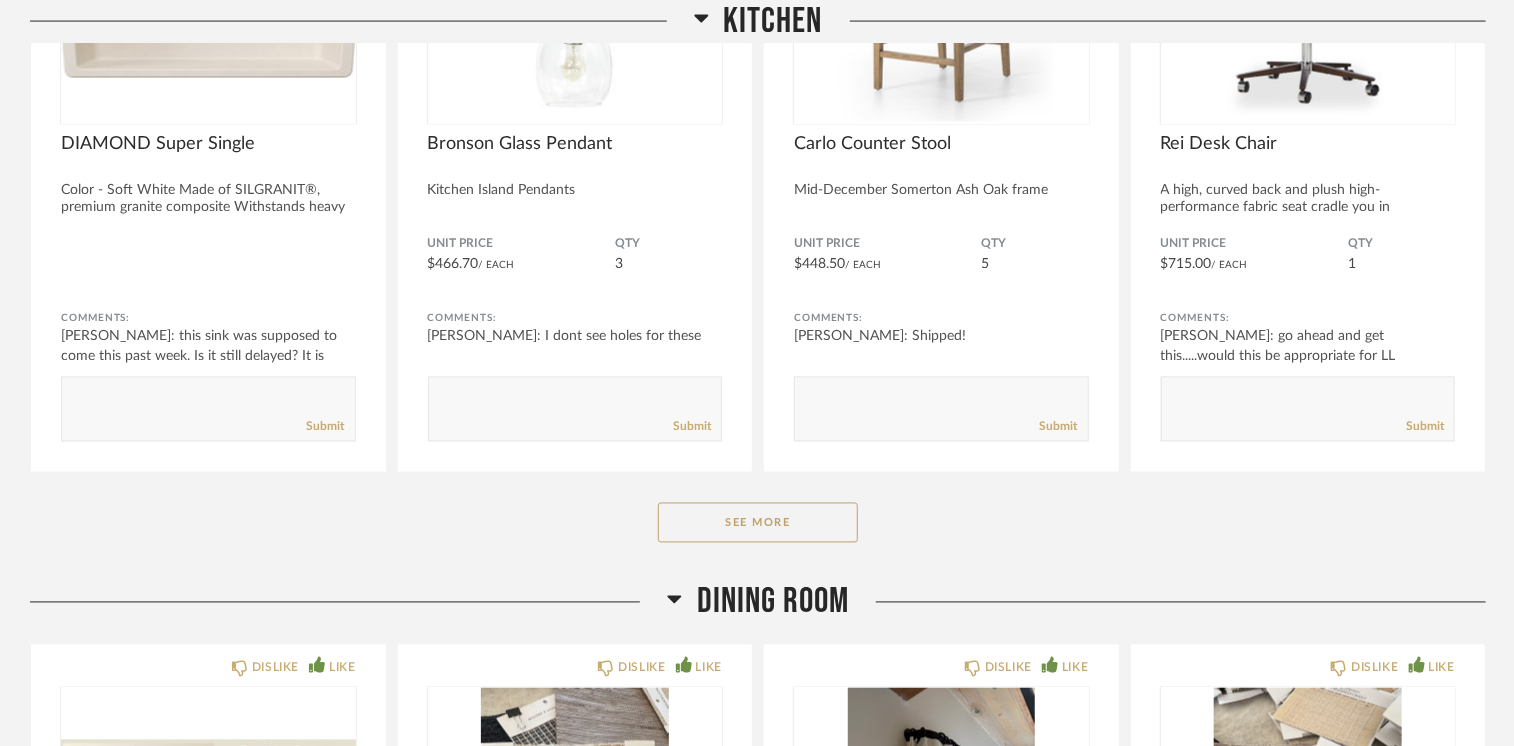 scroll, scrollTop: 13300, scrollLeft: 0, axis: vertical 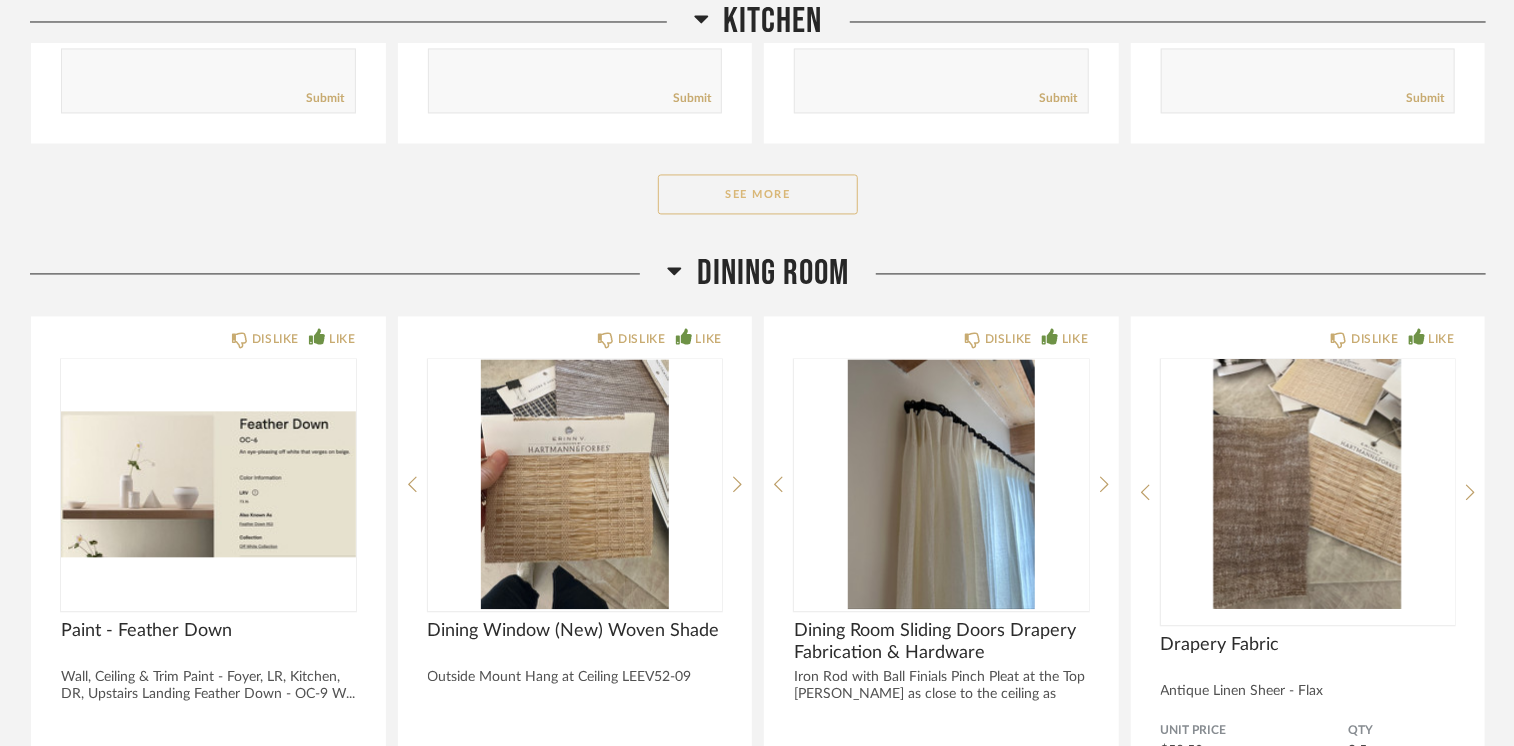 click on "See More" 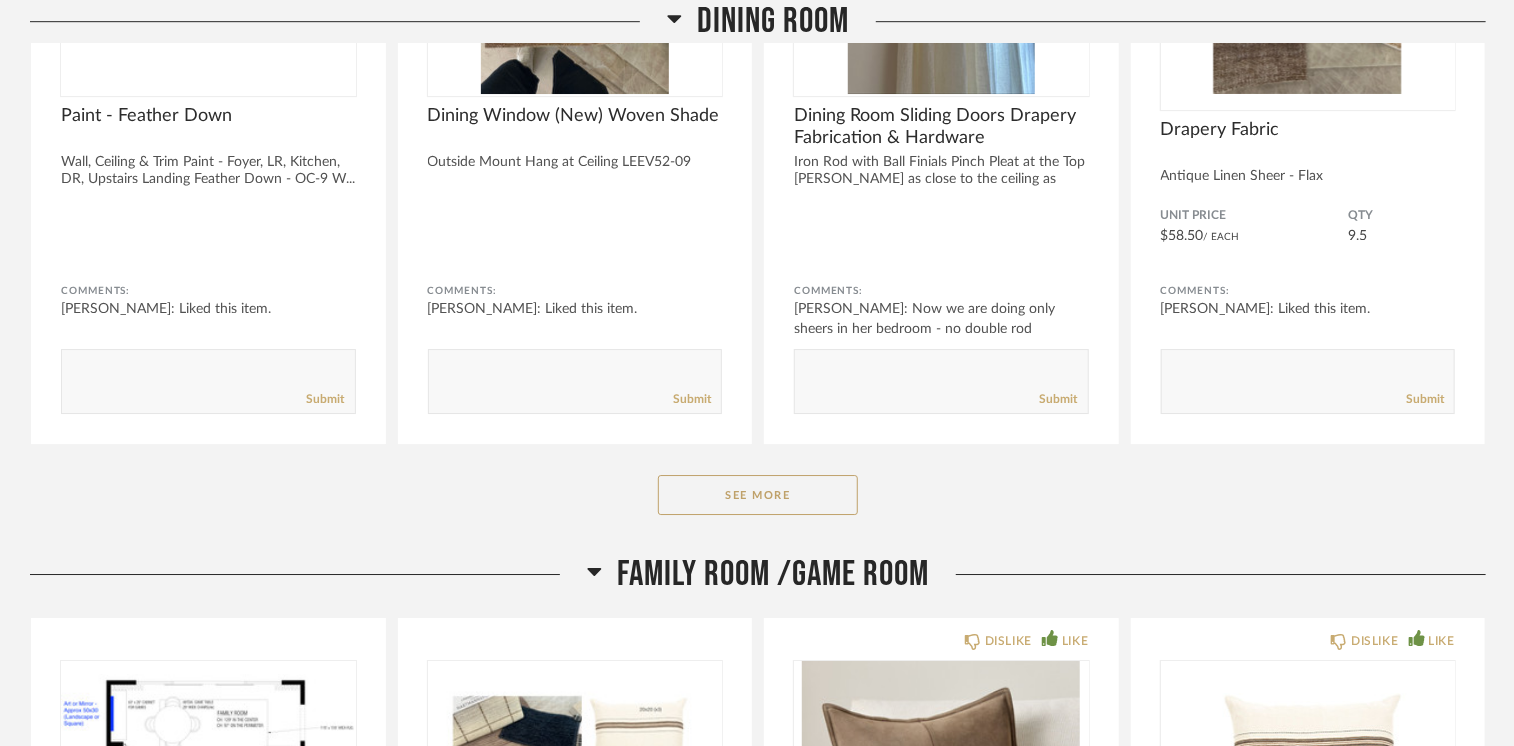 scroll, scrollTop: 14600, scrollLeft: 0, axis: vertical 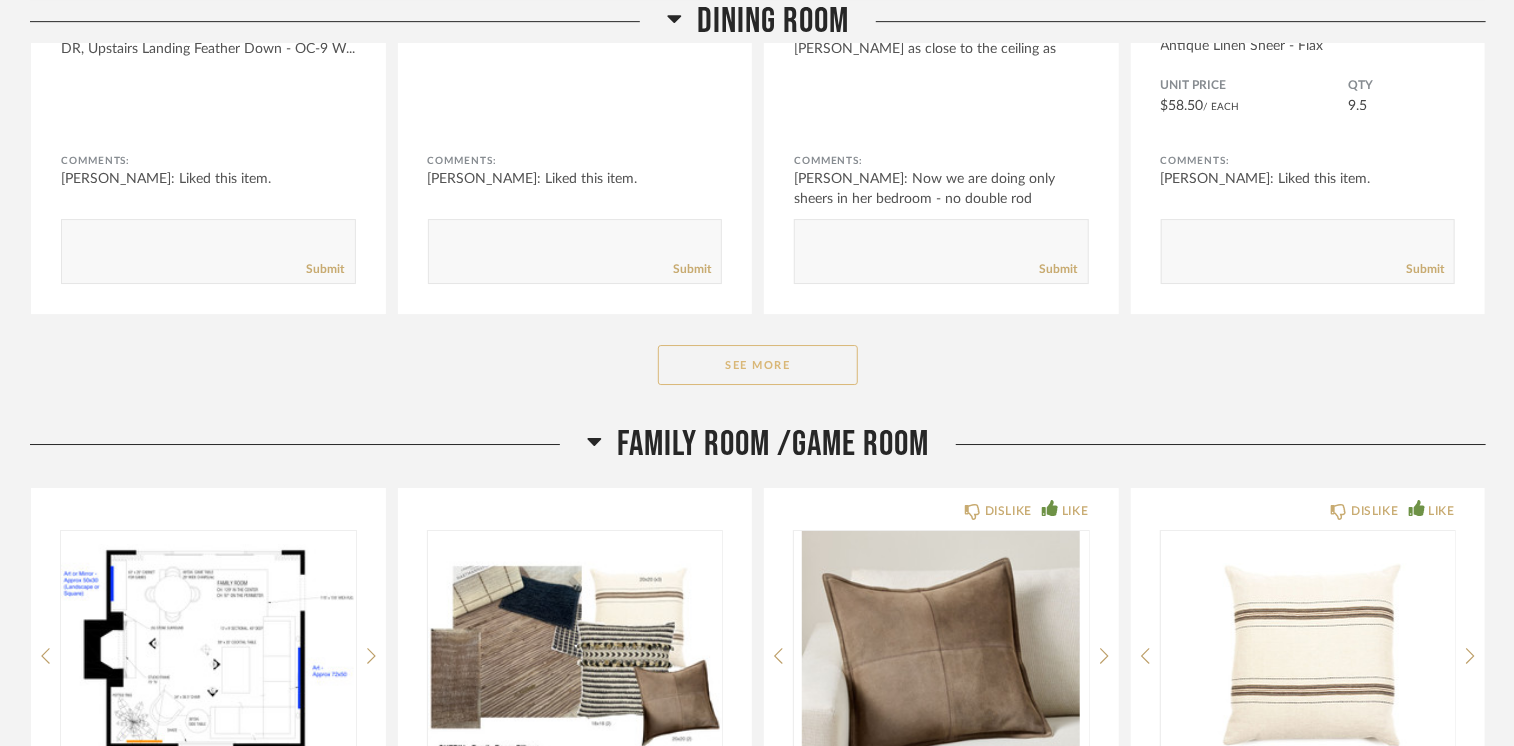 click on "See More" 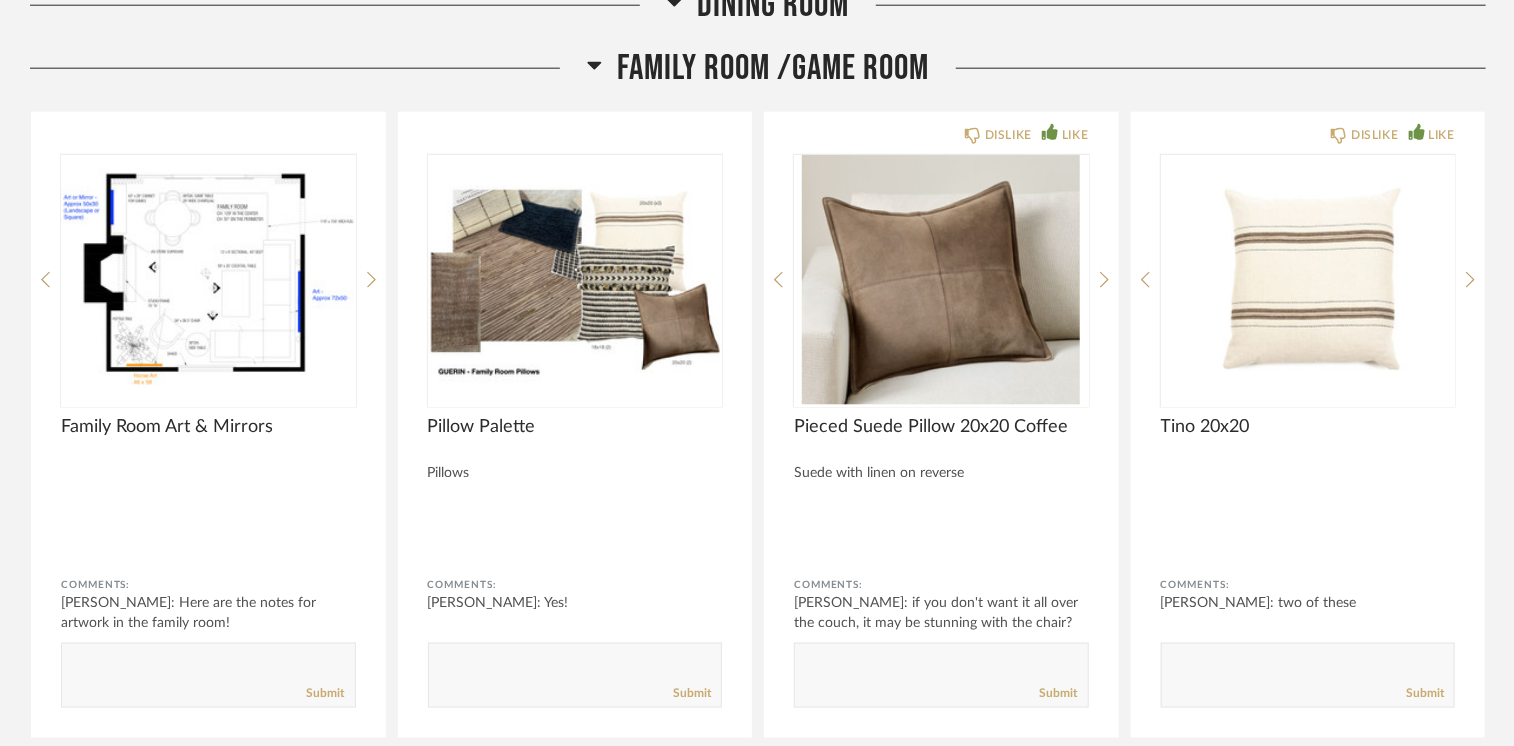 scroll, scrollTop: 16800, scrollLeft: 0, axis: vertical 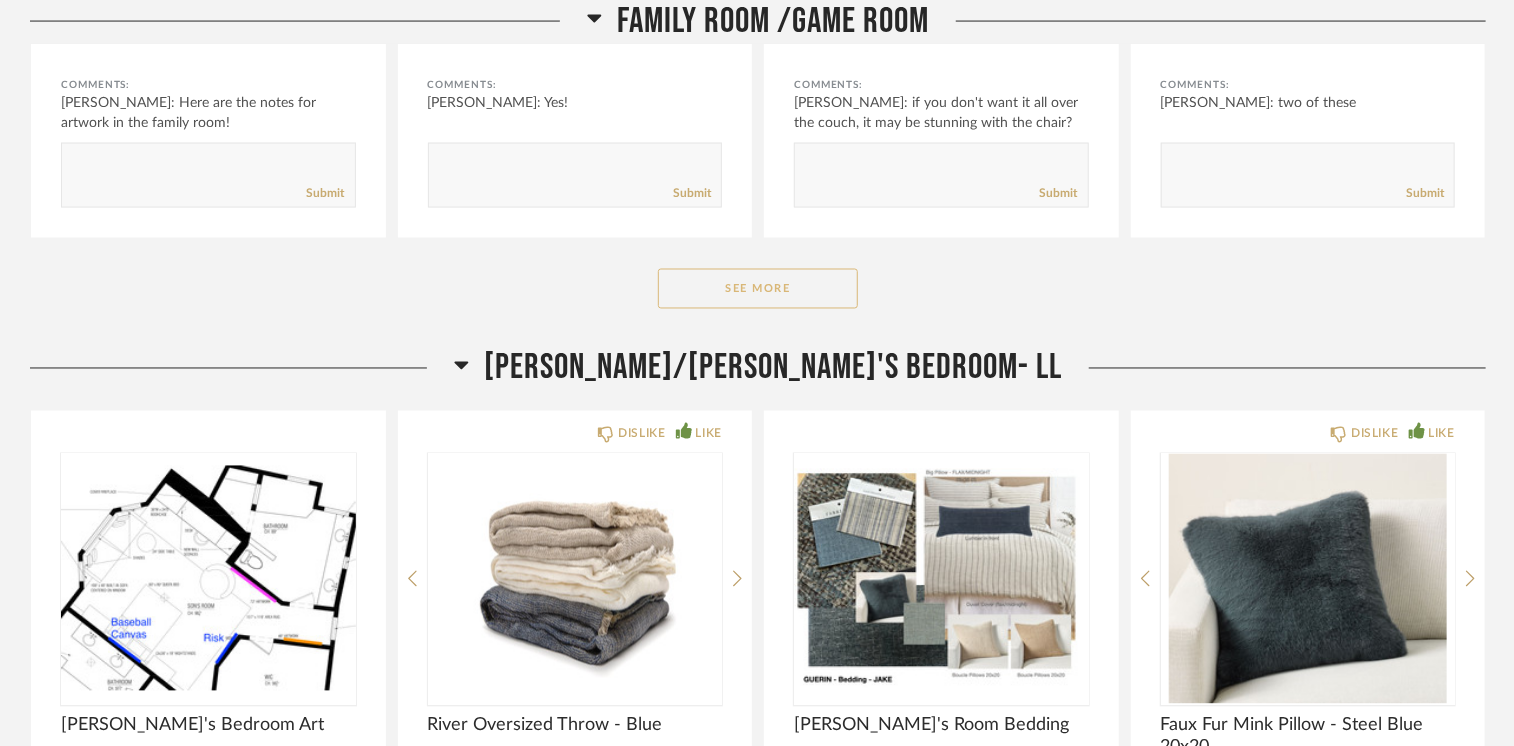 click on "See More" 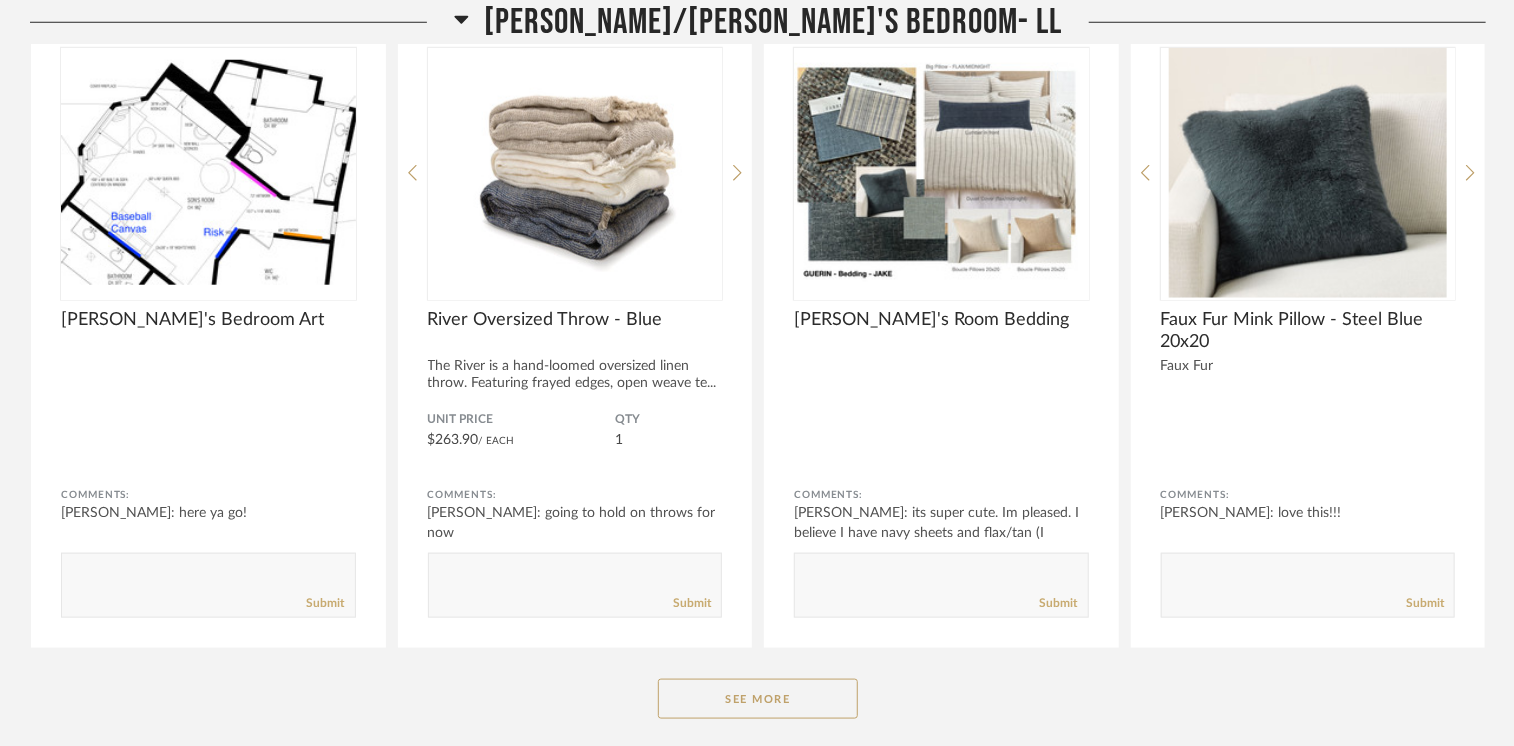 scroll, scrollTop: 19600, scrollLeft: 0, axis: vertical 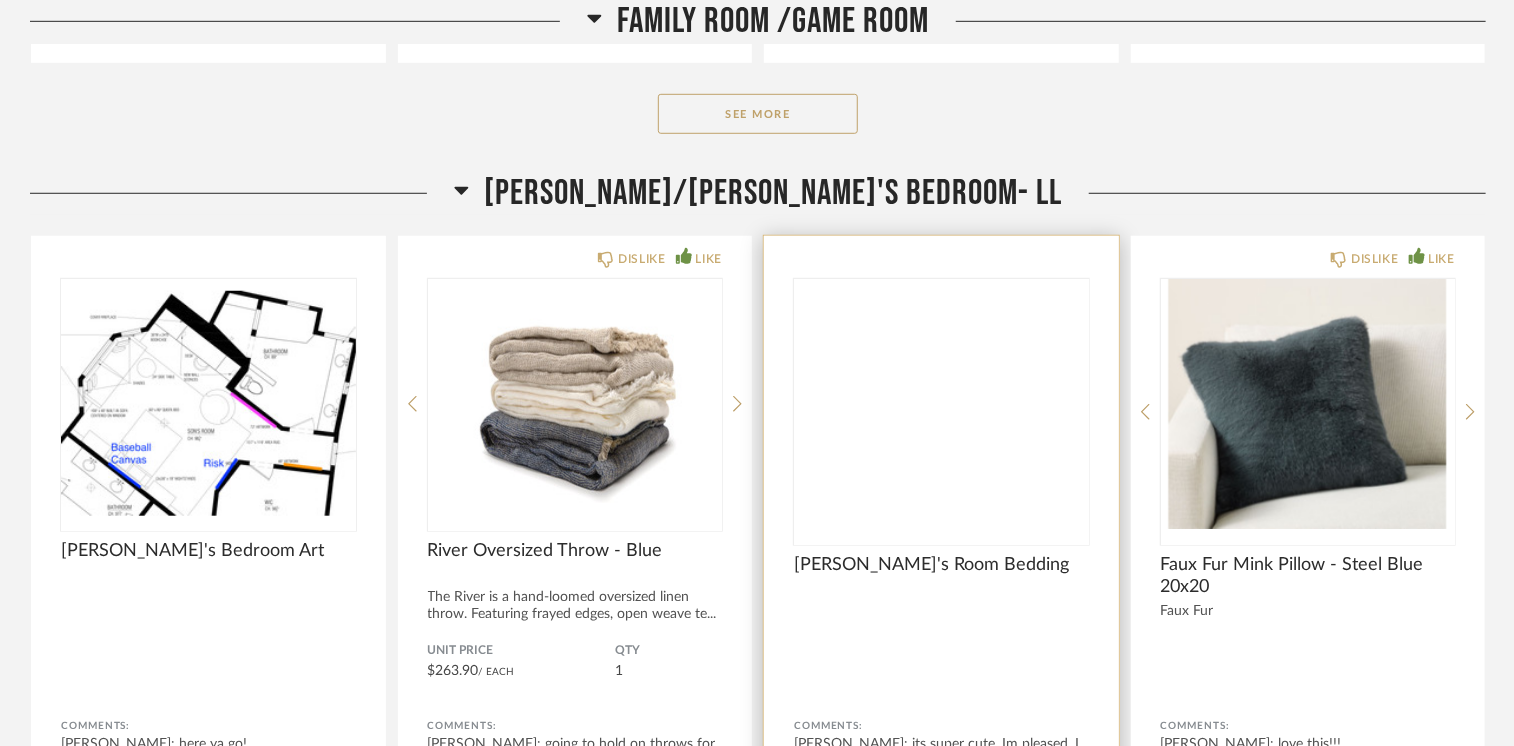 click 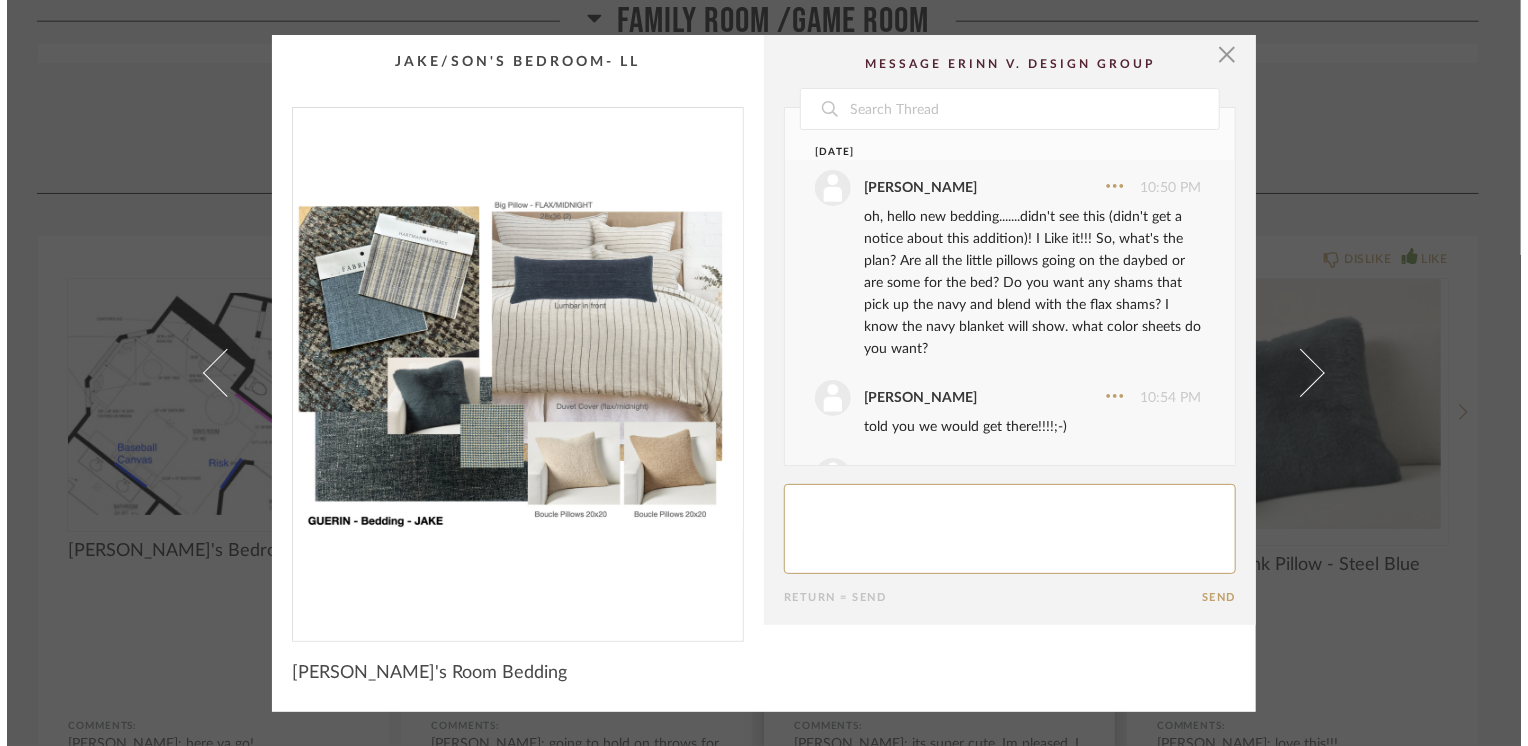 scroll, scrollTop: 0, scrollLeft: 0, axis: both 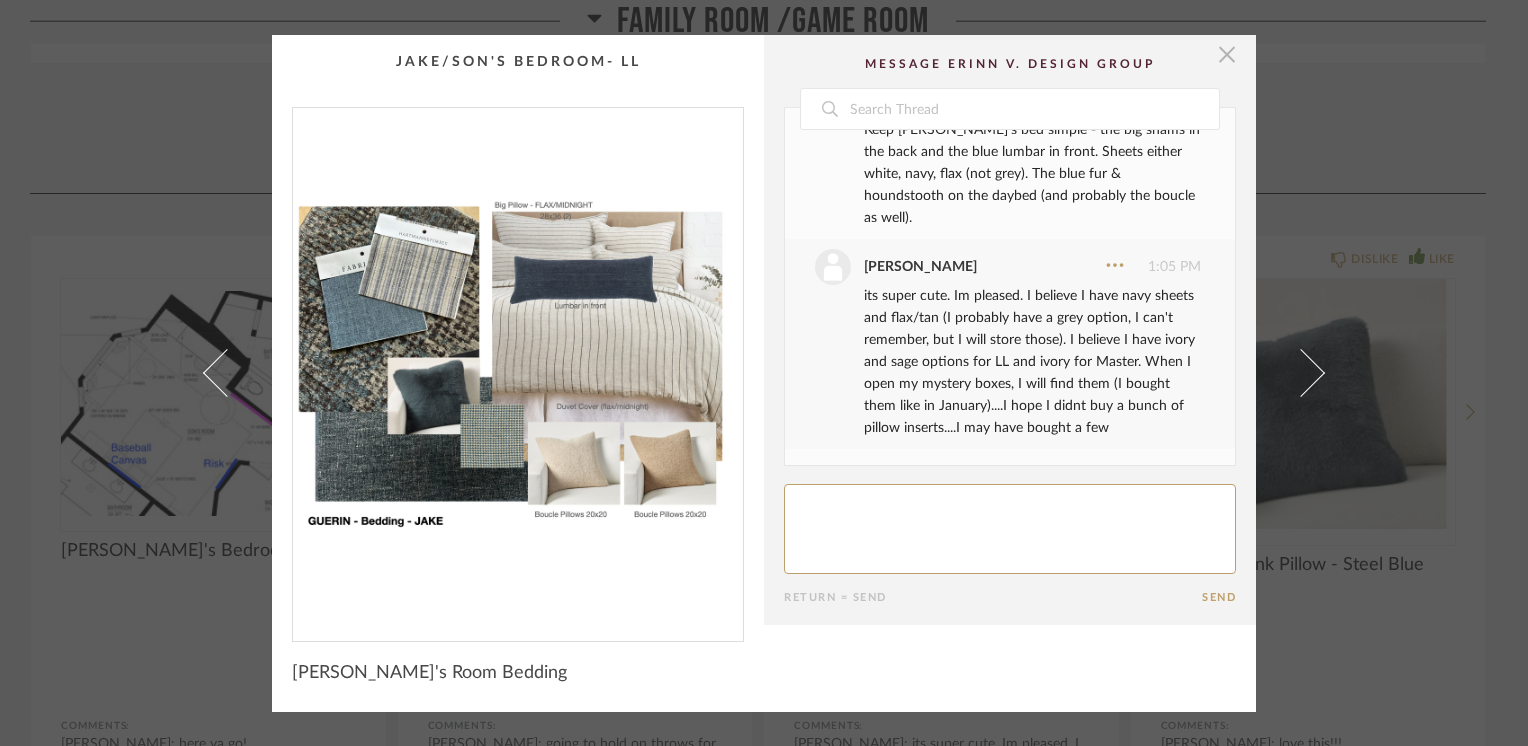 click at bounding box center [1227, 55] 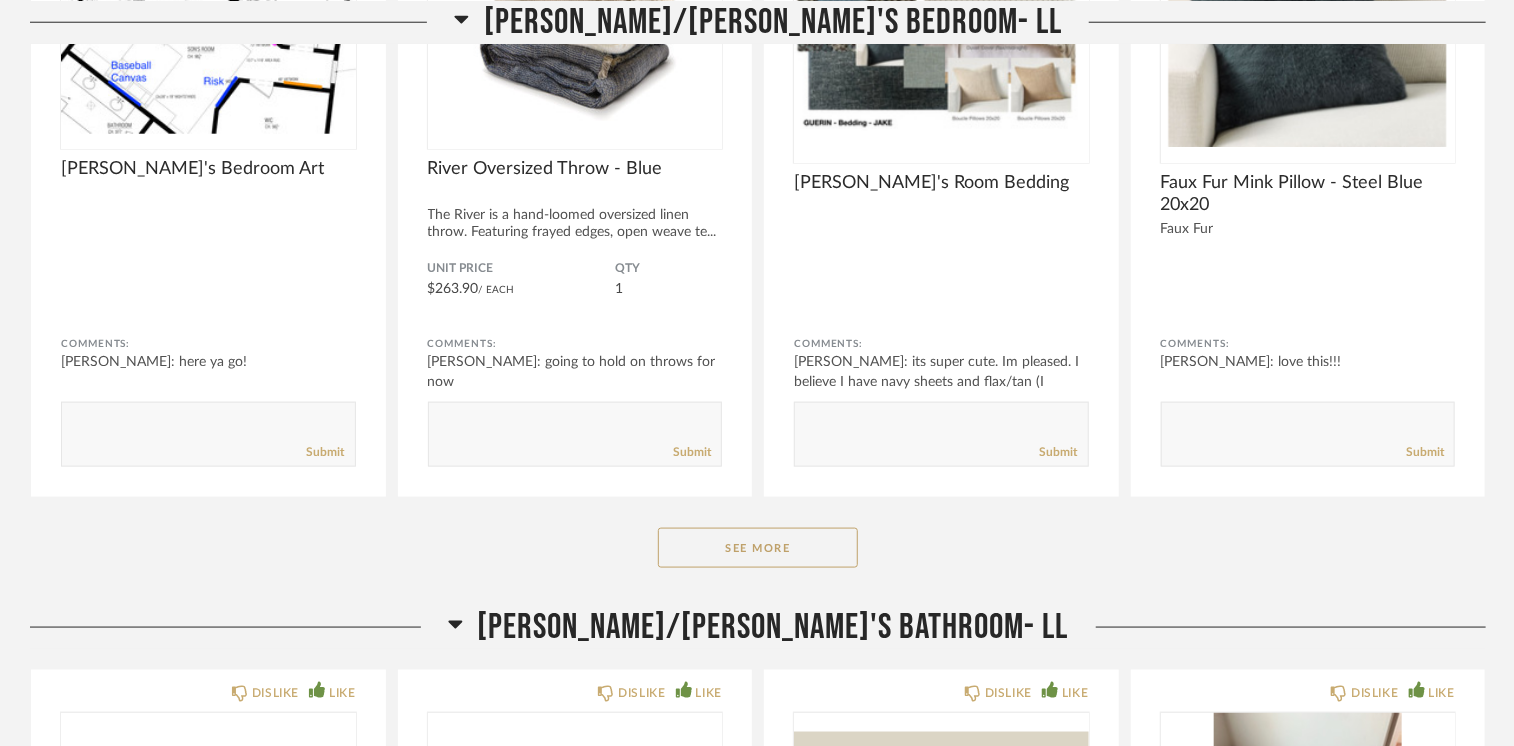 scroll, scrollTop: 20100, scrollLeft: 0, axis: vertical 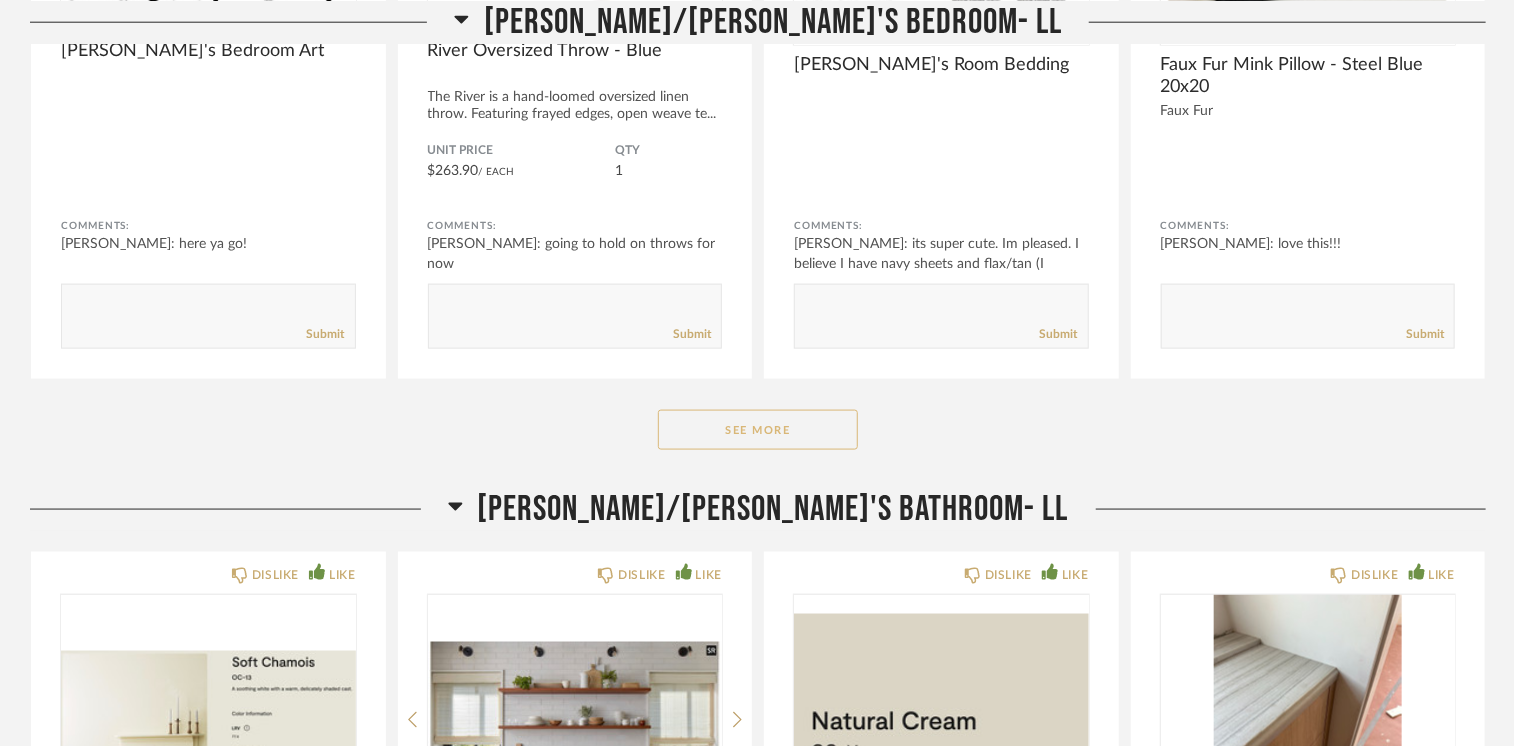 click on "See More" 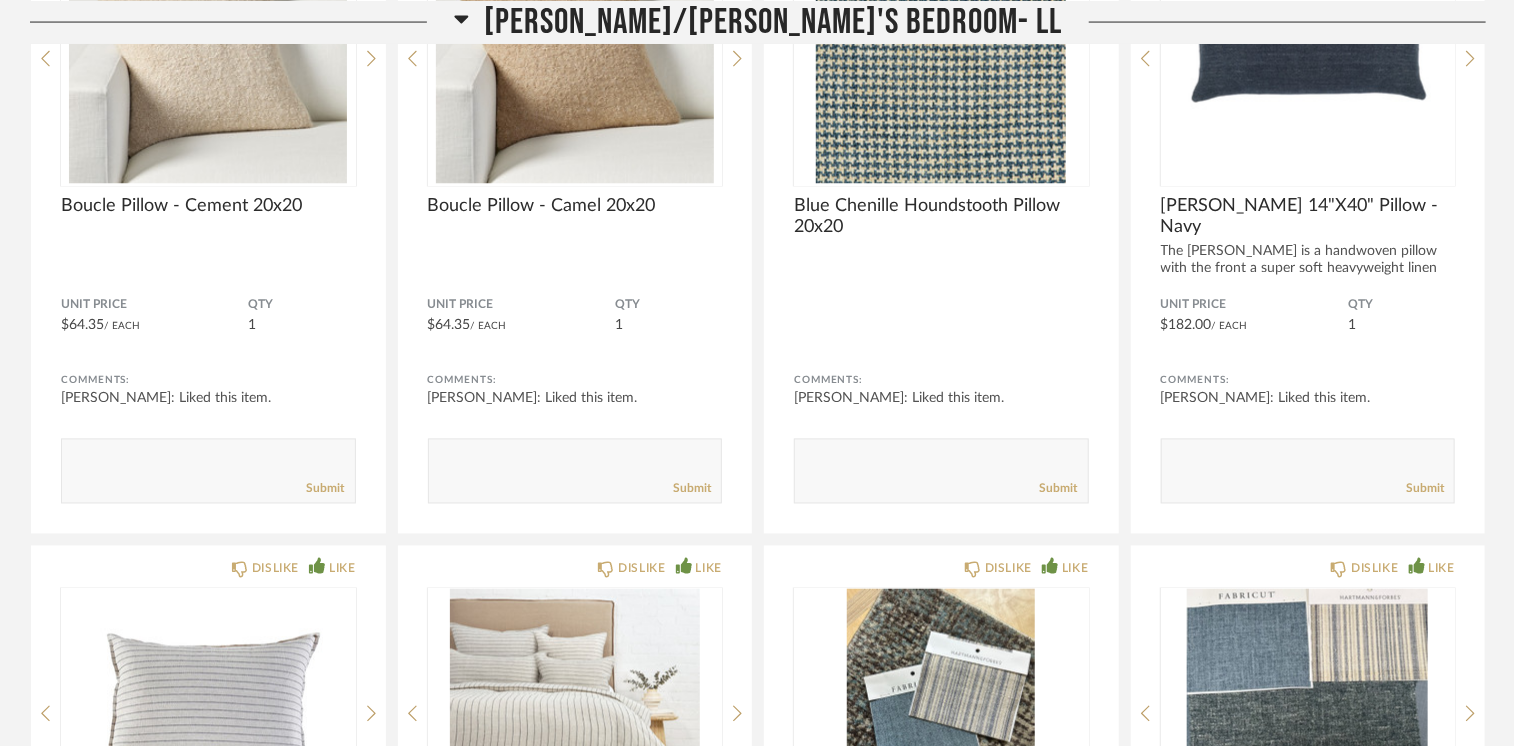 scroll, scrollTop: 21100, scrollLeft: 0, axis: vertical 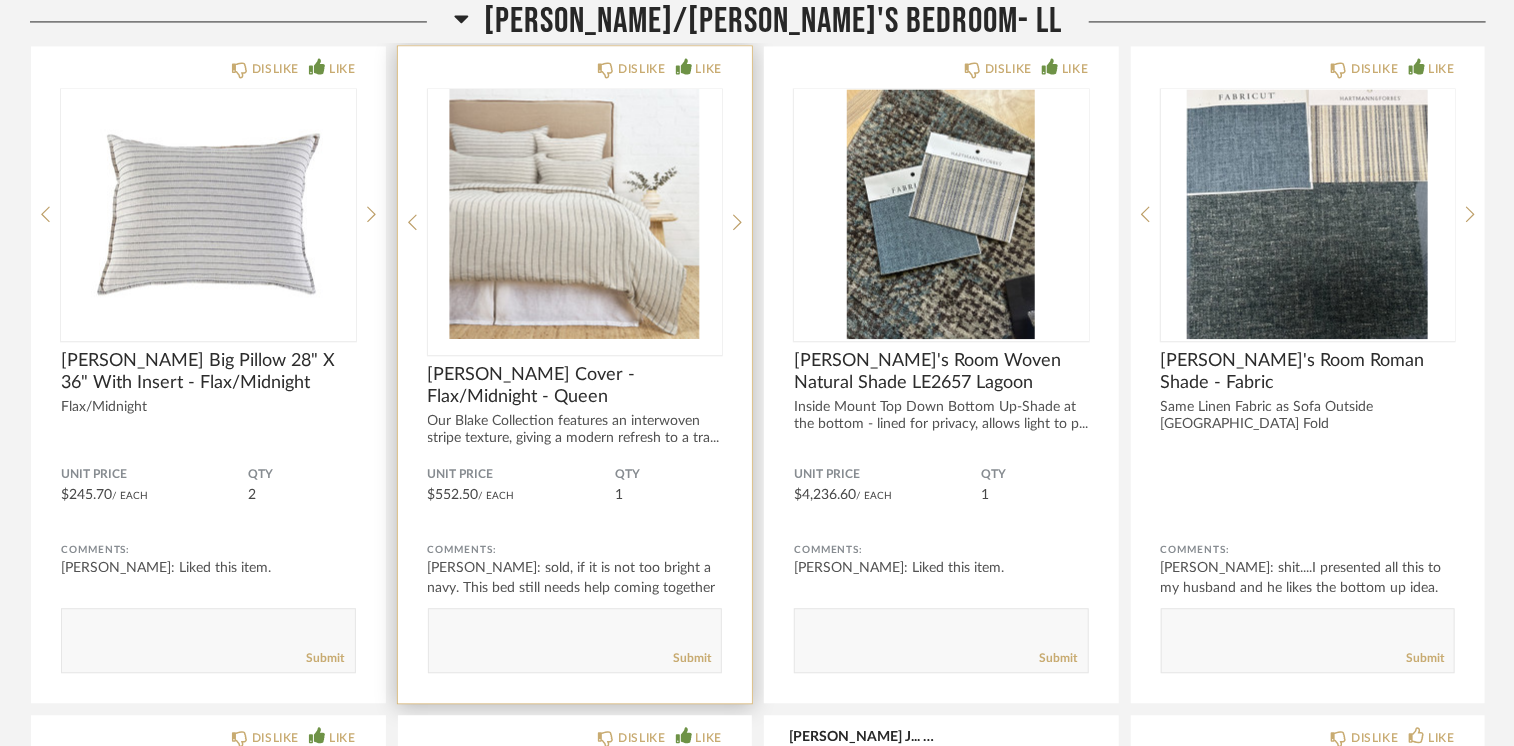 click on "DISLIKE LIKE [PERSON_NAME] Cover - Flax/Midnight - Queen Our Blake Collection features an interwoven stripe texture, giving a modern refresh to a tra... Unit Price $552.50  / Each  QTY  1 Comments: [PERSON_NAME]: sold, if it is not too bright a navy.  This bed still needs help coming together perf...       Submit" 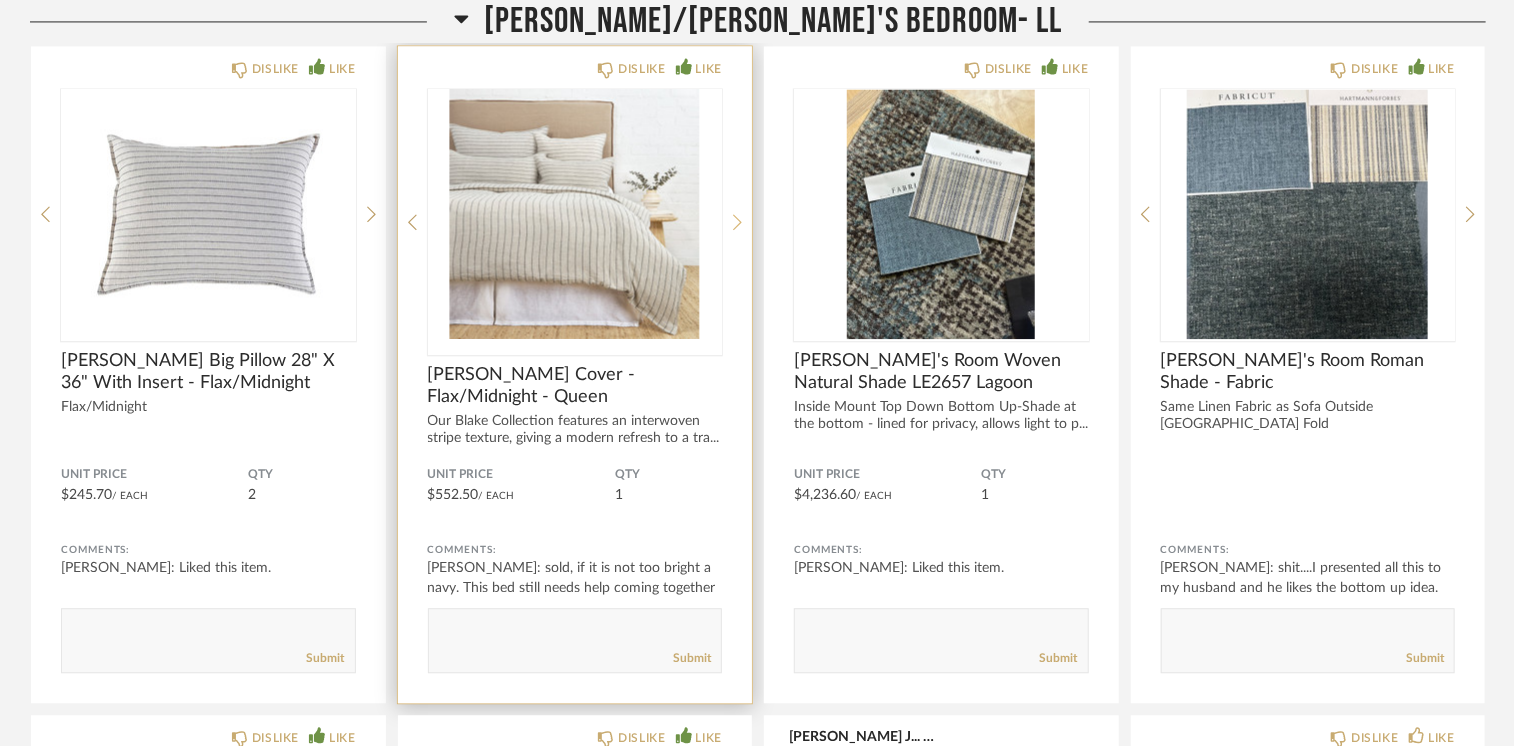 click 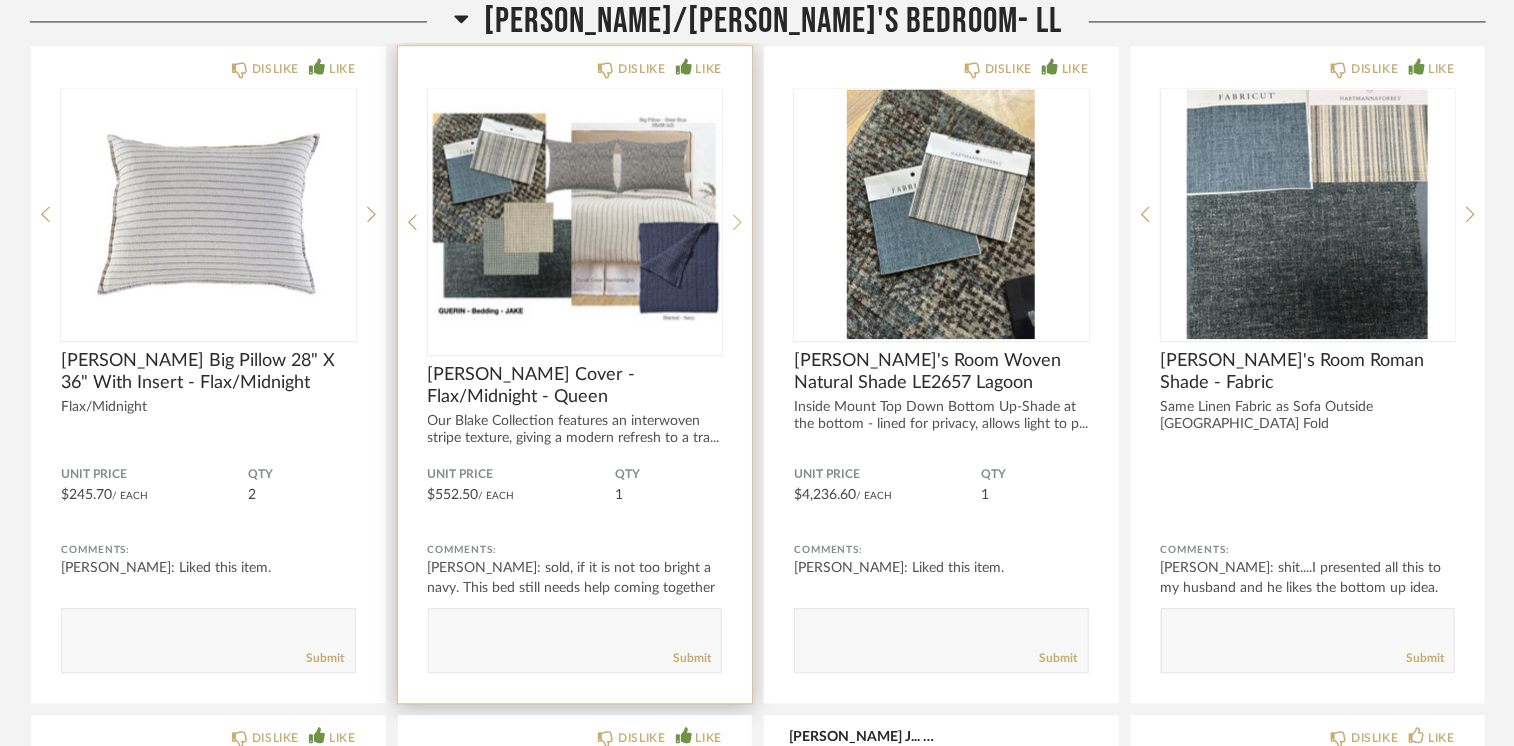 click 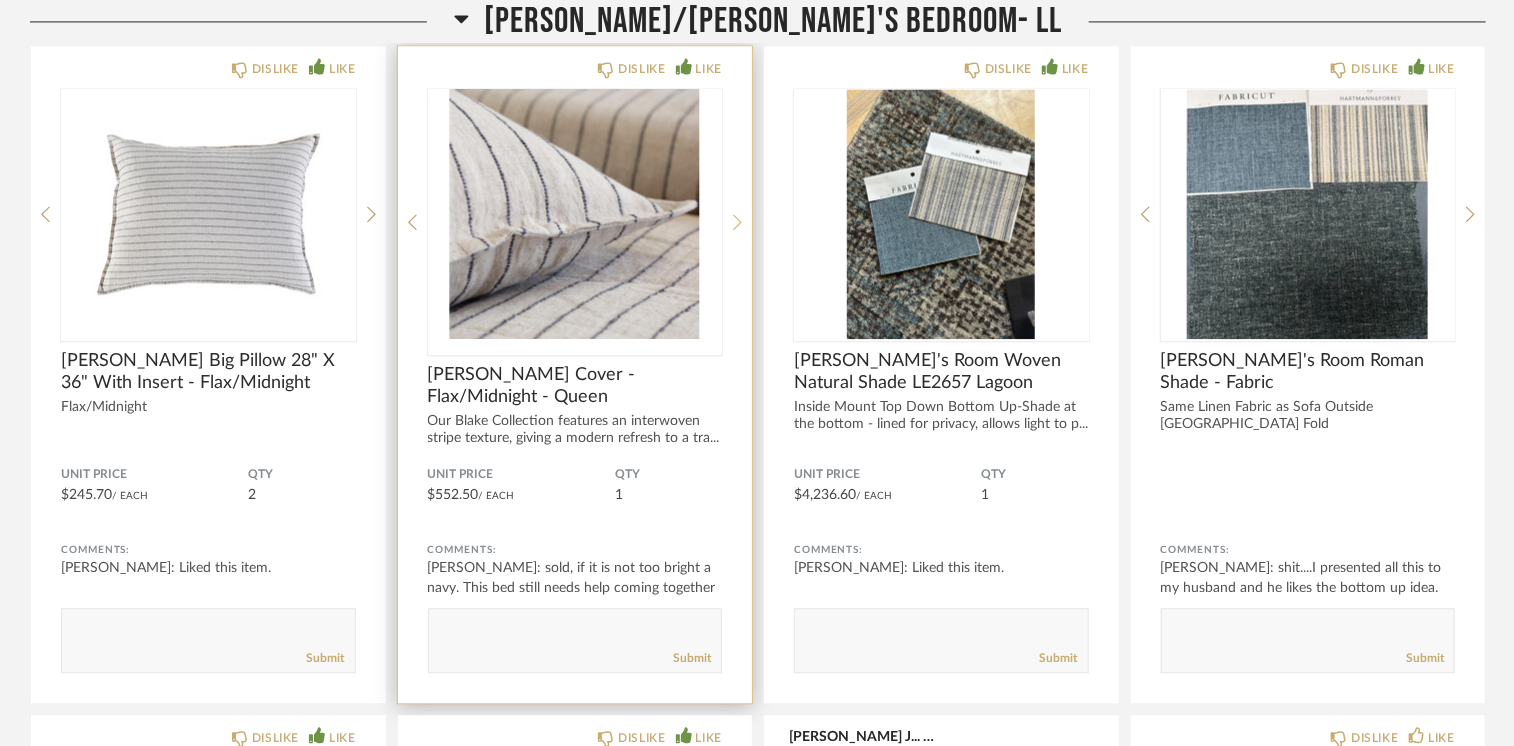 click 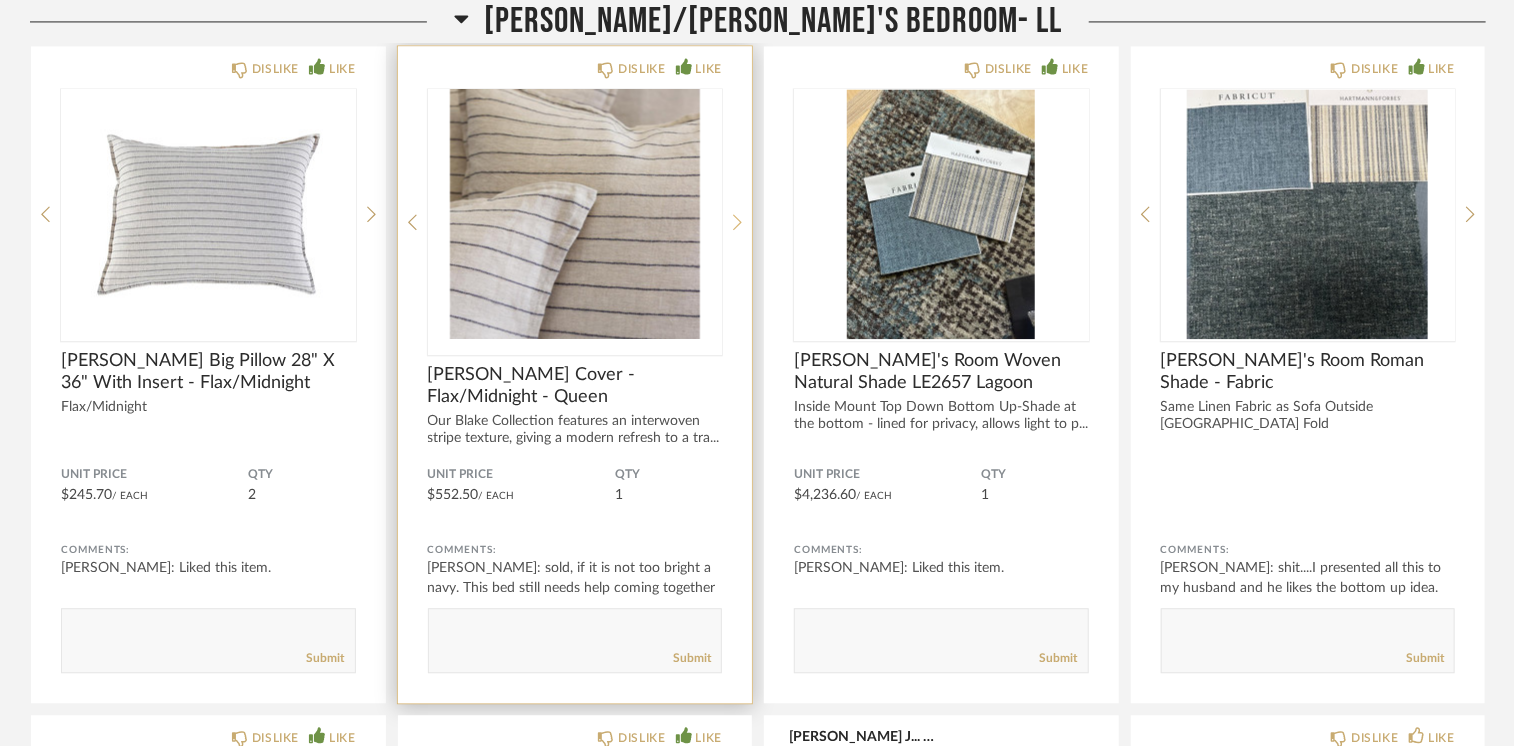 click 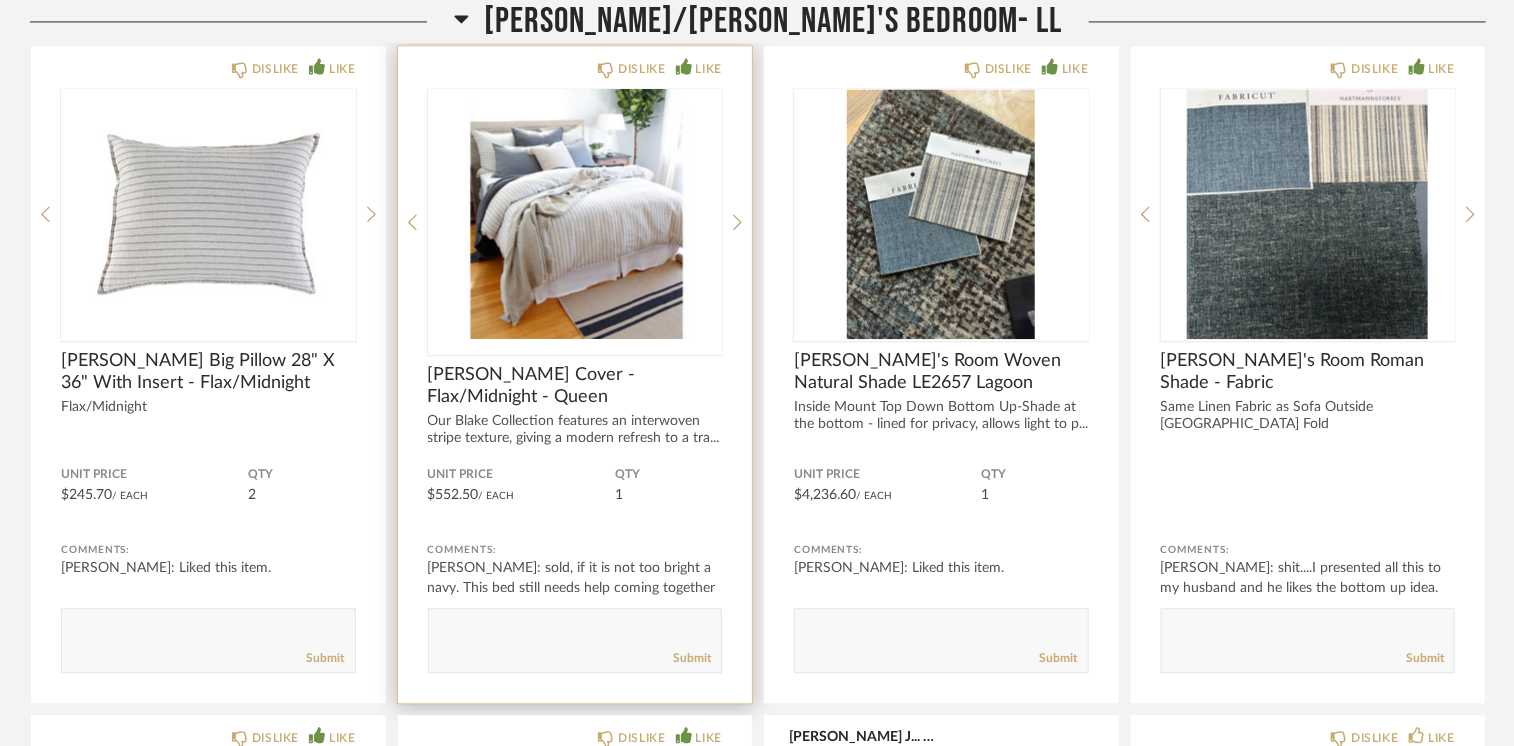 click at bounding box center (575, 214) 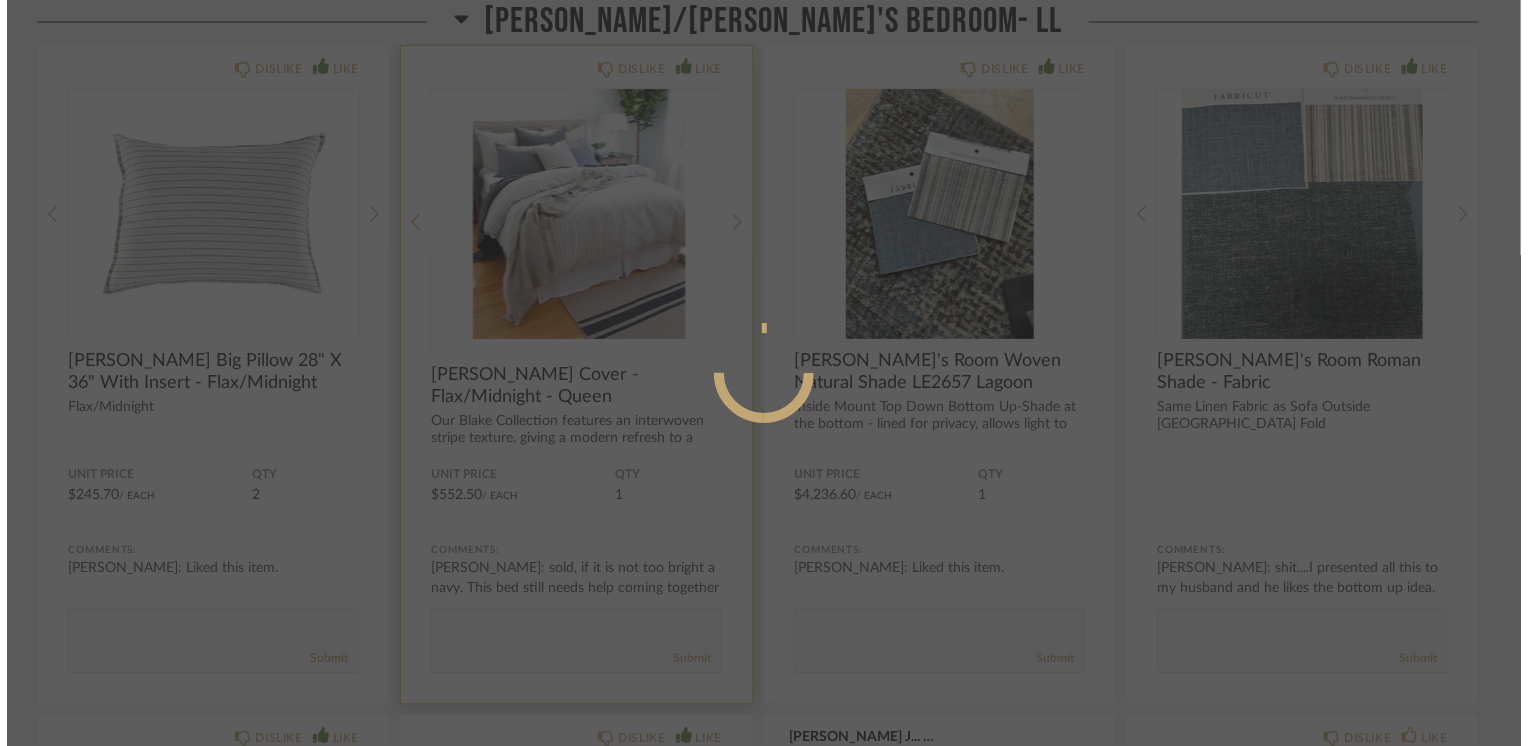 scroll, scrollTop: 0, scrollLeft: 0, axis: both 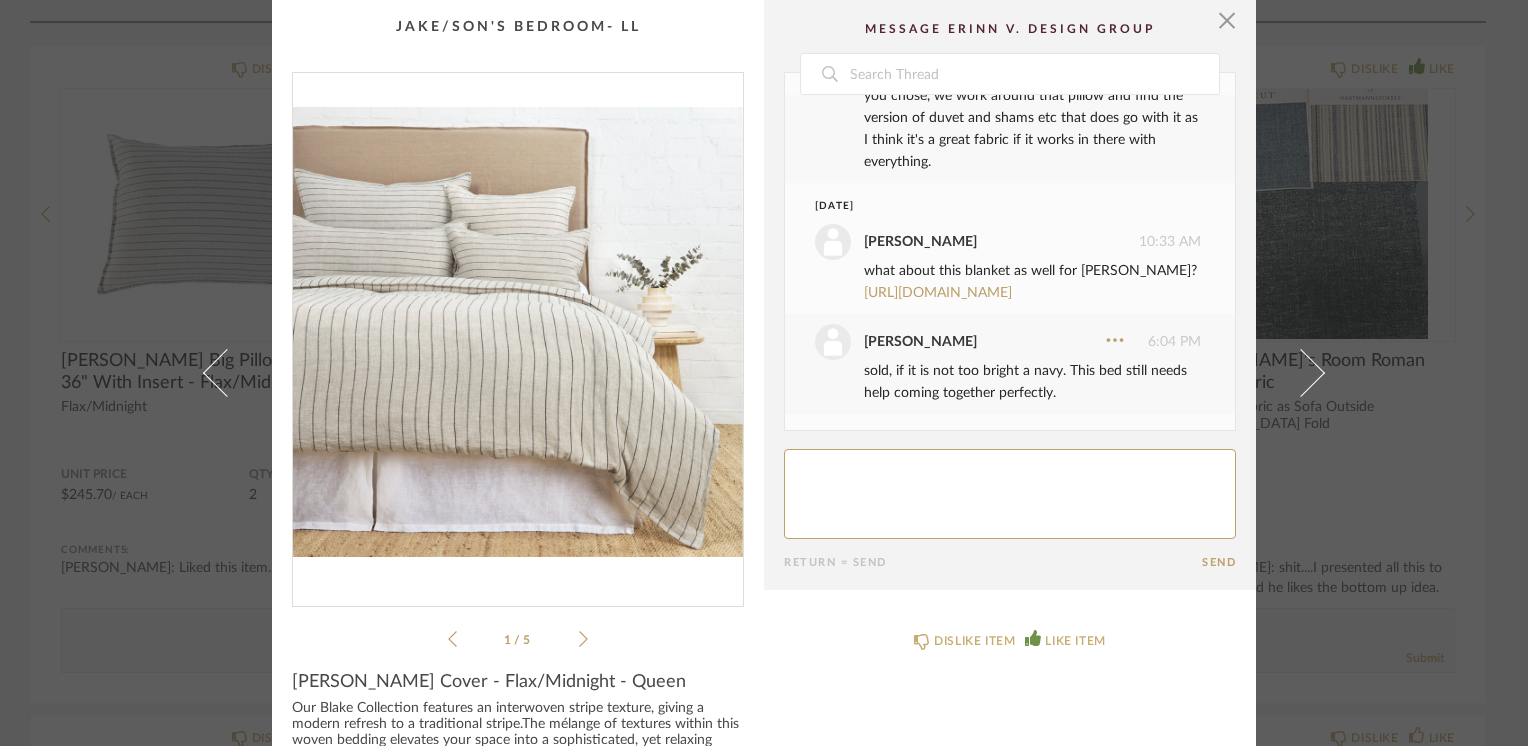 click on "1 / 5" 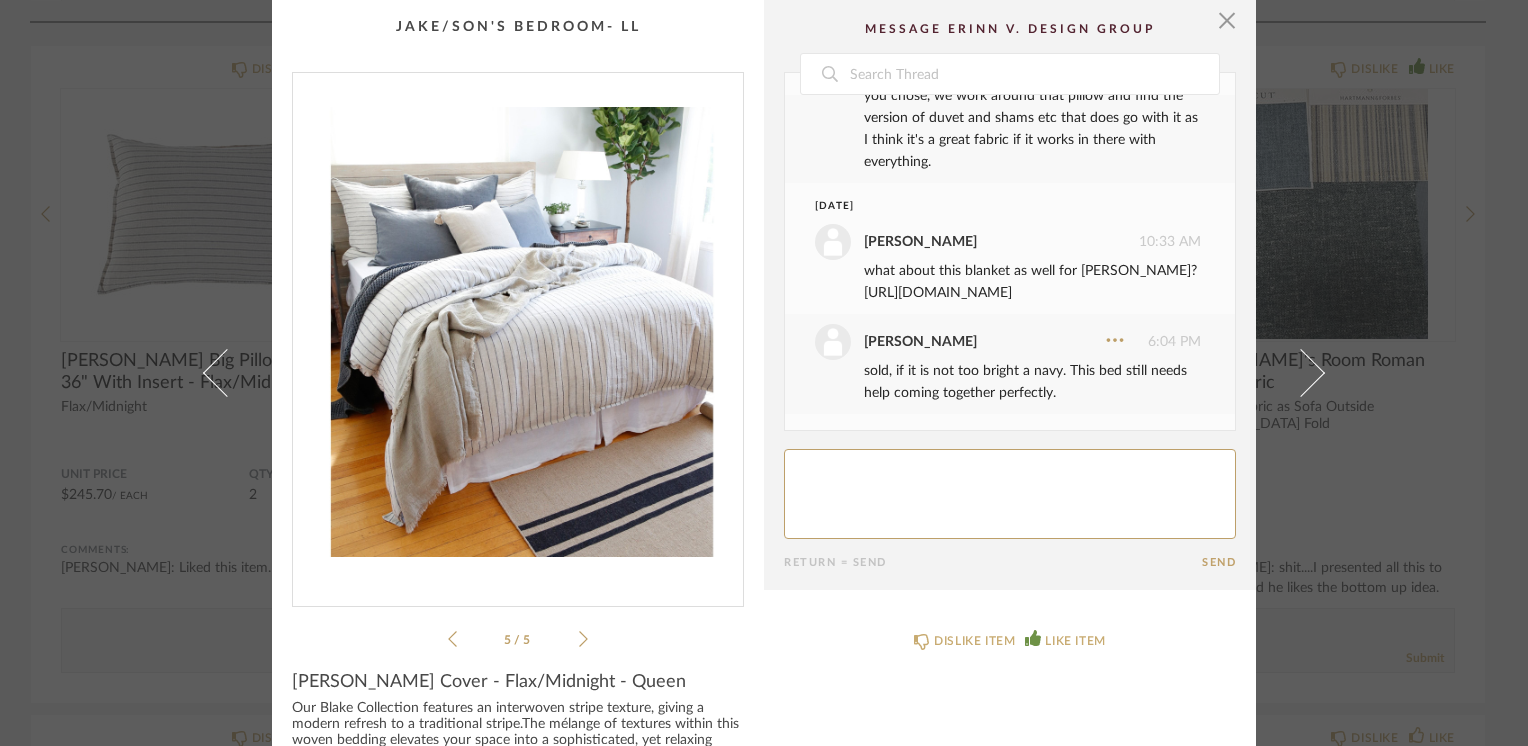 click on "[URL][DOMAIN_NAME]" at bounding box center [938, 293] 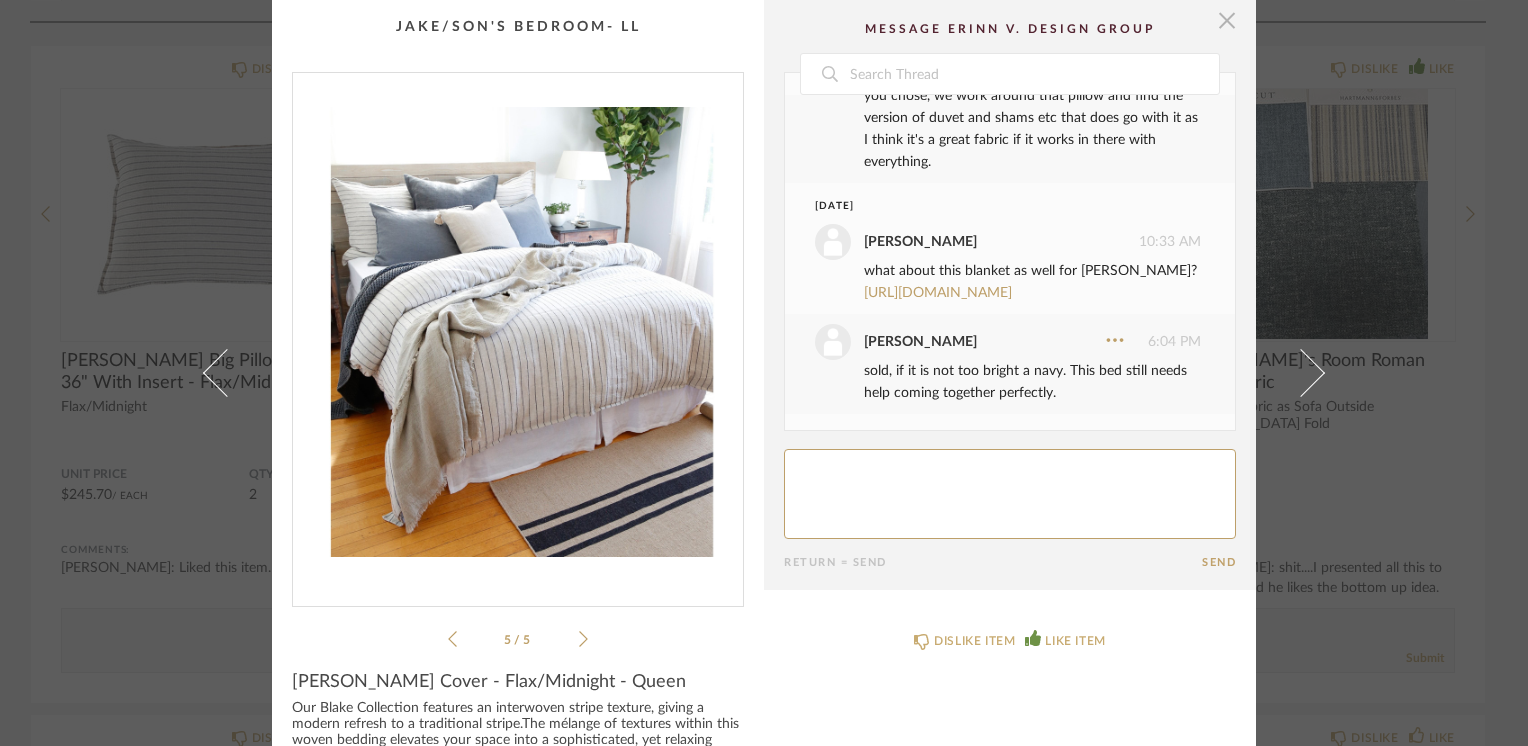 click at bounding box center [1227, 20] 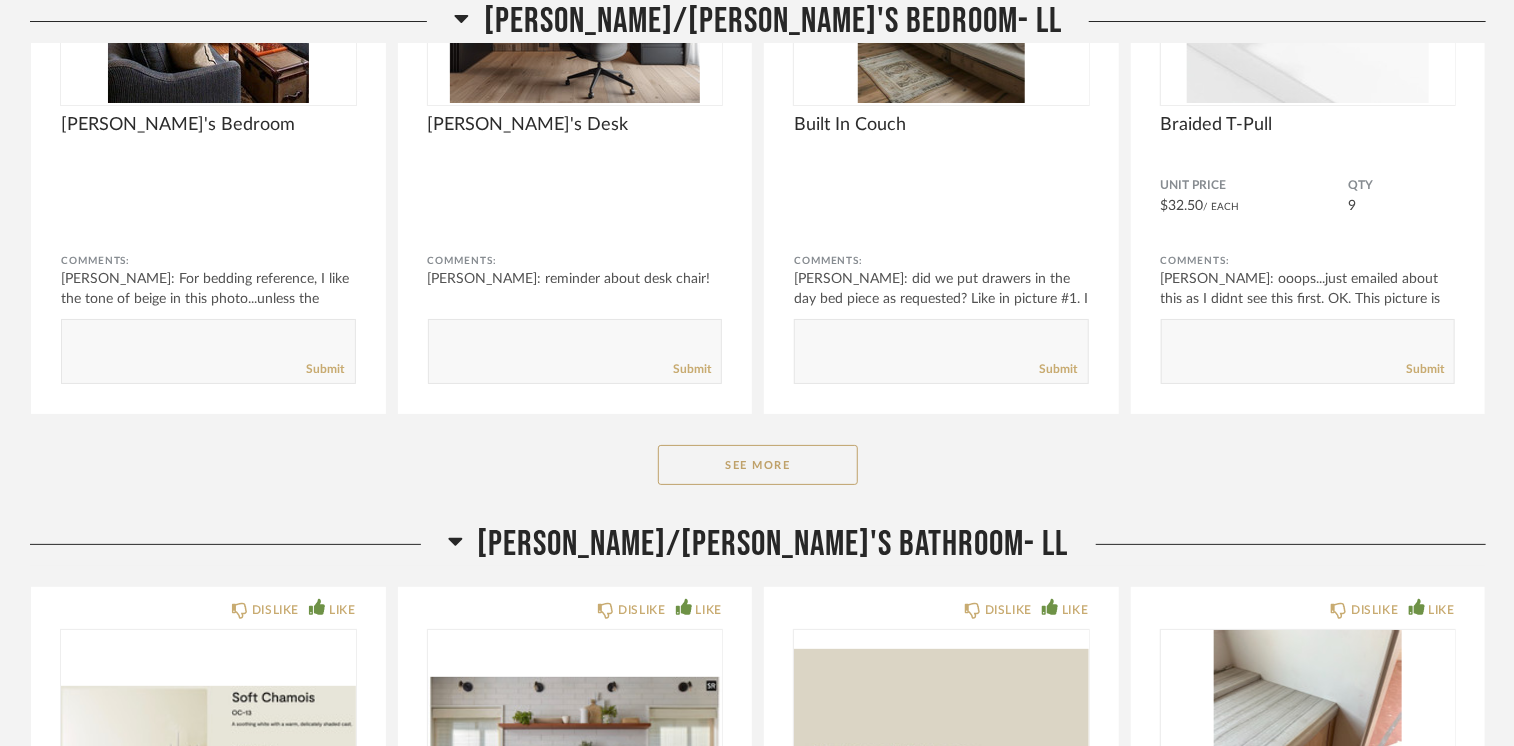 scroll, scrollTop: 22700, scrollLeft: 0, axis: vertical 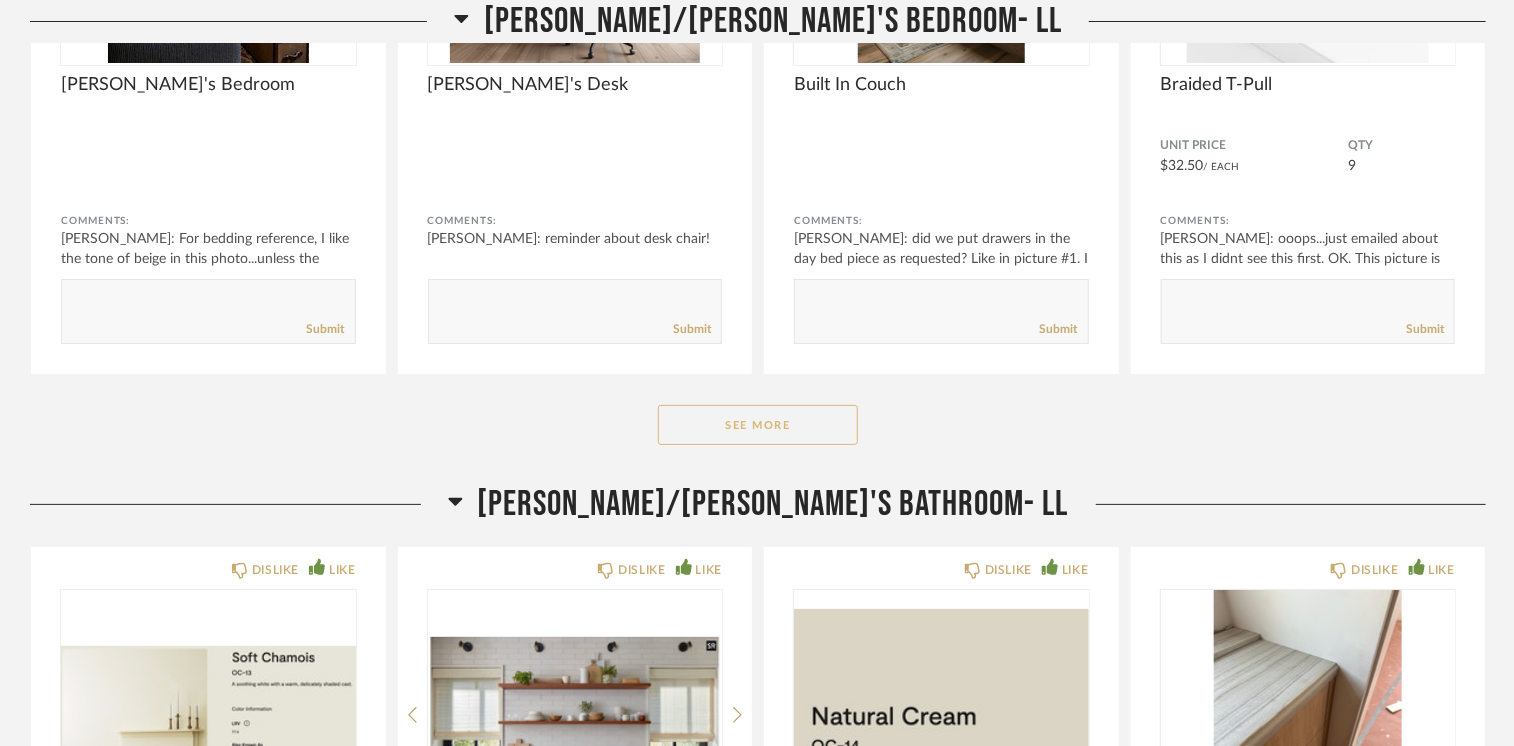 click on "See More" 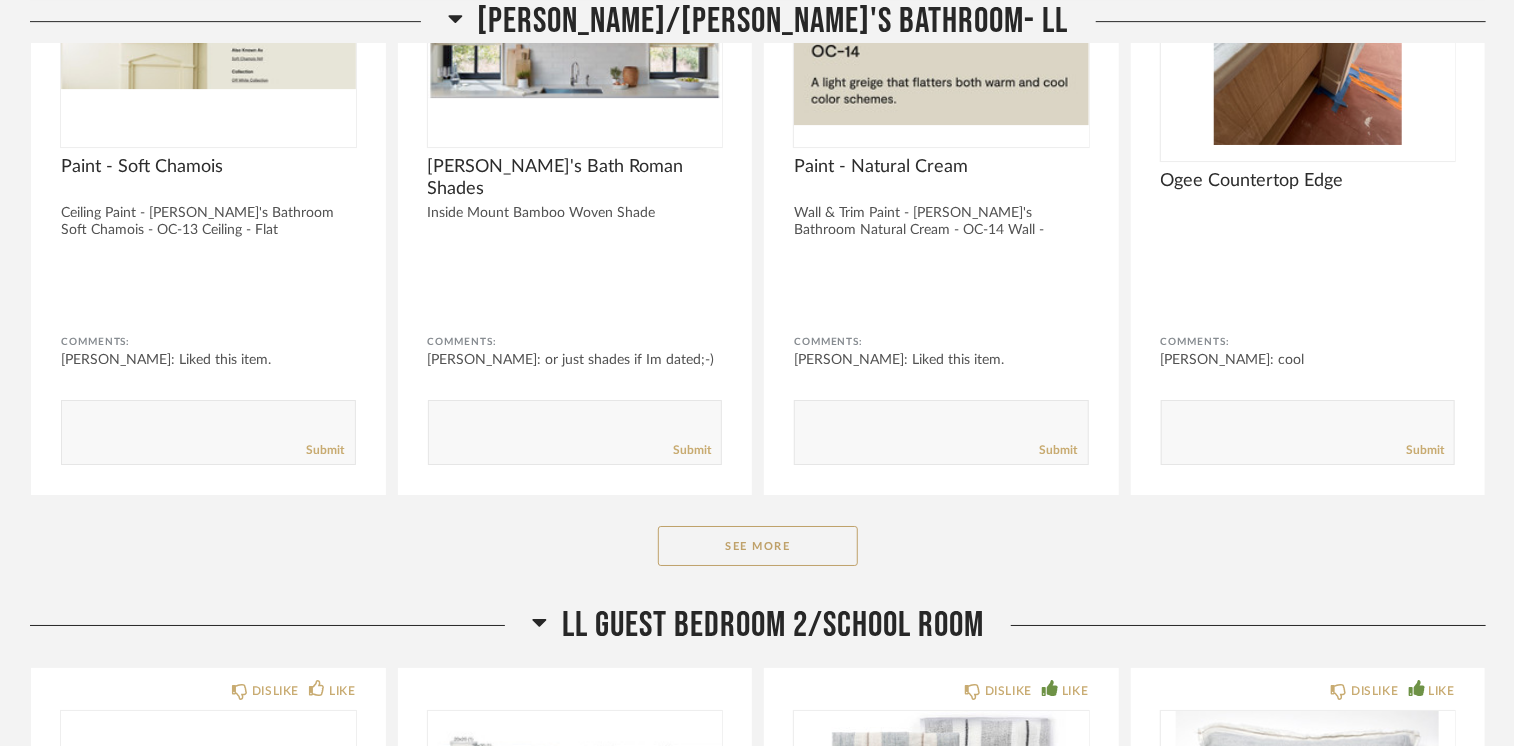 scroll, scrollTop: 26300, scrollLeft: 0, axis: vertical 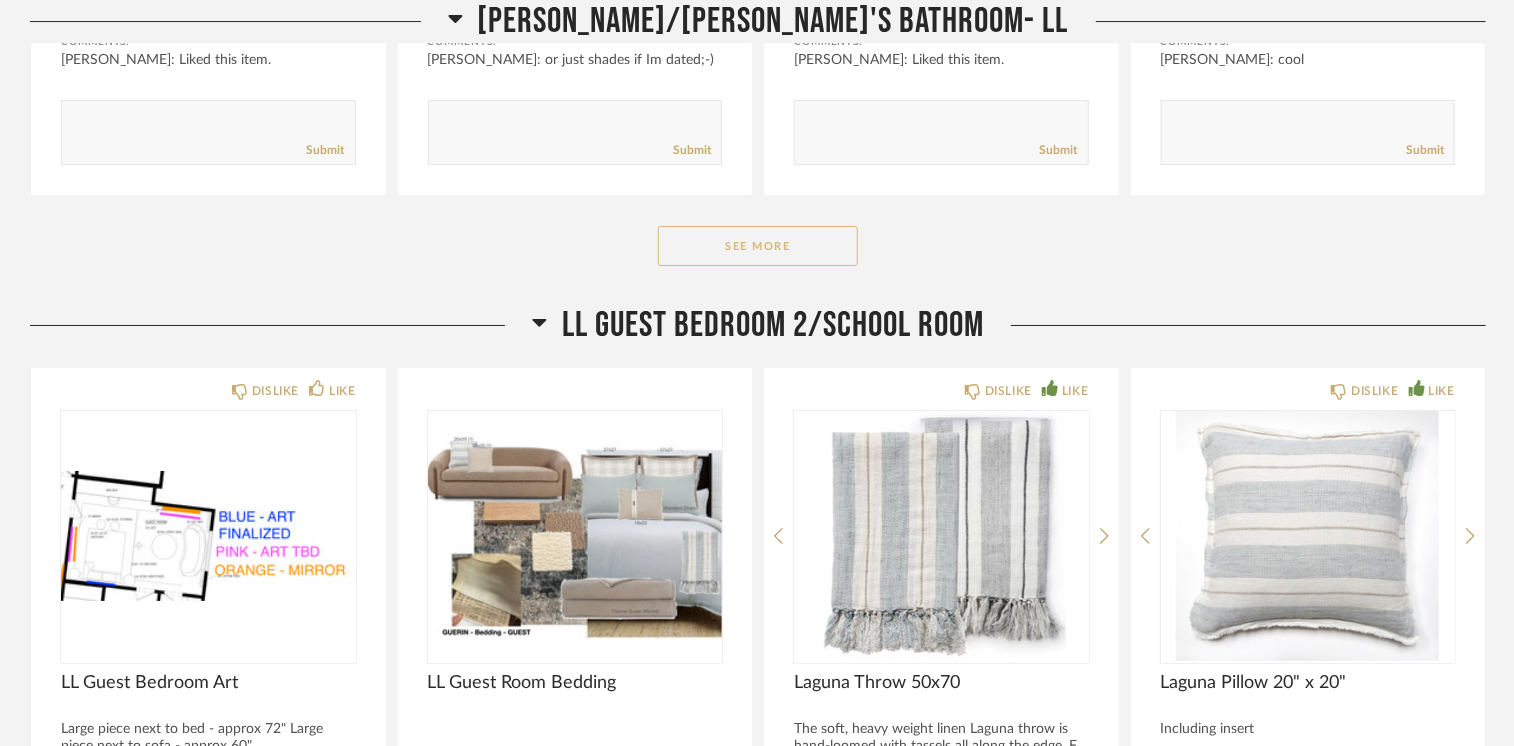 click on "See More" 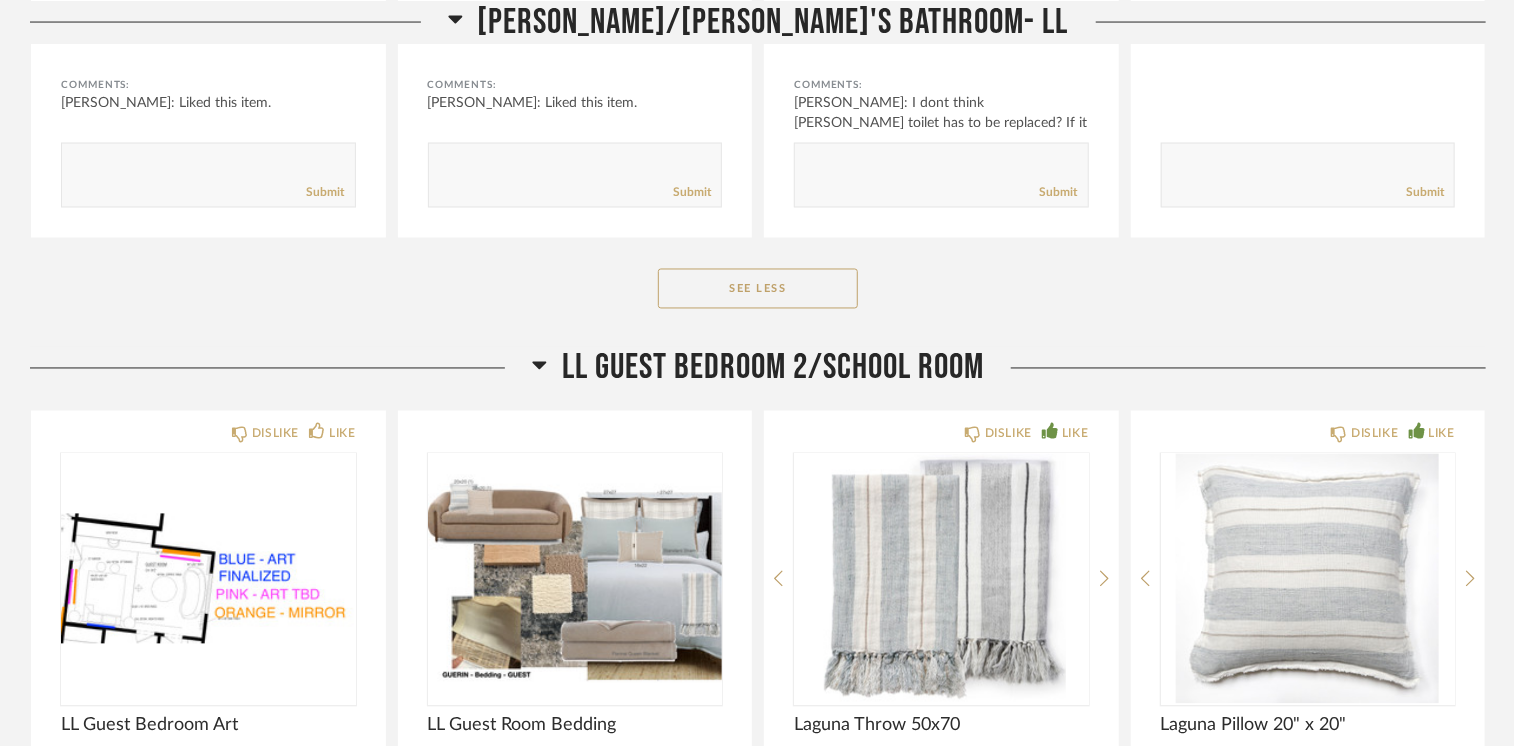 scroll, scrollTop: 28500, scrollLeft: 0, axis: vertical 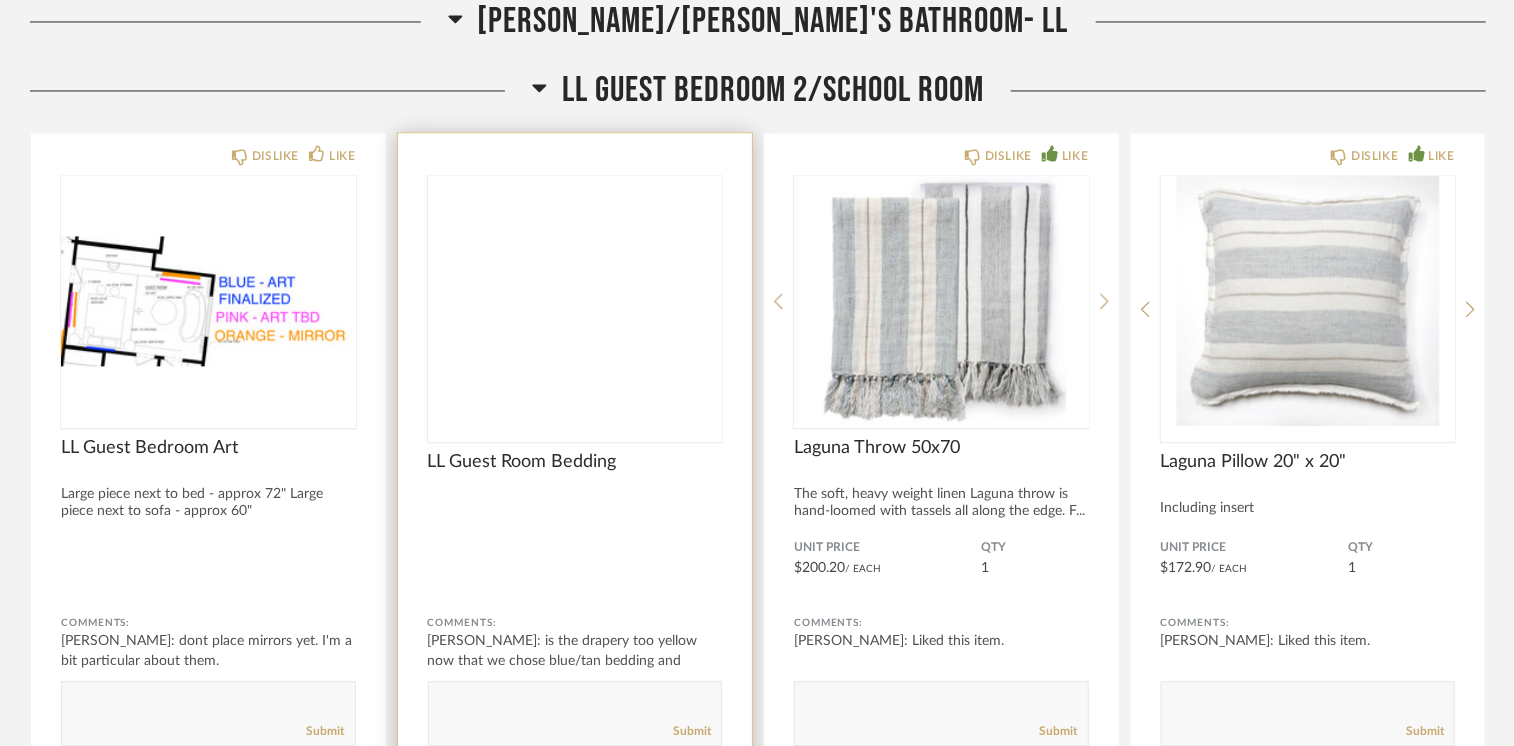 click 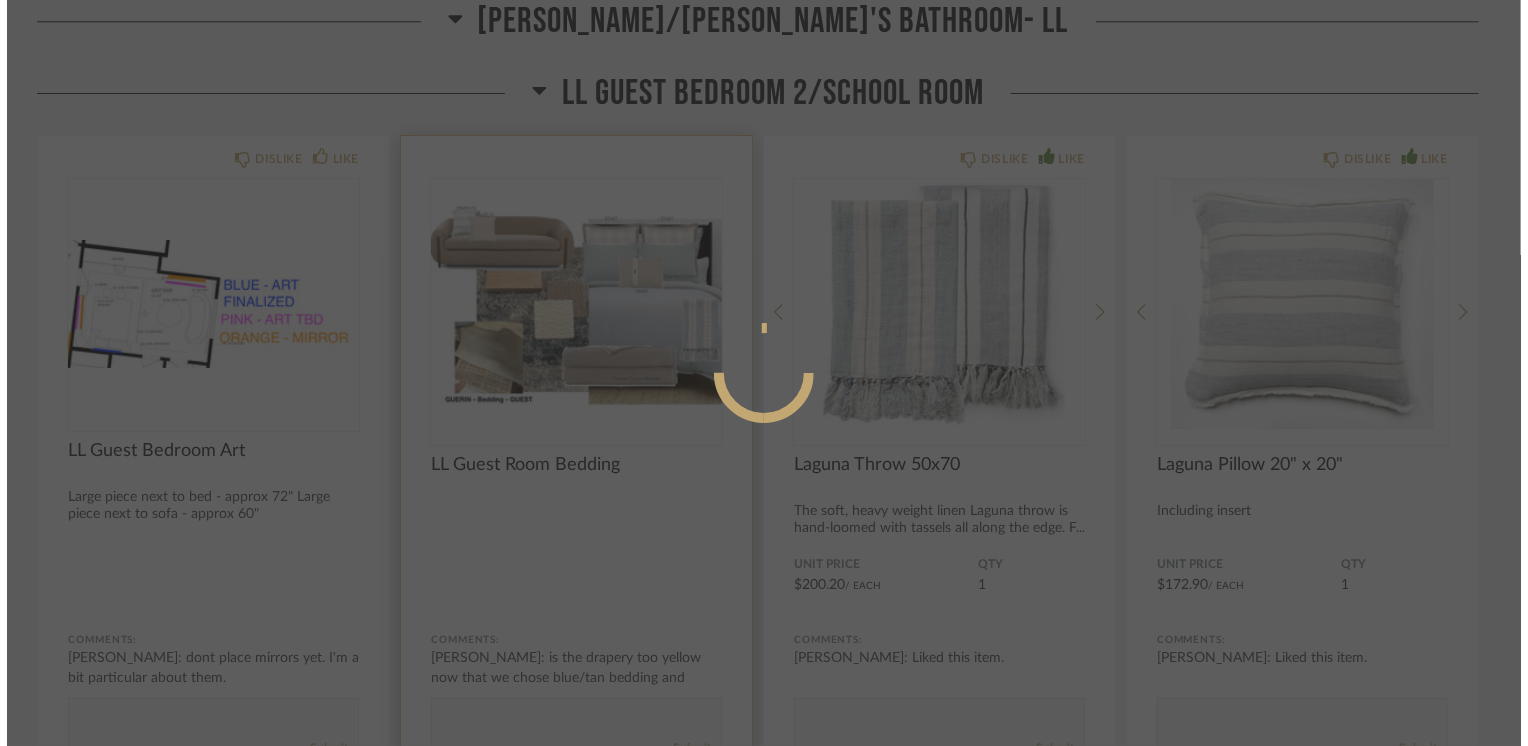 scroll, scrollTop: 0, scrollLeft: 0, axis: both 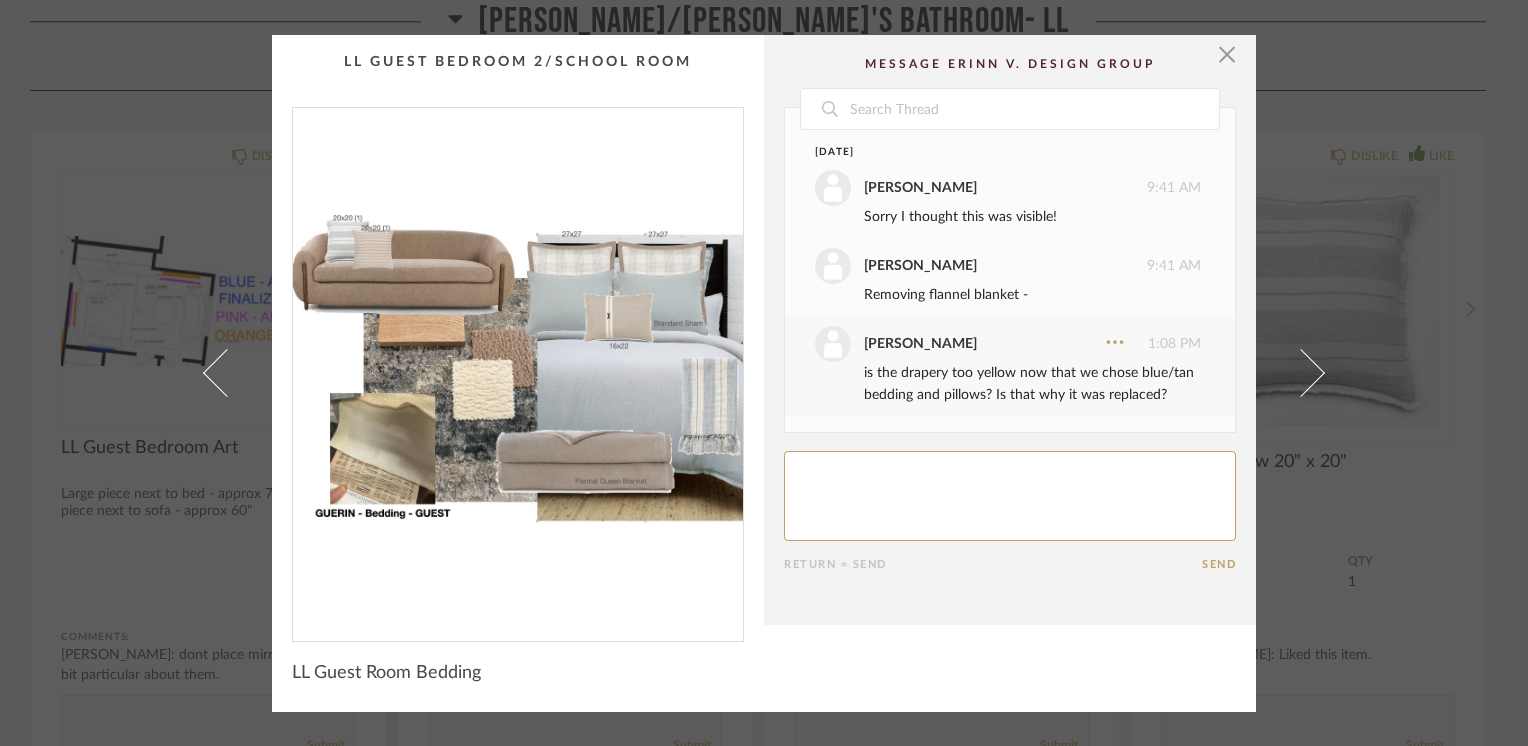 click at bounding box center [518, 366] 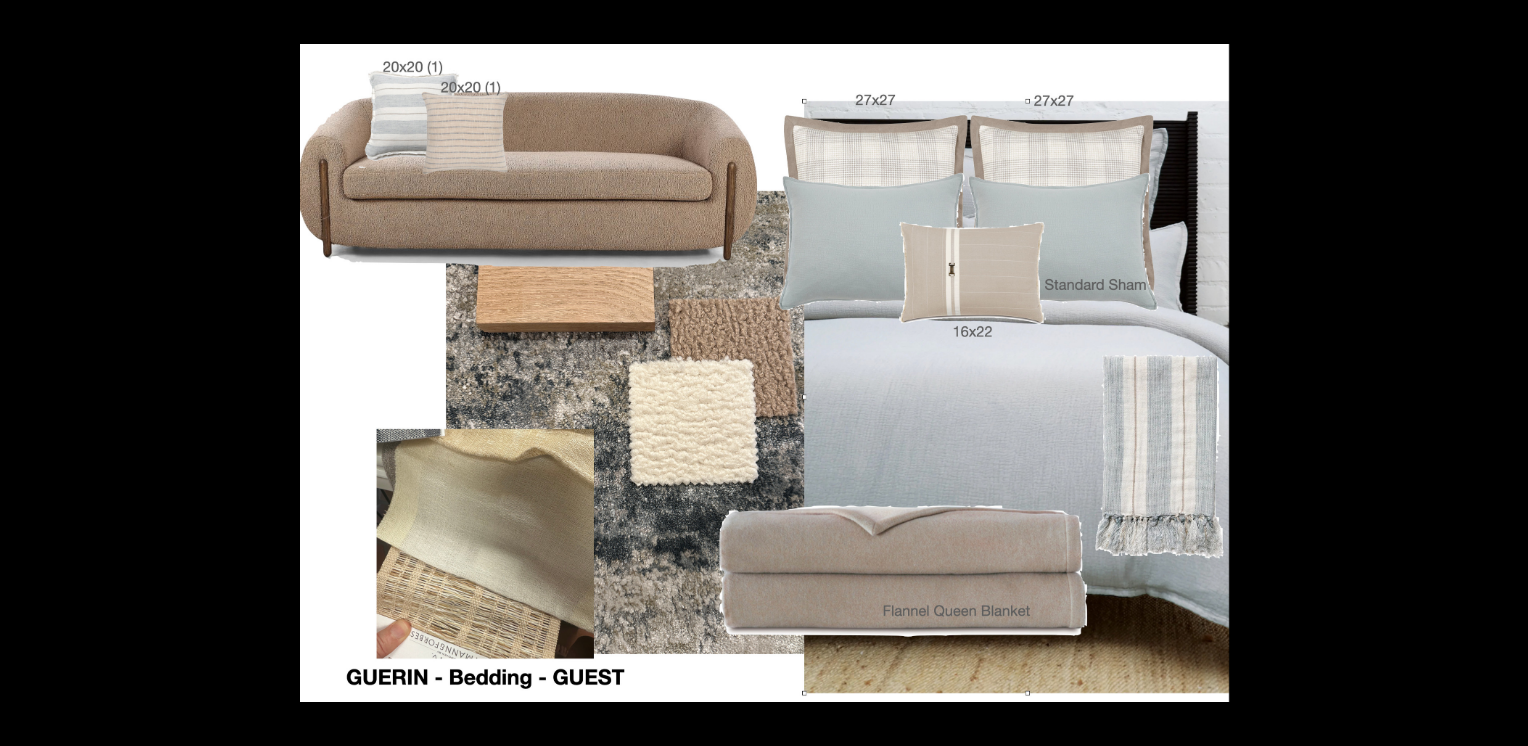 click at bounding box center (1506, 22) 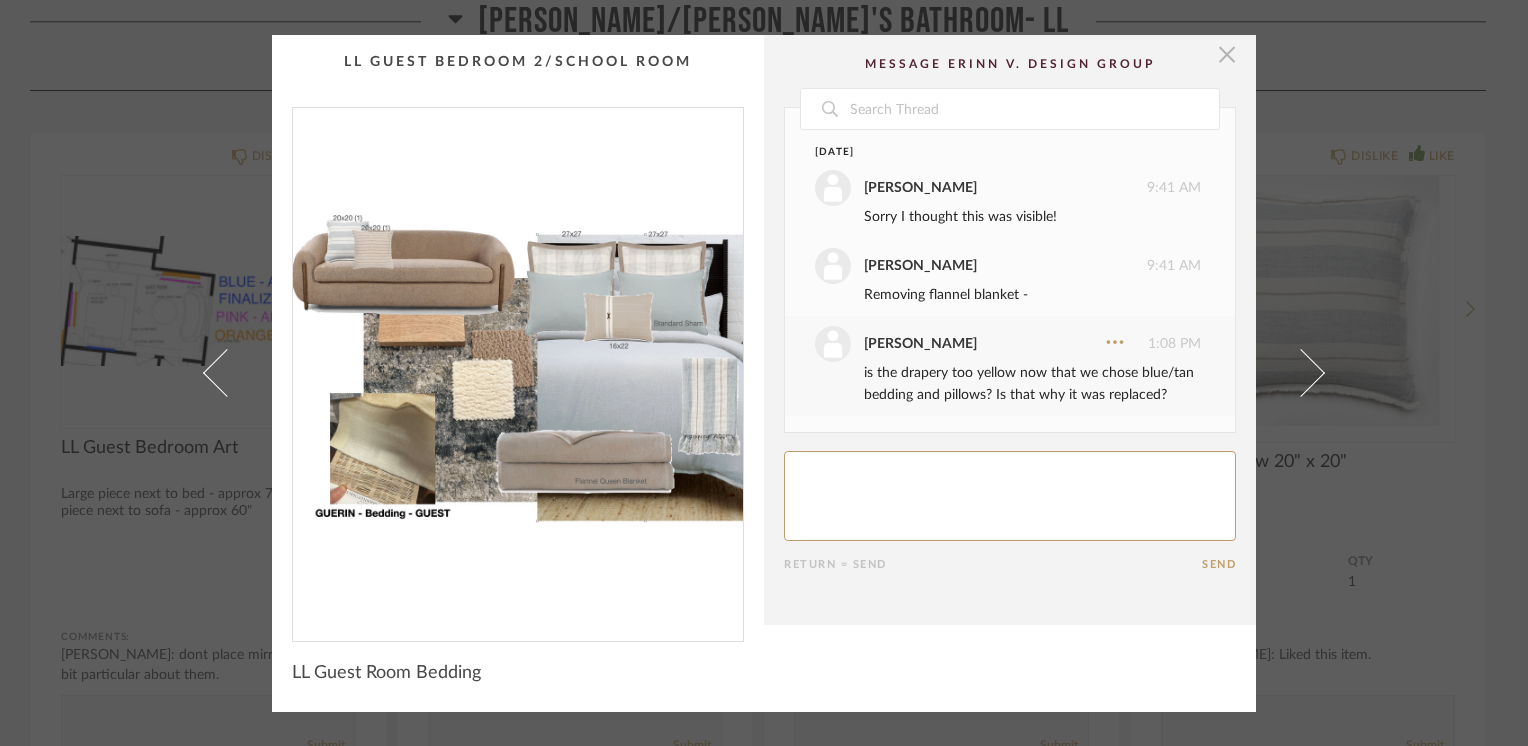 click at bounding box center [1227, 55] 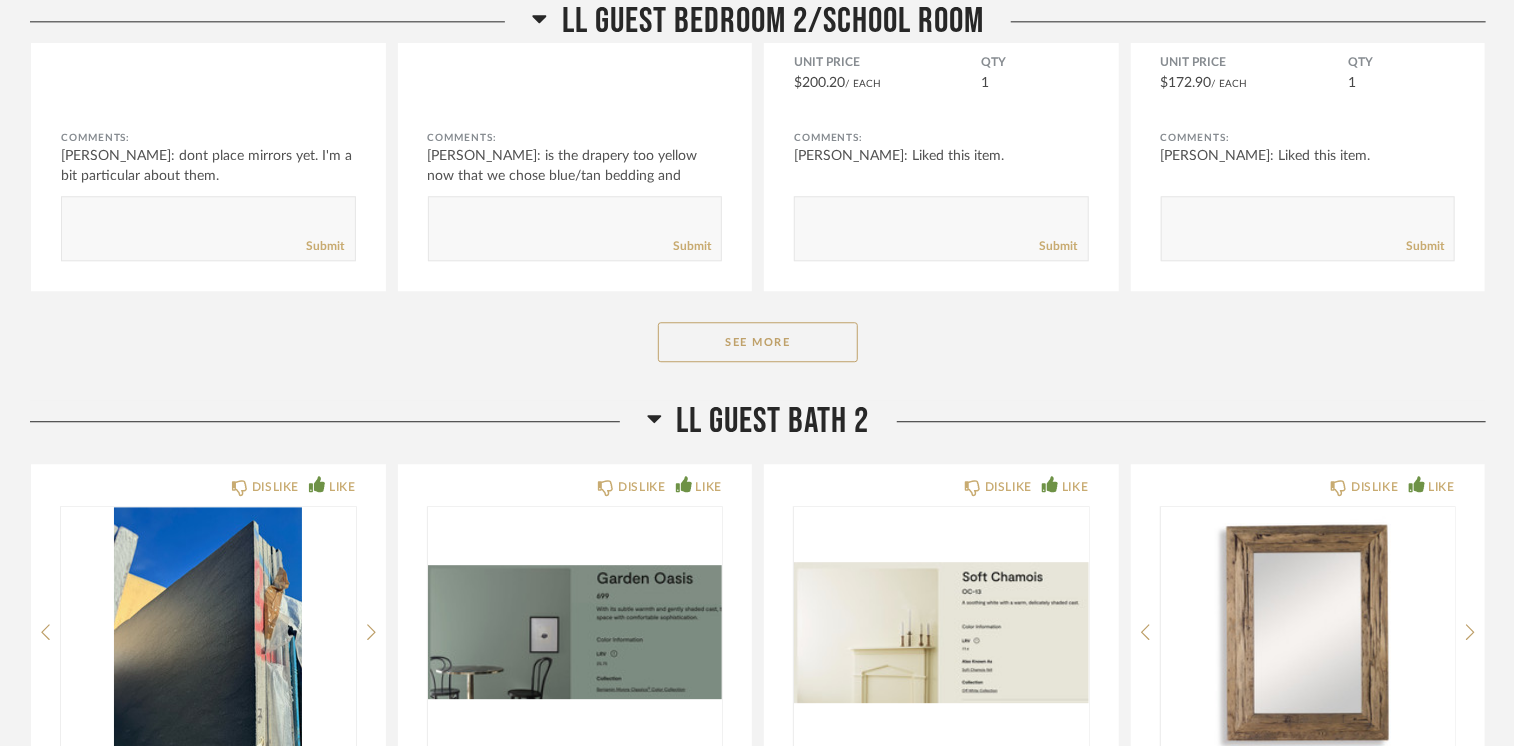 scroll, scrollTop: 29000, scrollLeft: 0, axis: vertical 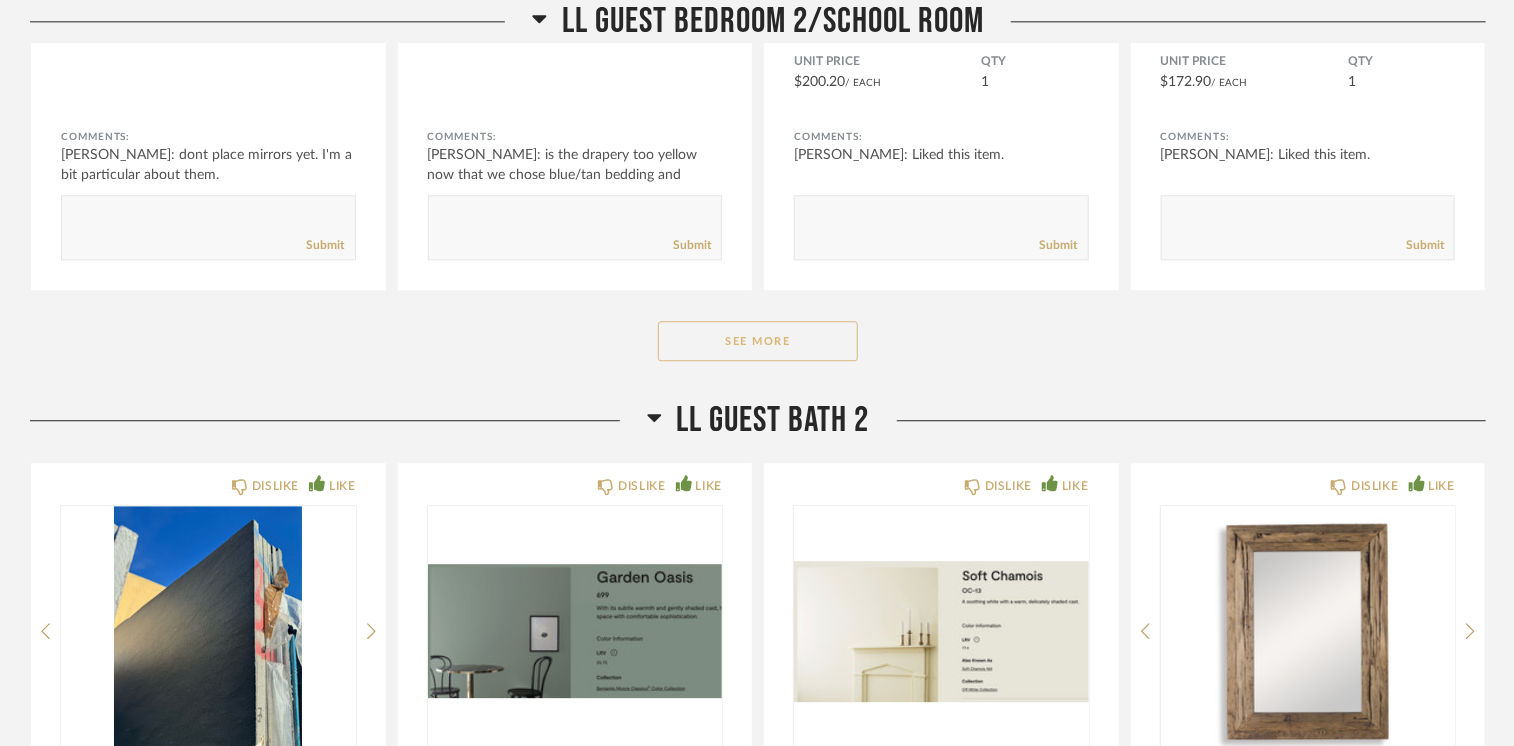 click on "See More" 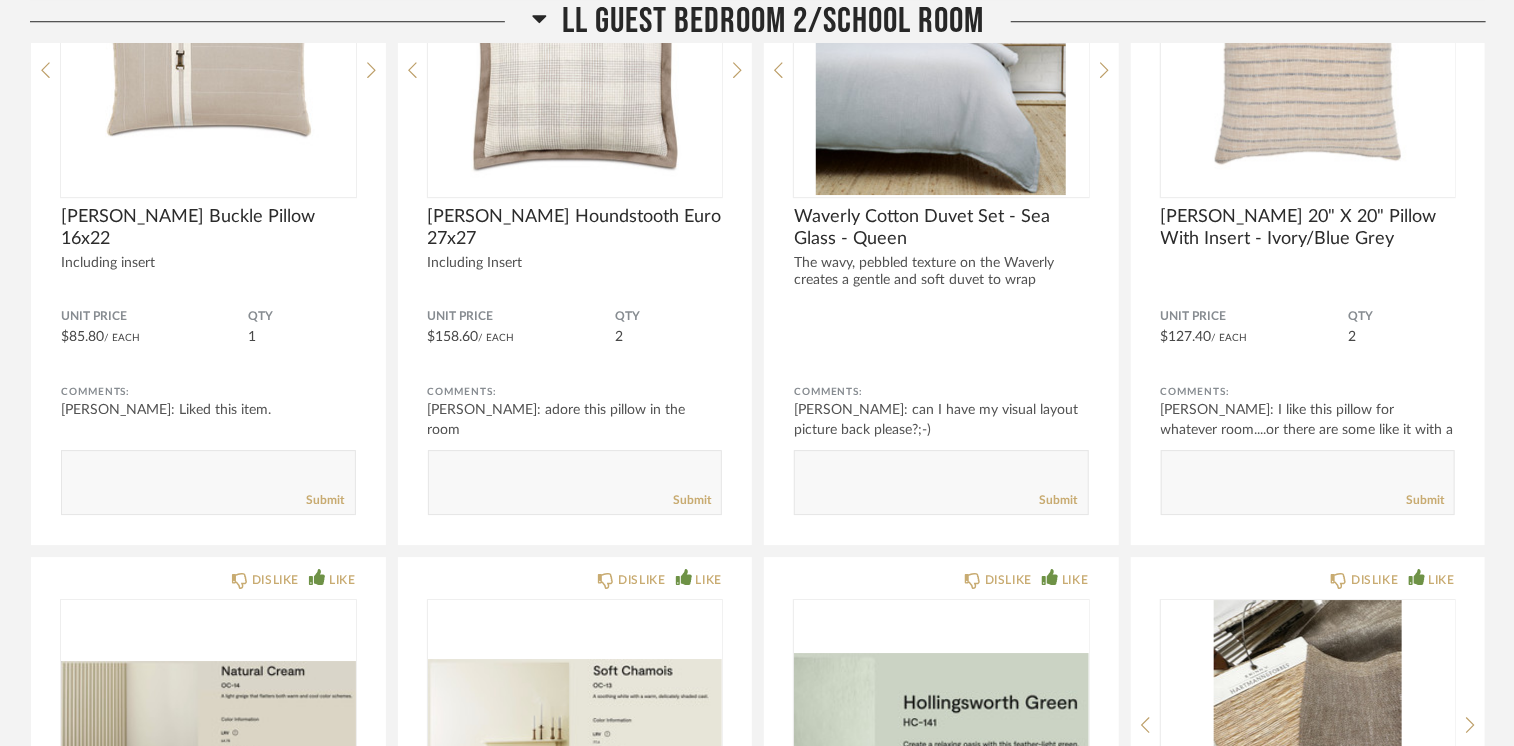 scroll, scrollTop: 29800, scrollLeft: 0, axis: vertical 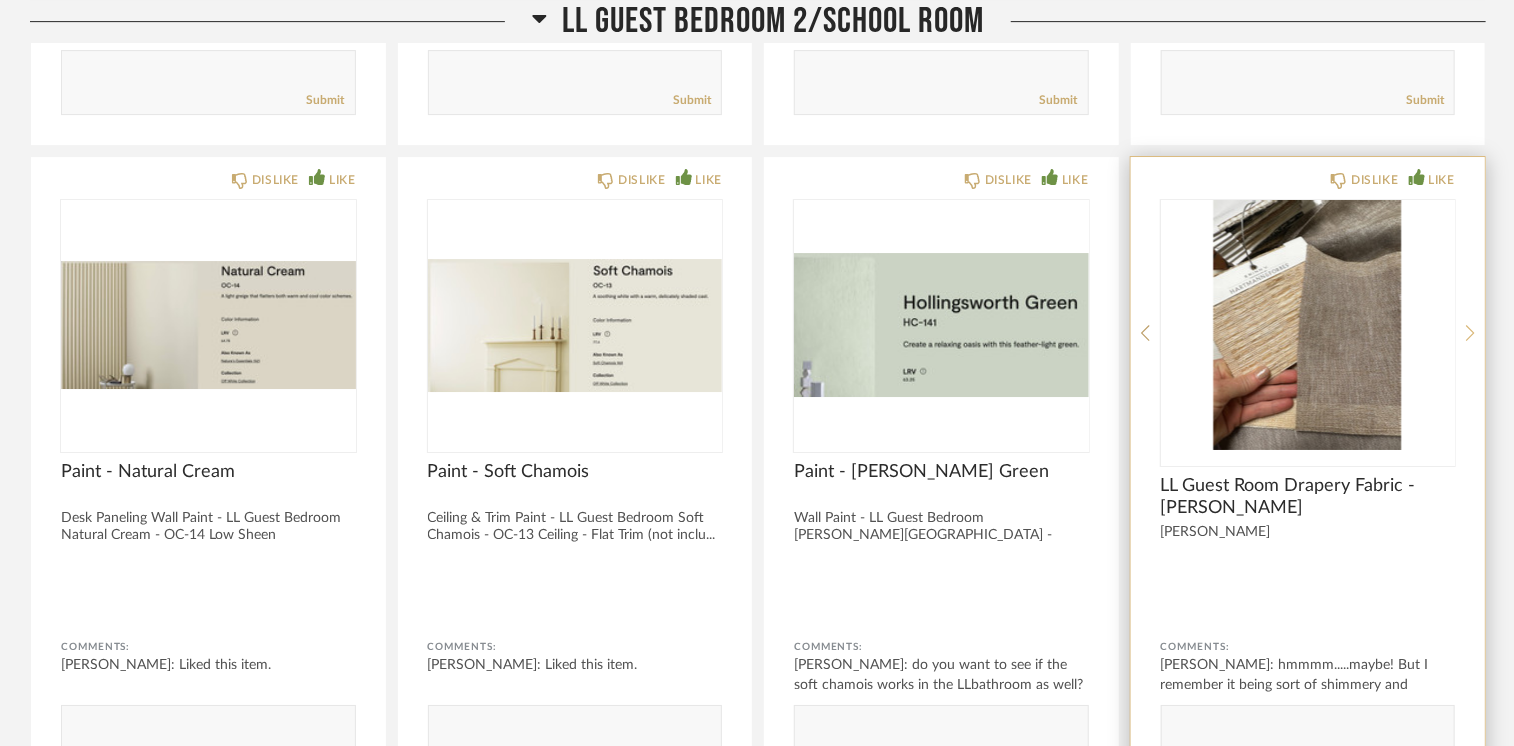 click 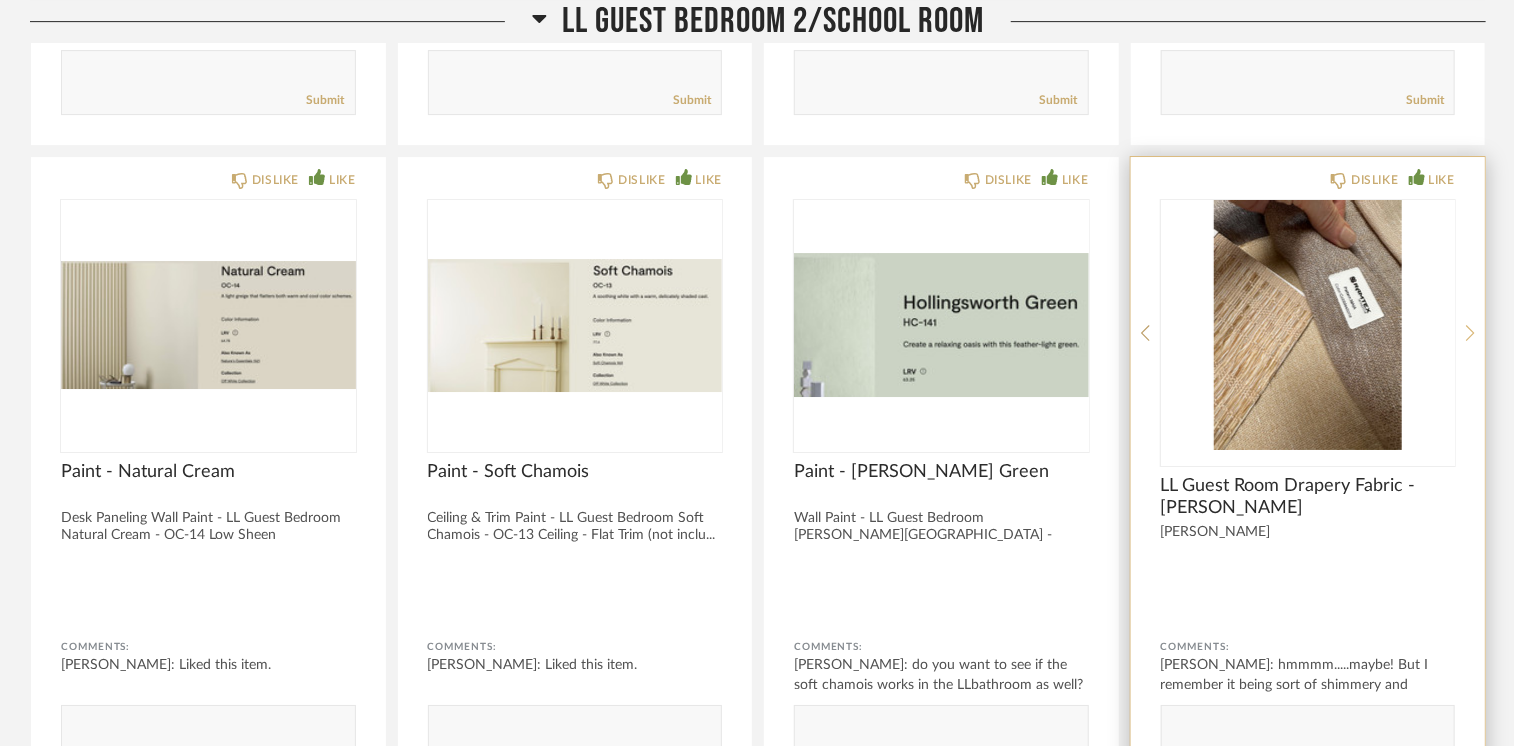 click 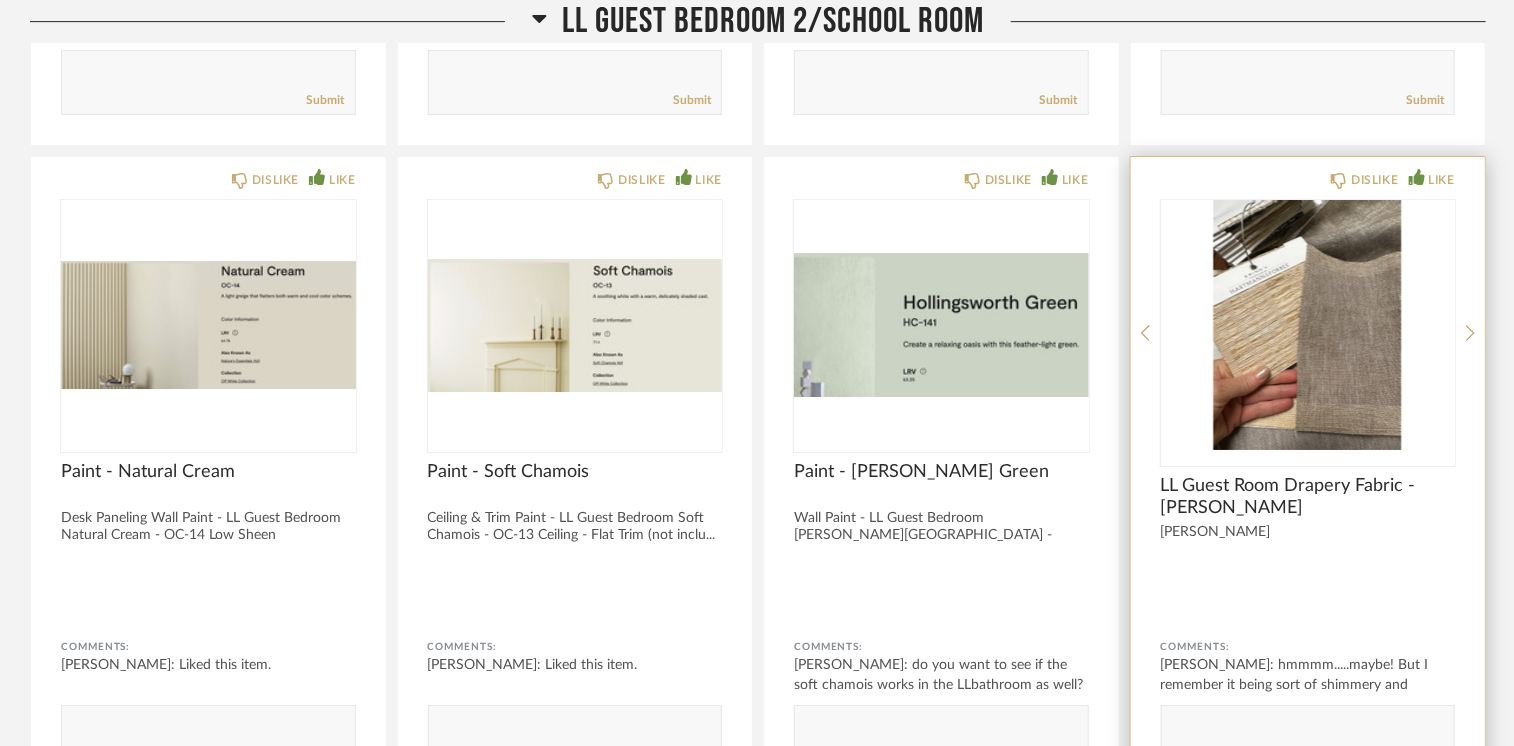 click on "Submit" 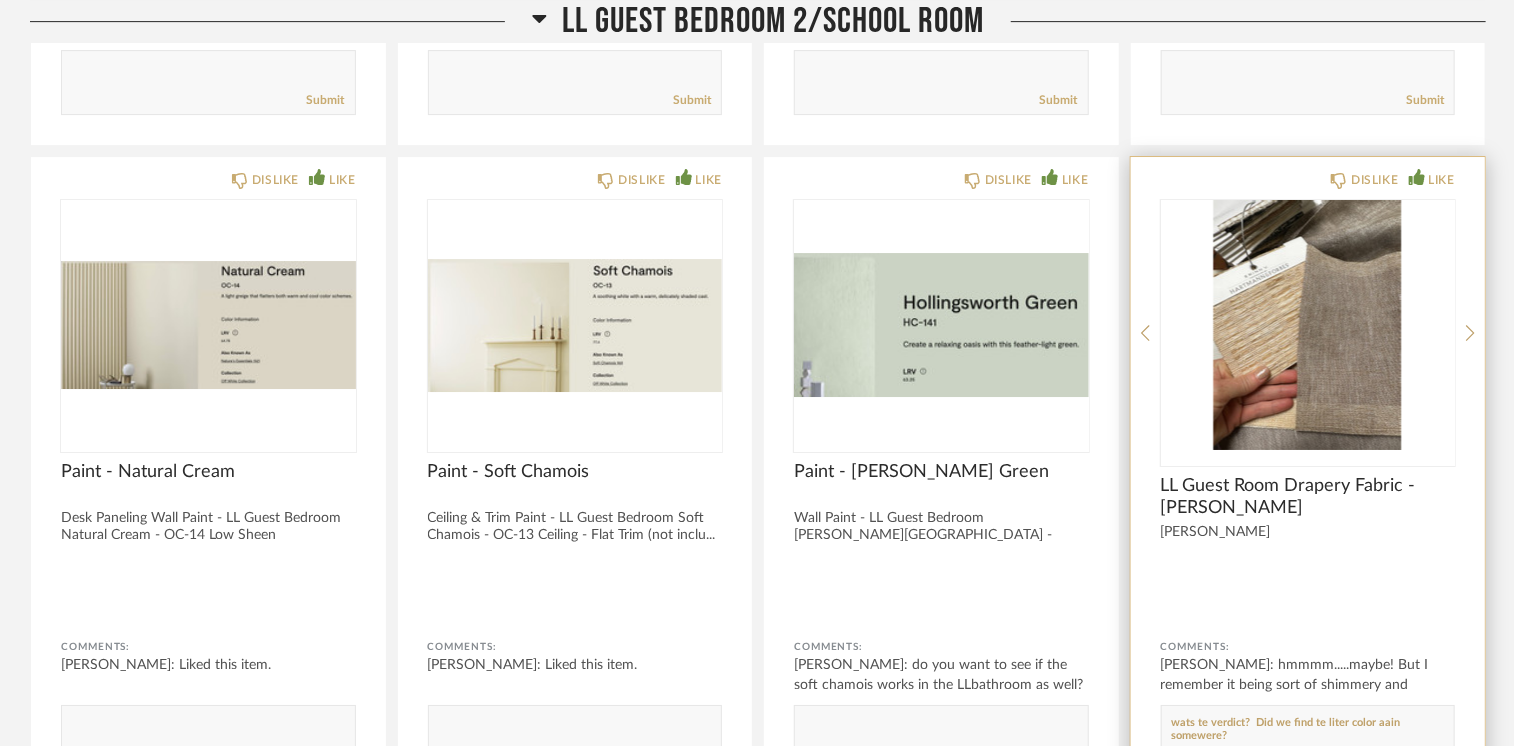 paste on "h" 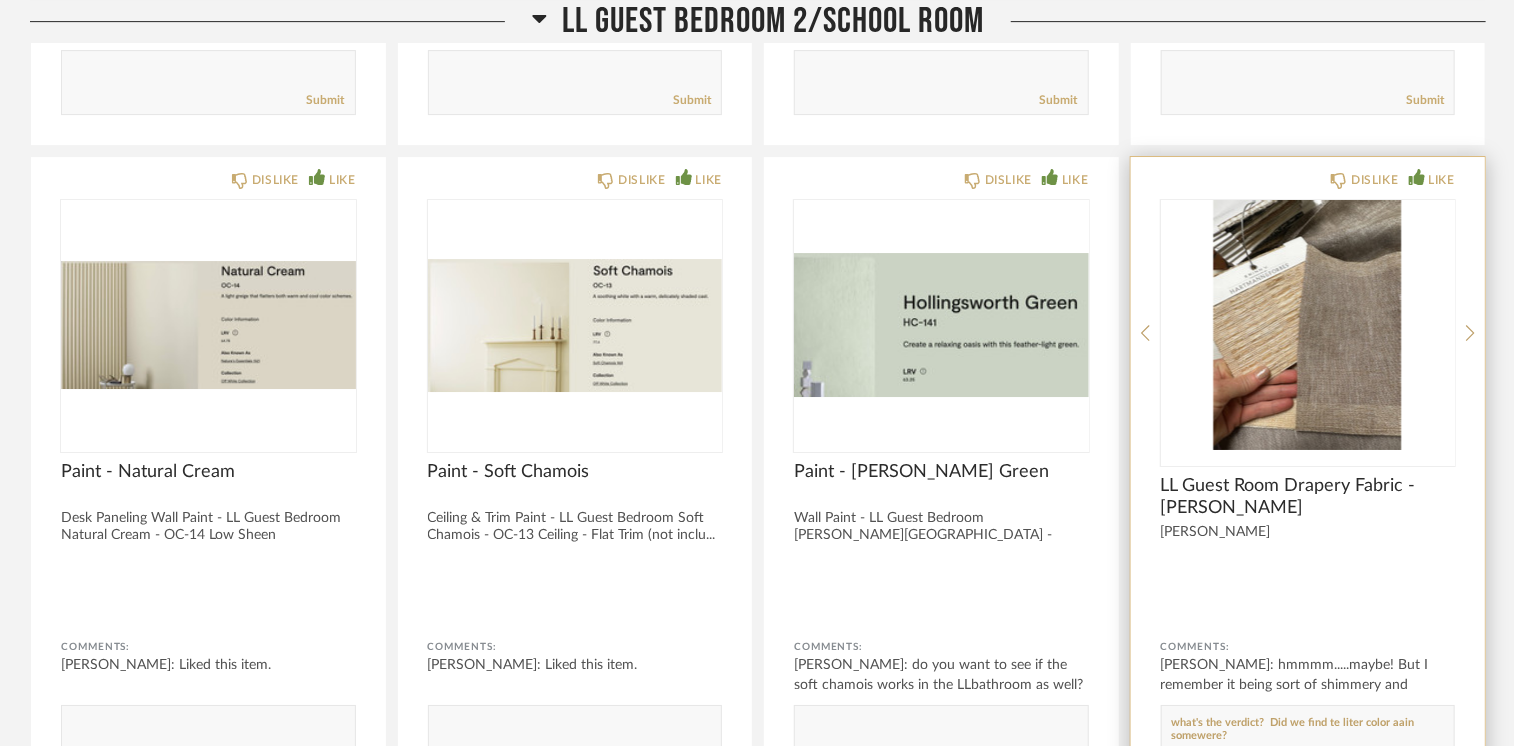 drag, startPoint x: 1330, startPoint y: 690, endPoint x: 1288, endPoint y: 728, distance: 56.63921 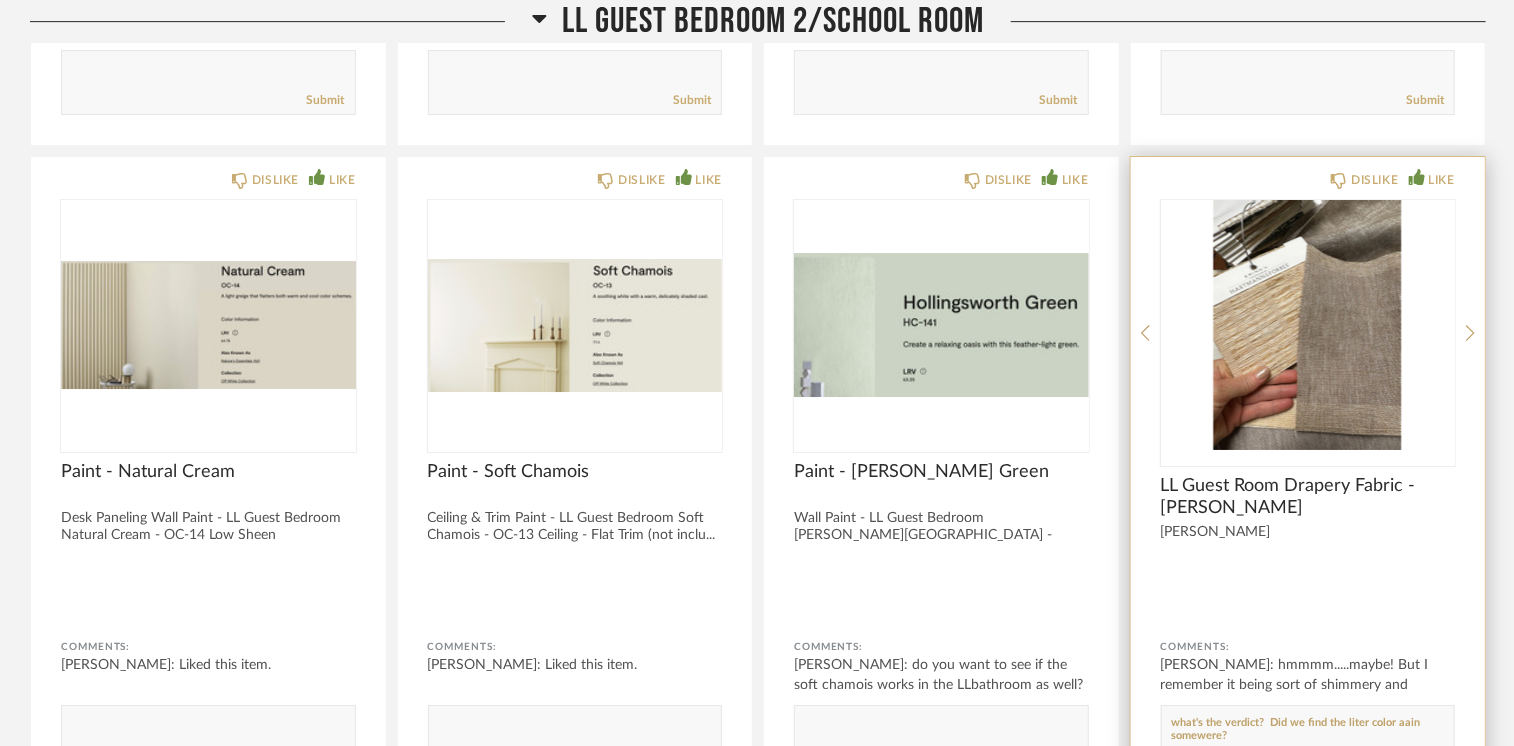 paste on "h" 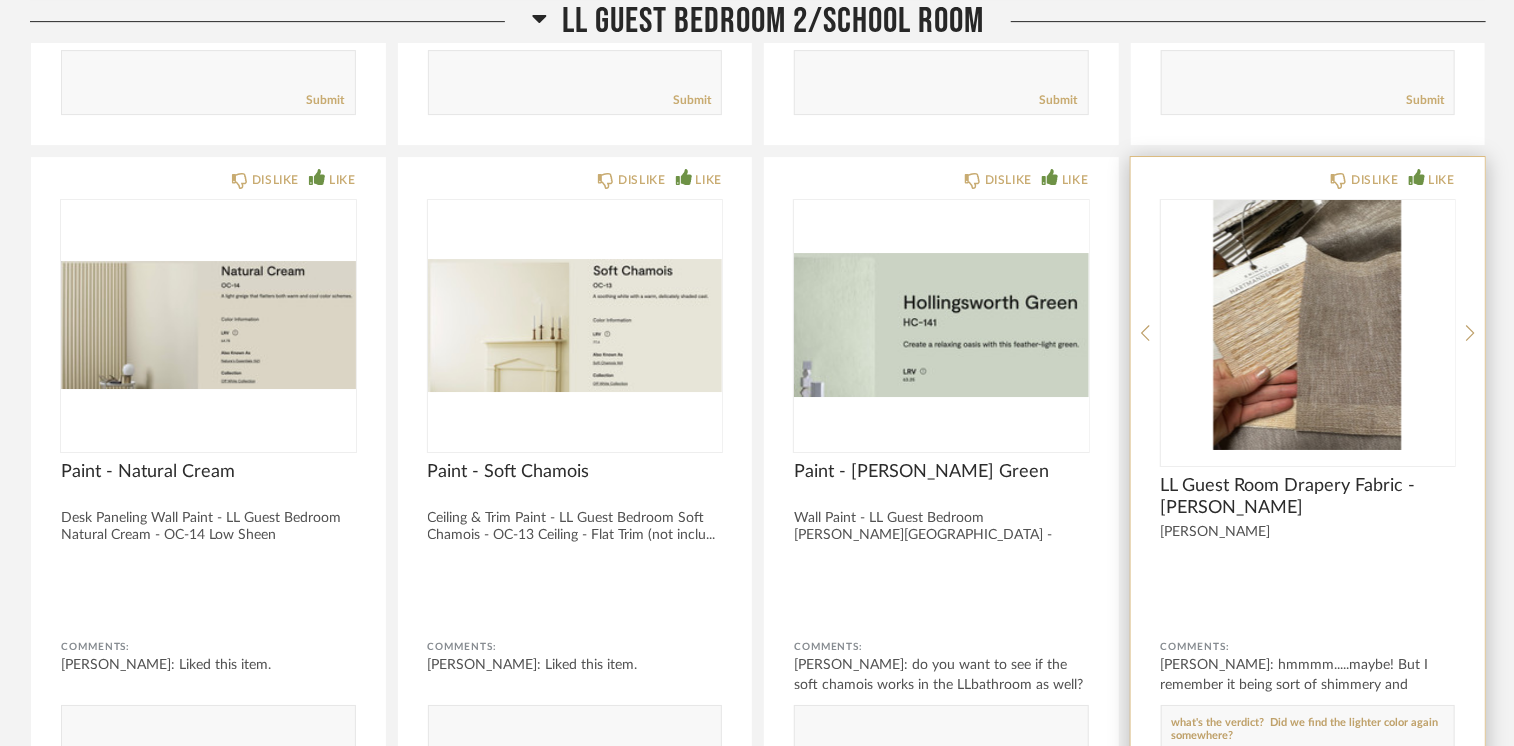 type on "what's the verdict?  Did we find the lighter color again somewhere?" 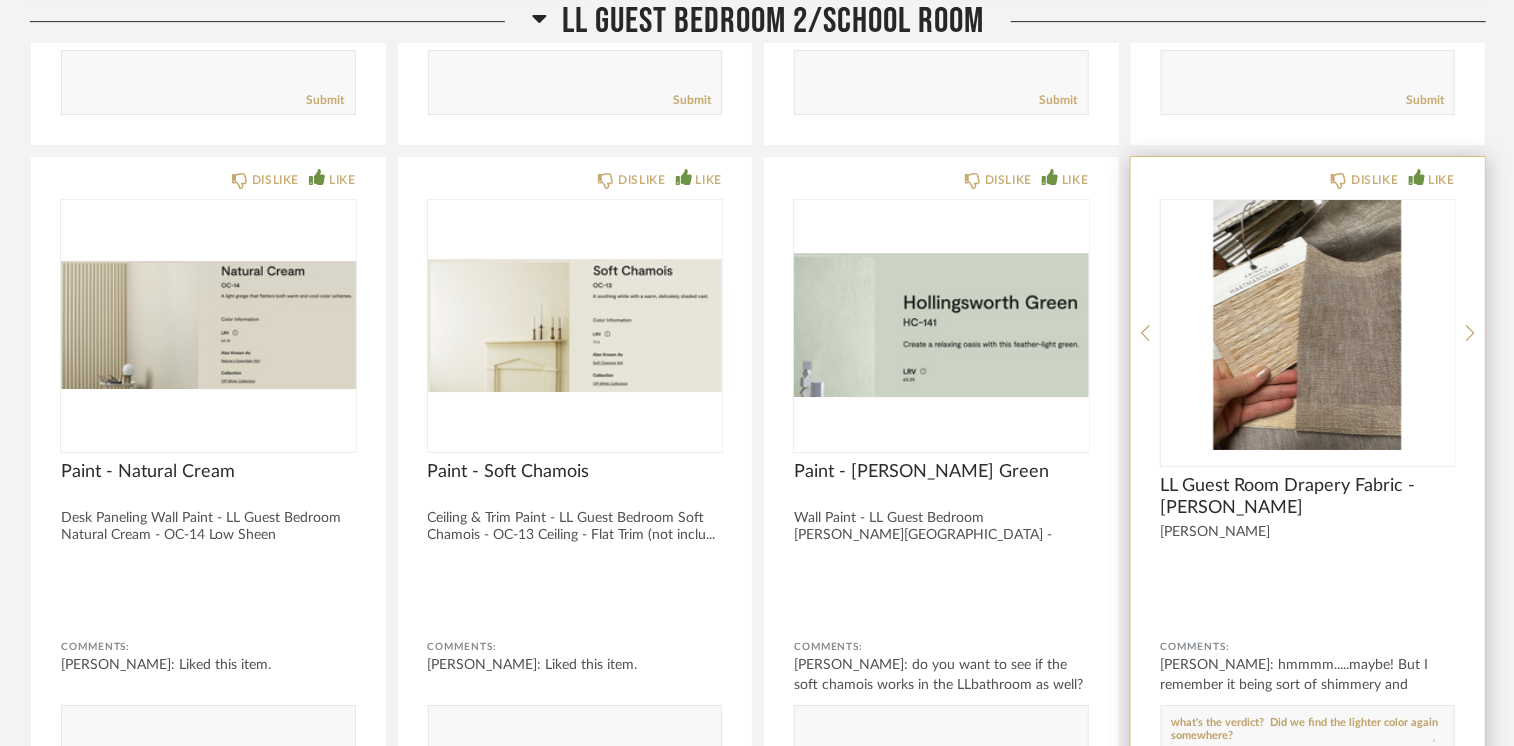 type 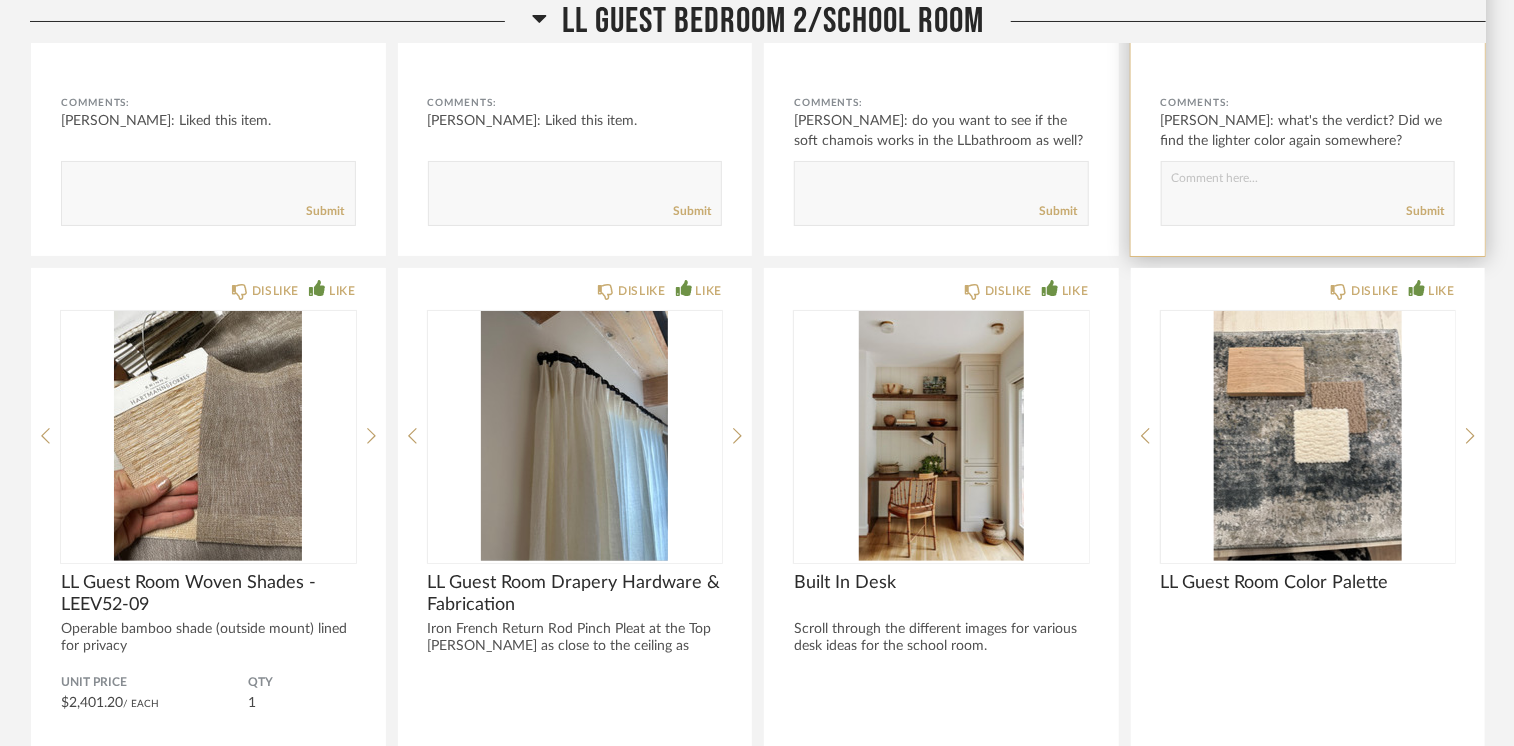 scroll, scrollTop: 30500, scrollLeft: 0, axis: vertical 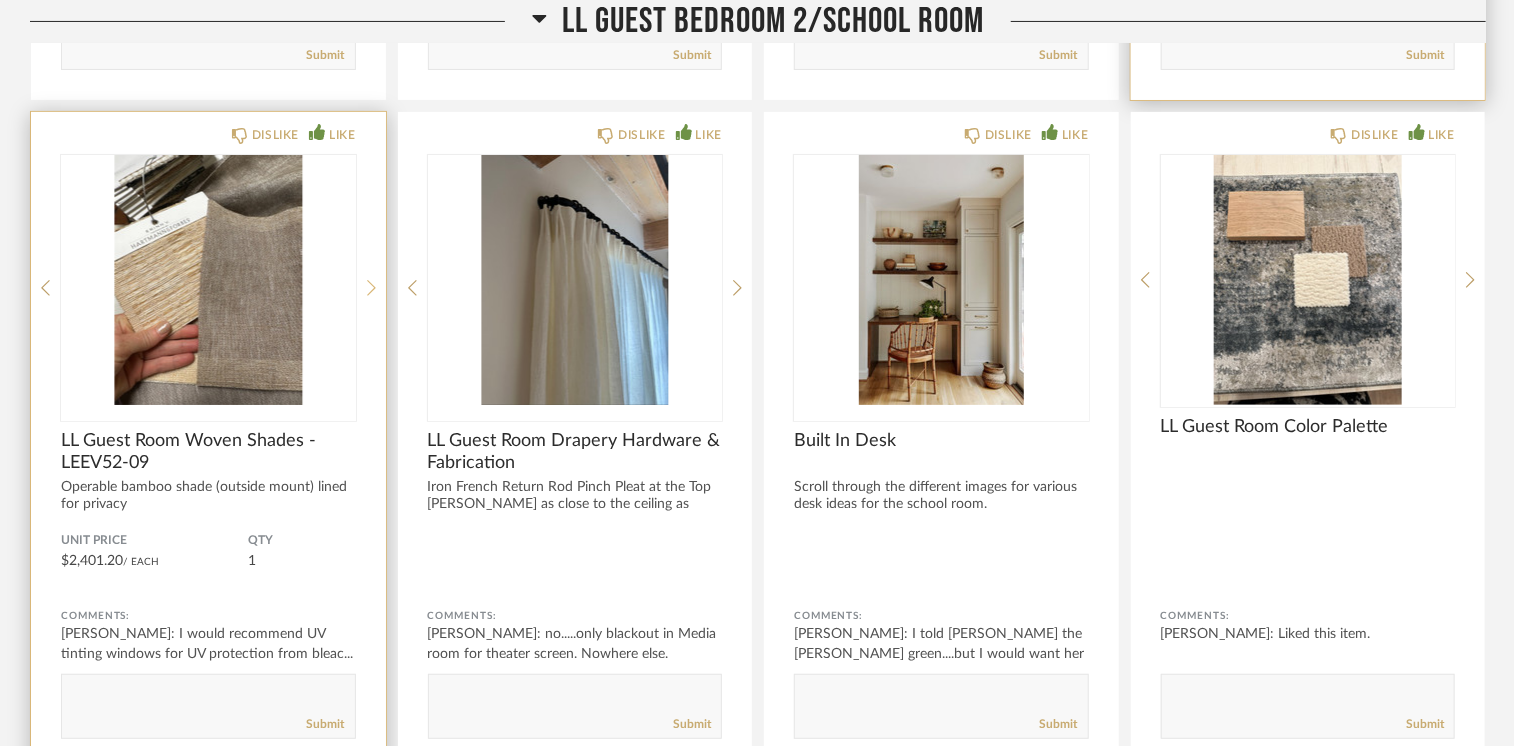 click 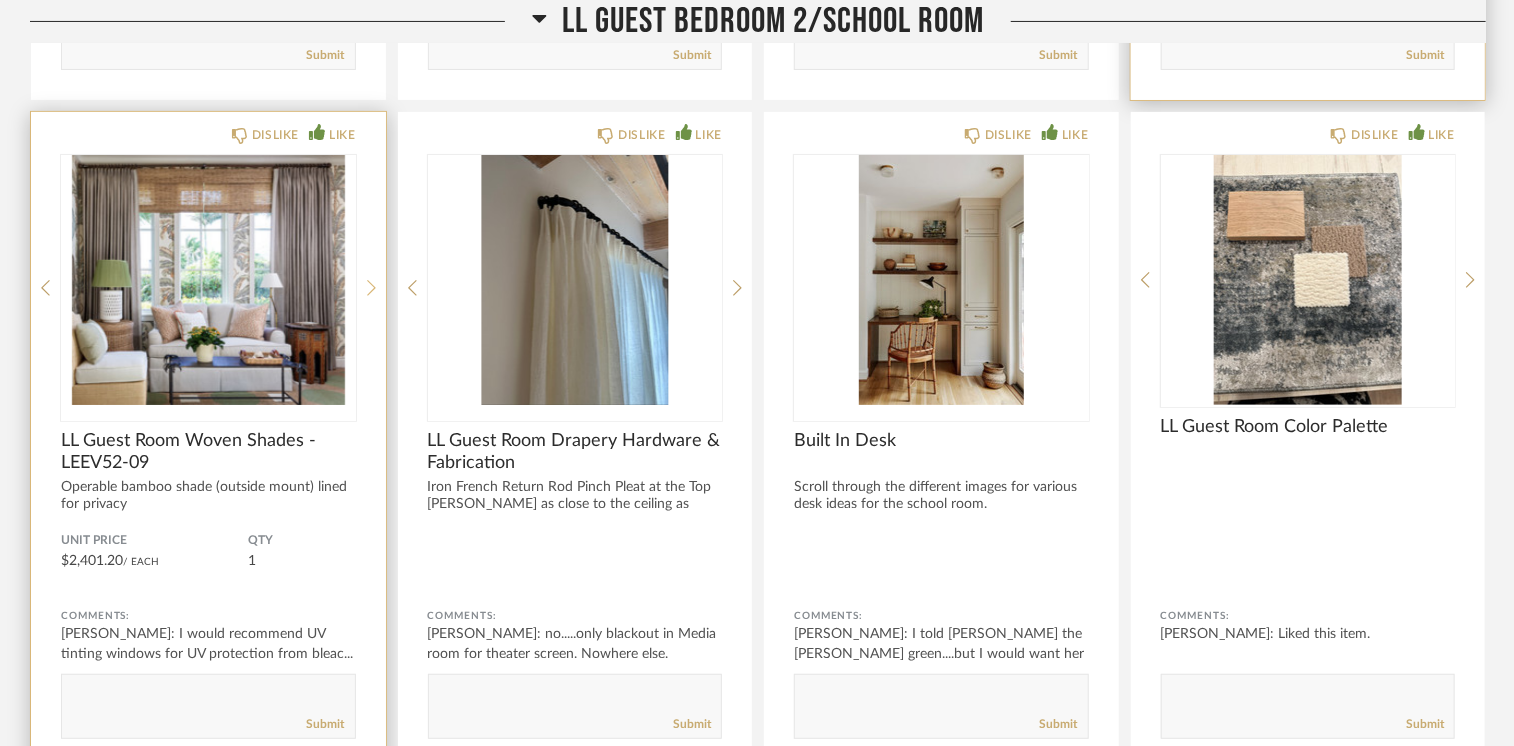 click 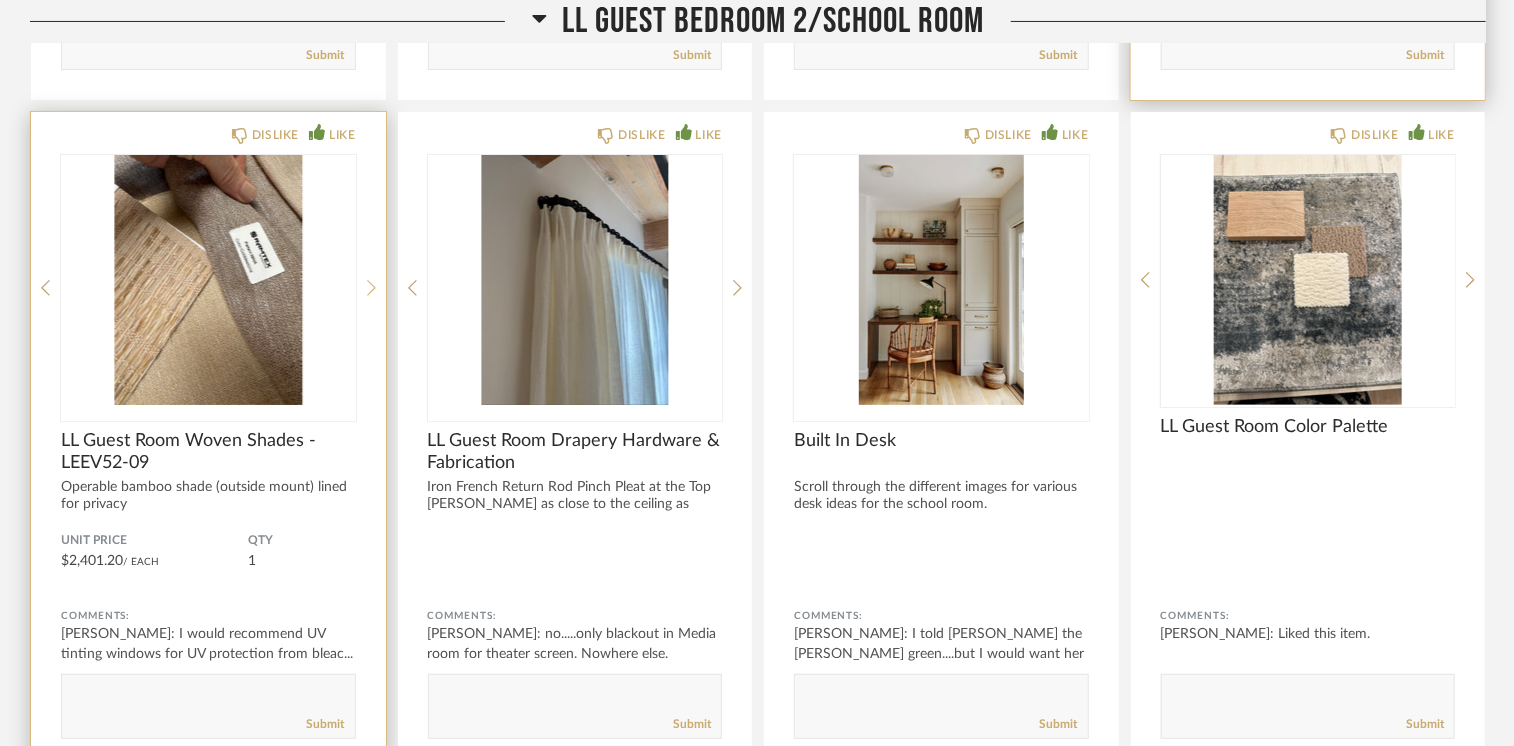 click 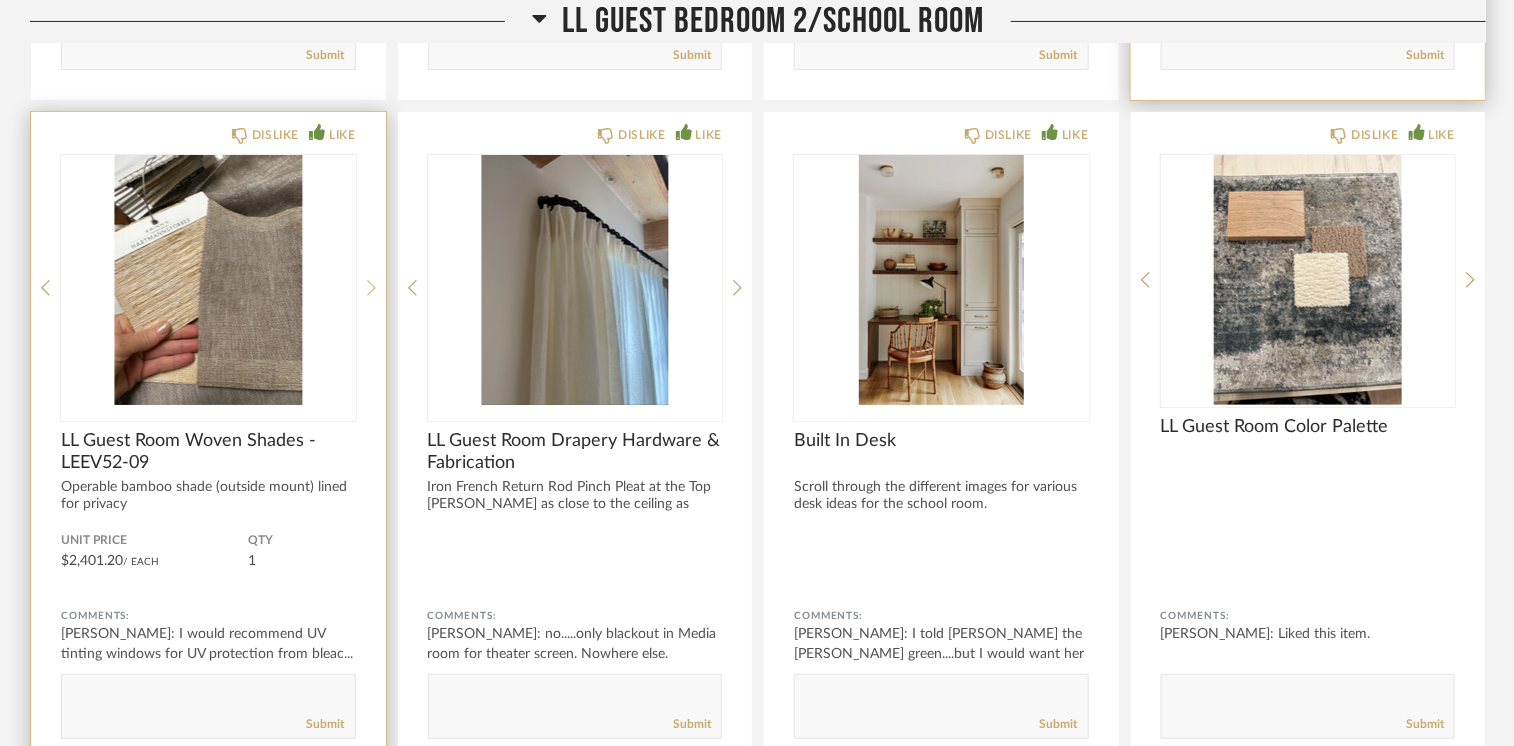 click 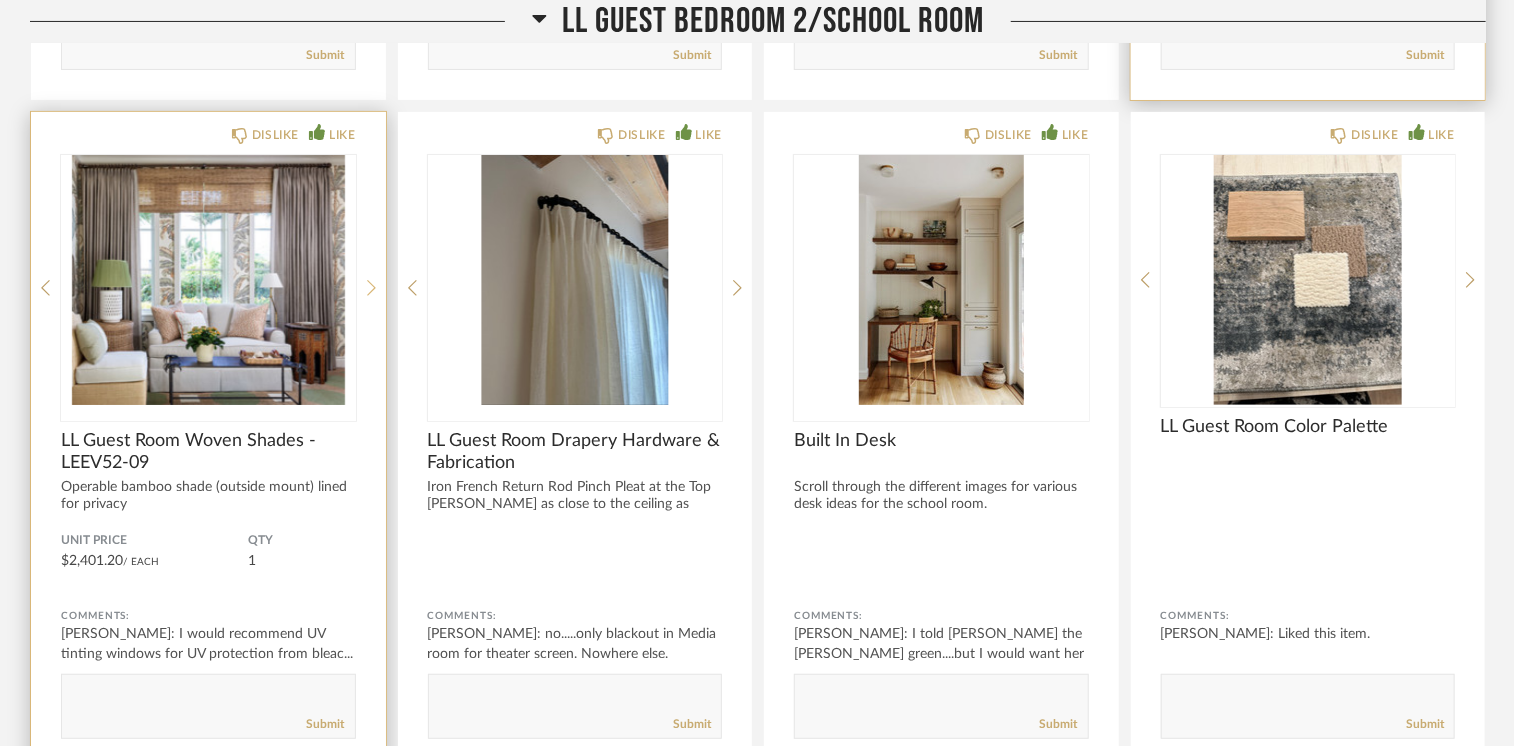 click 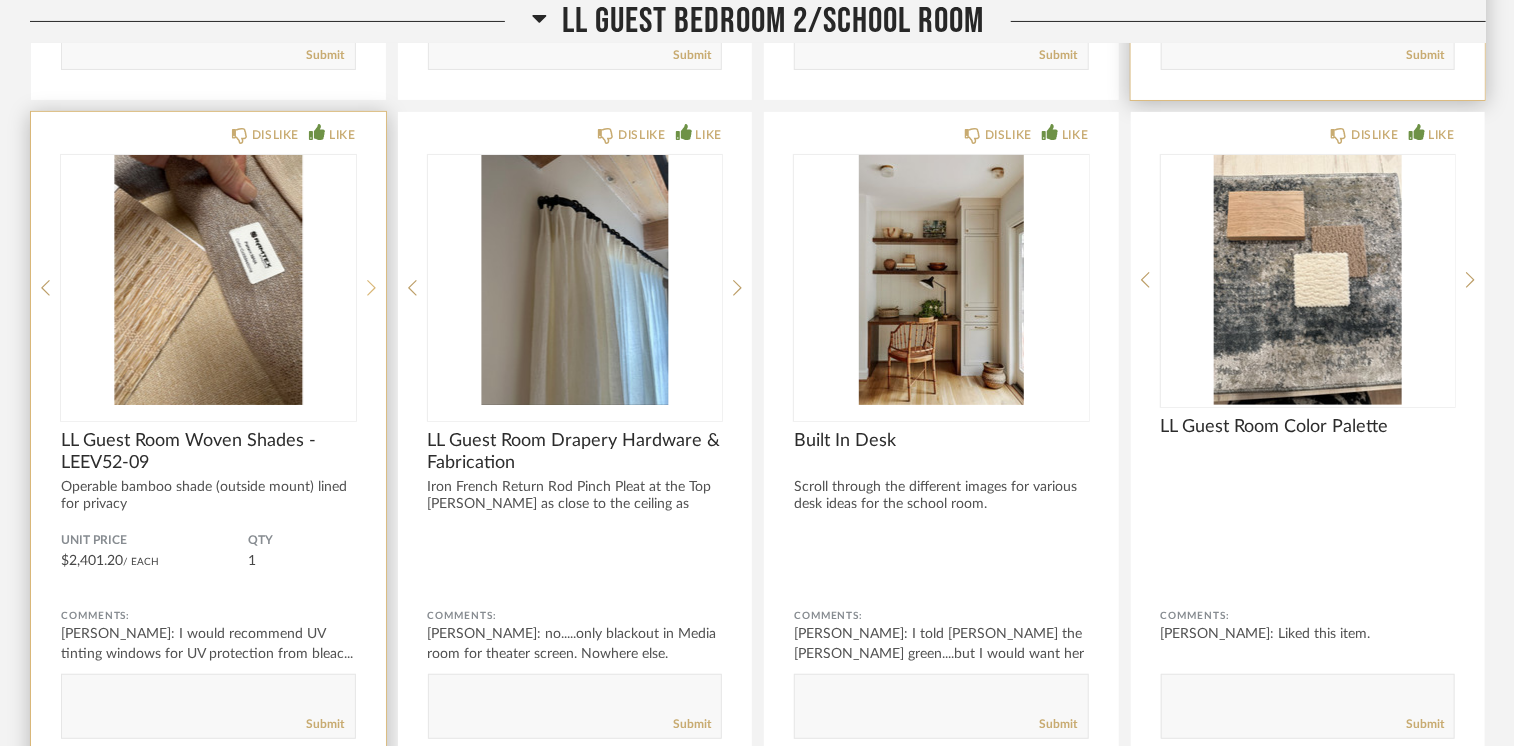 click 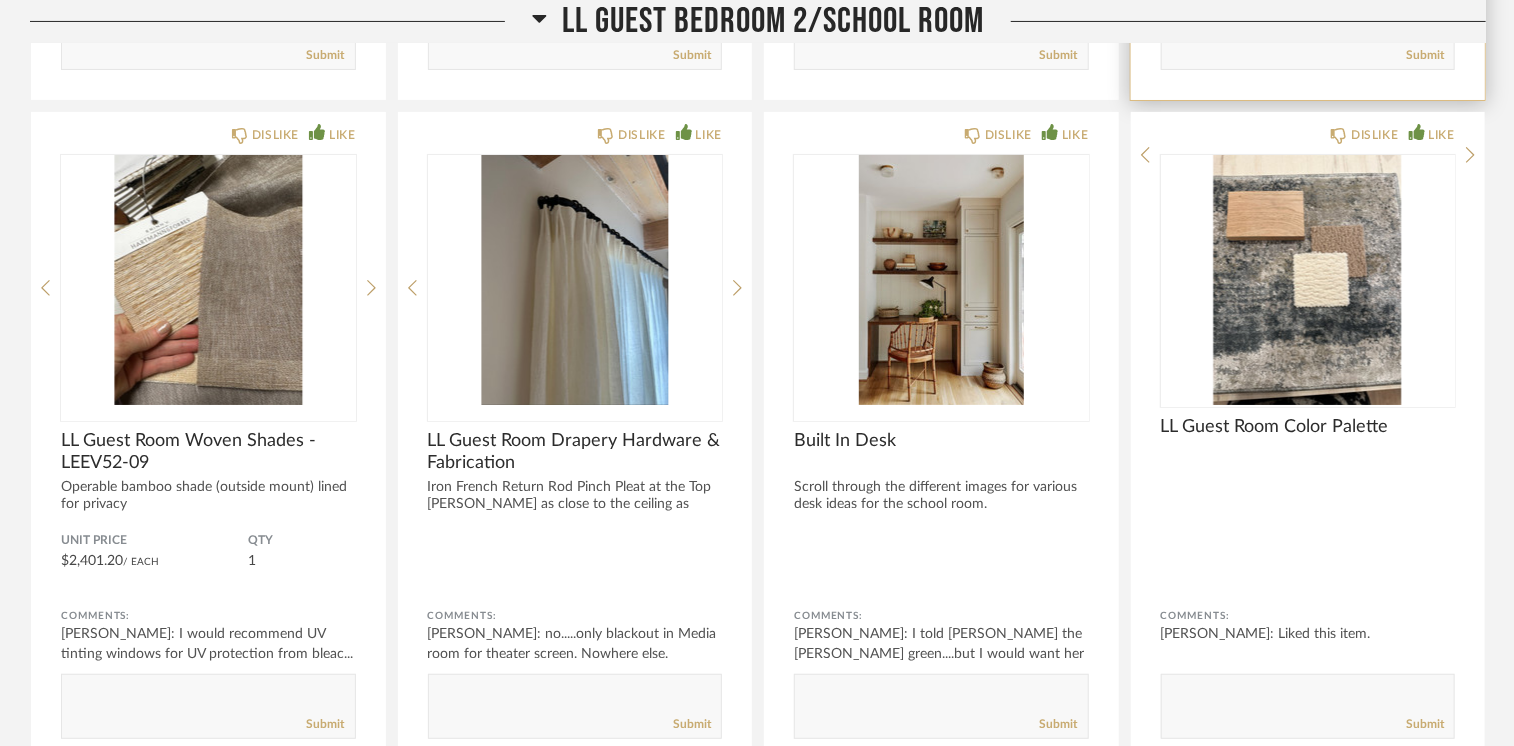 scroll, scrollTop: 29800, scrollLeft: 0, axis: vertical 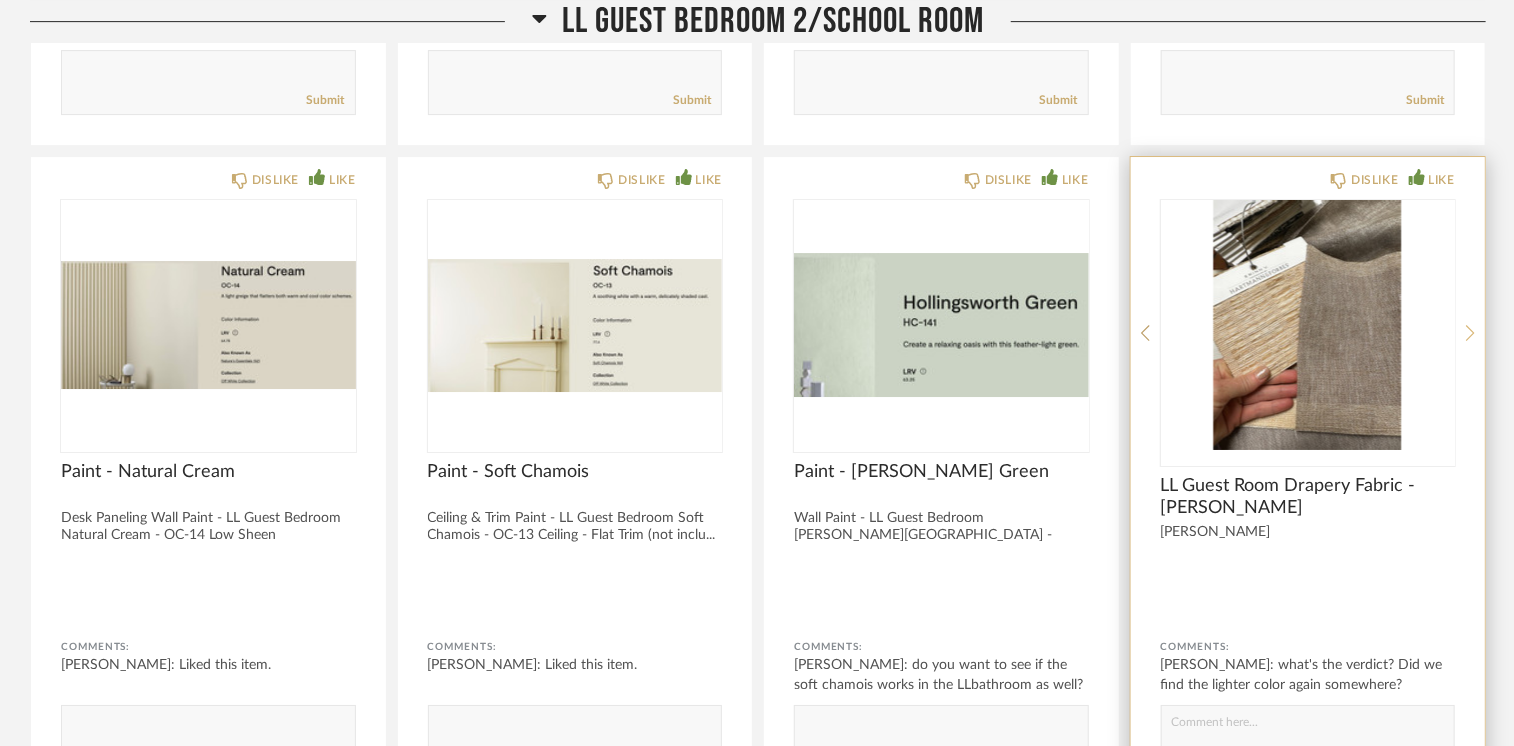 click 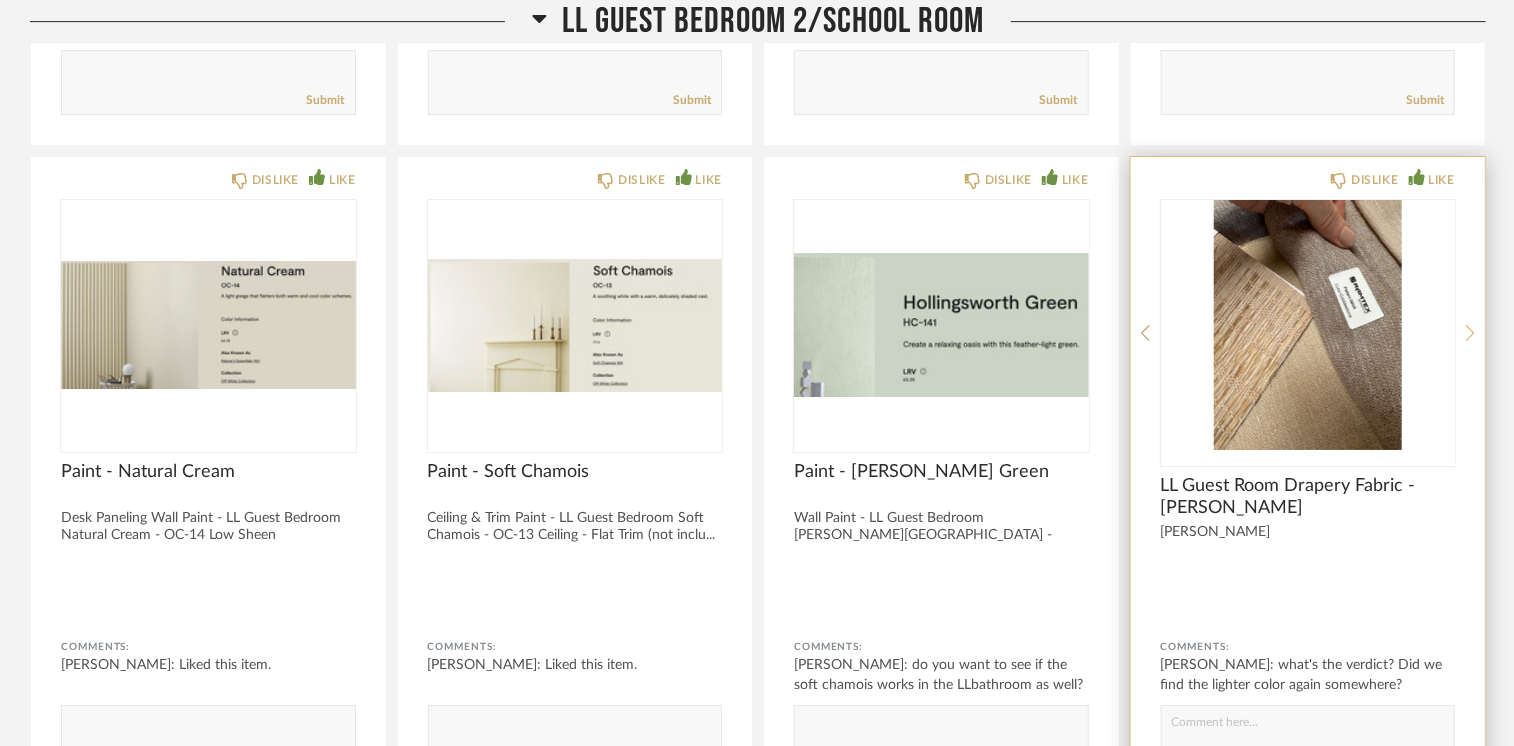 click 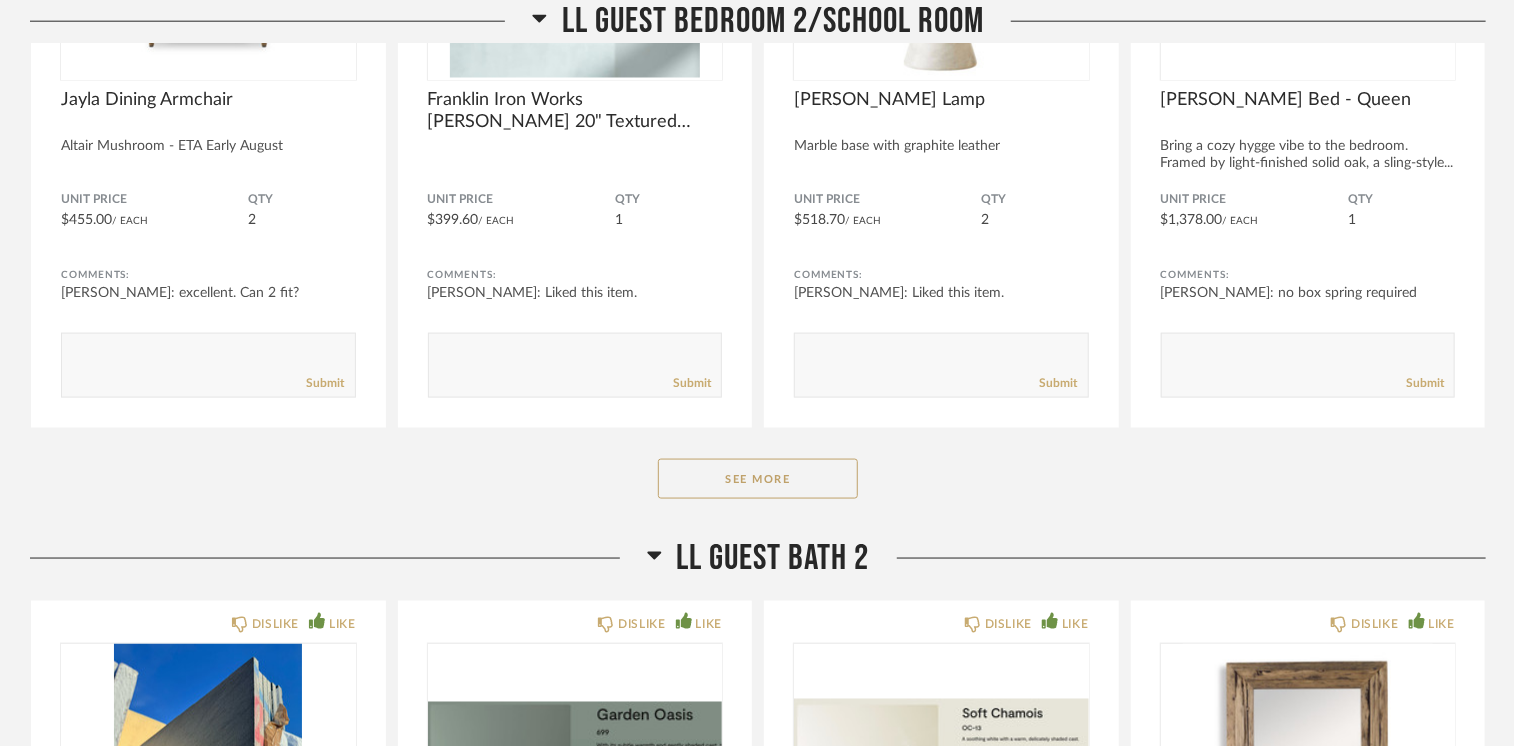 scroll, scrollTop: 31500, scrollLeft: 0, axis: vertical 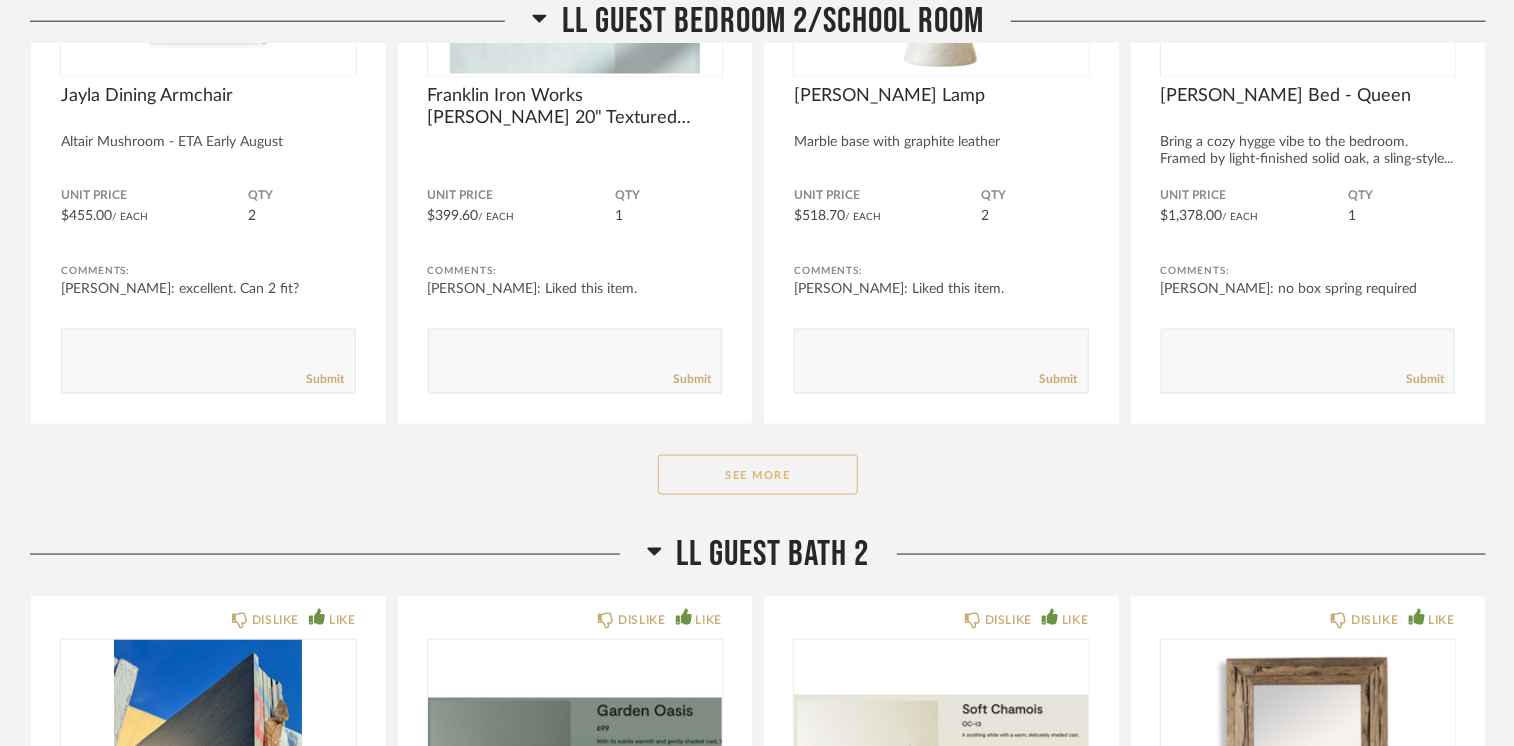 click on "See More" 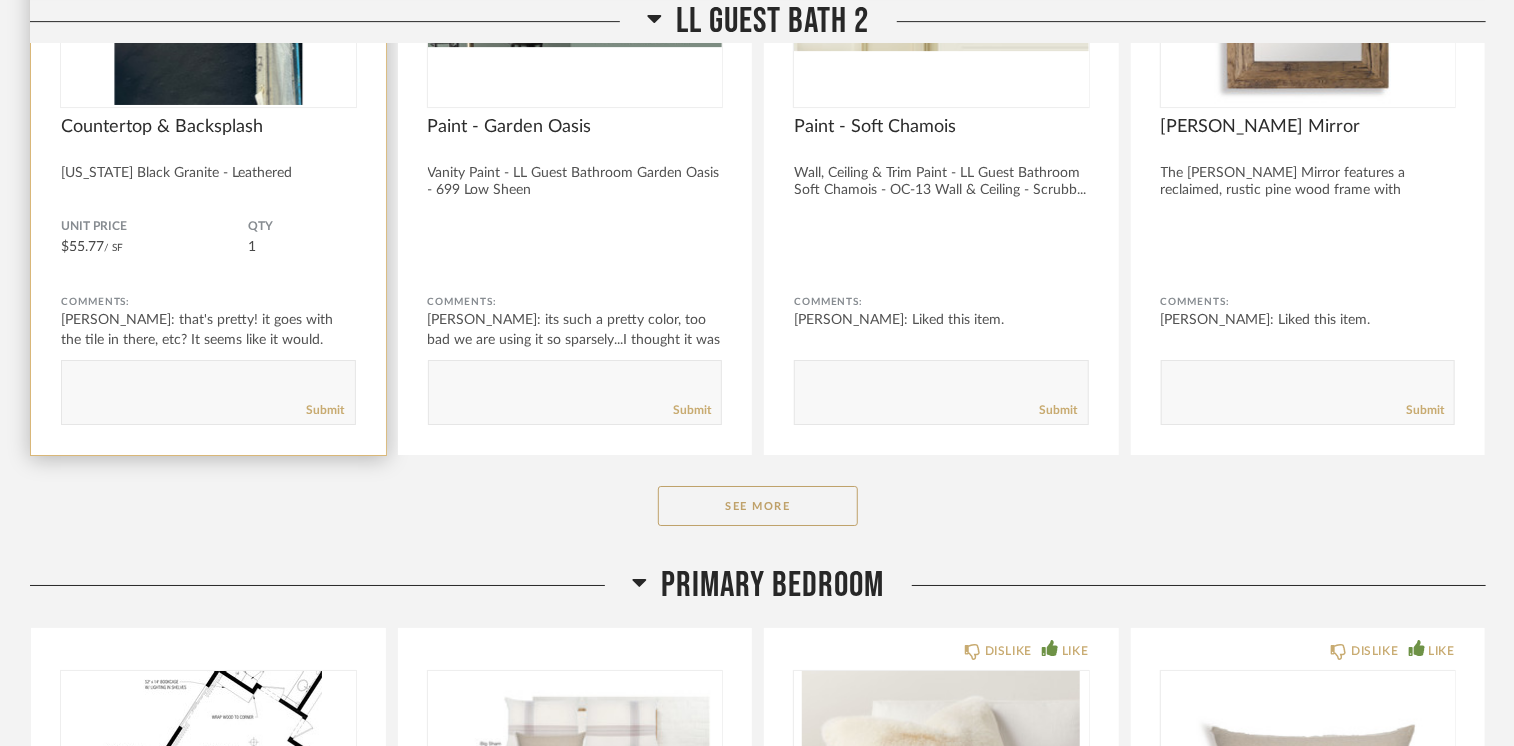 scroll, scrollTop: 33200, scrollLeft: 0, axis: vertical 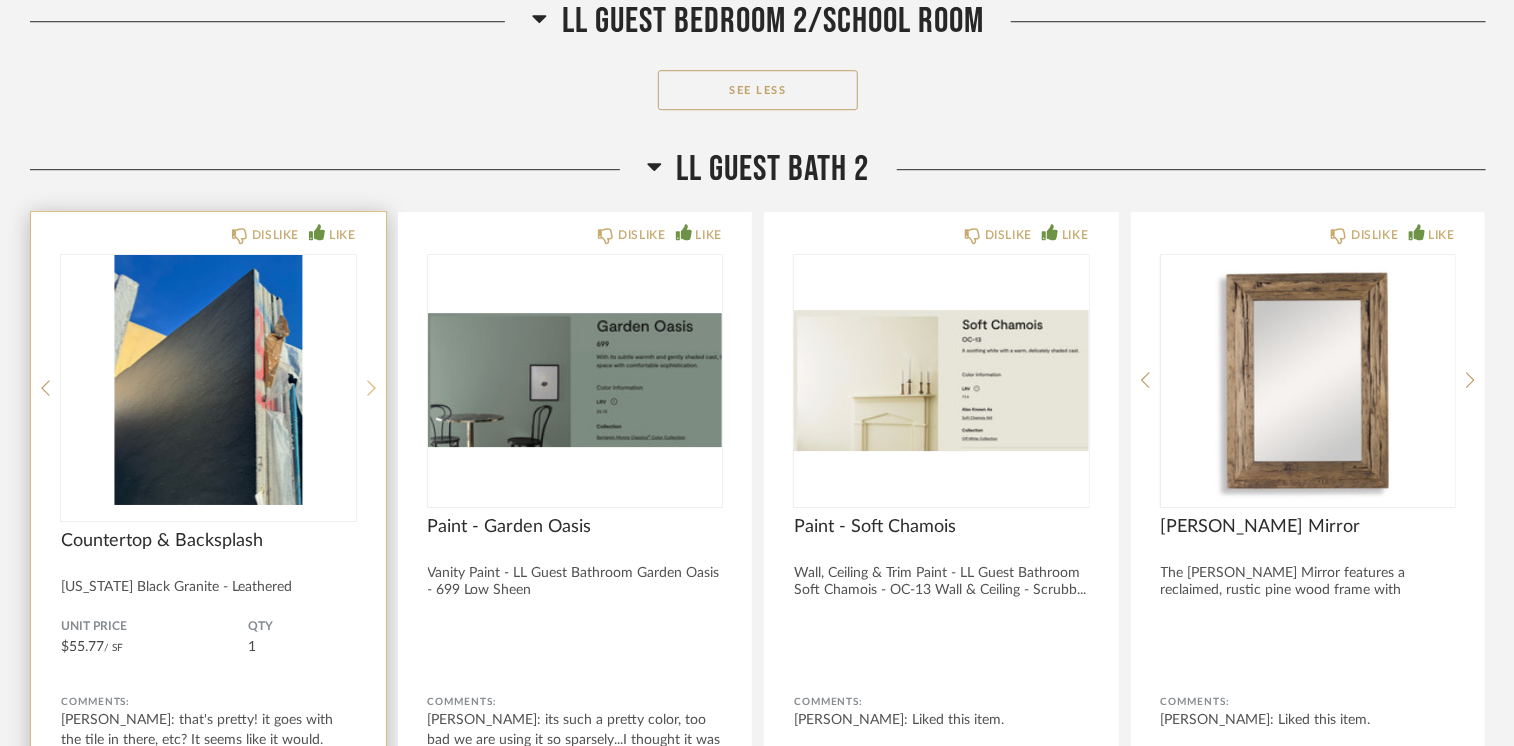 click 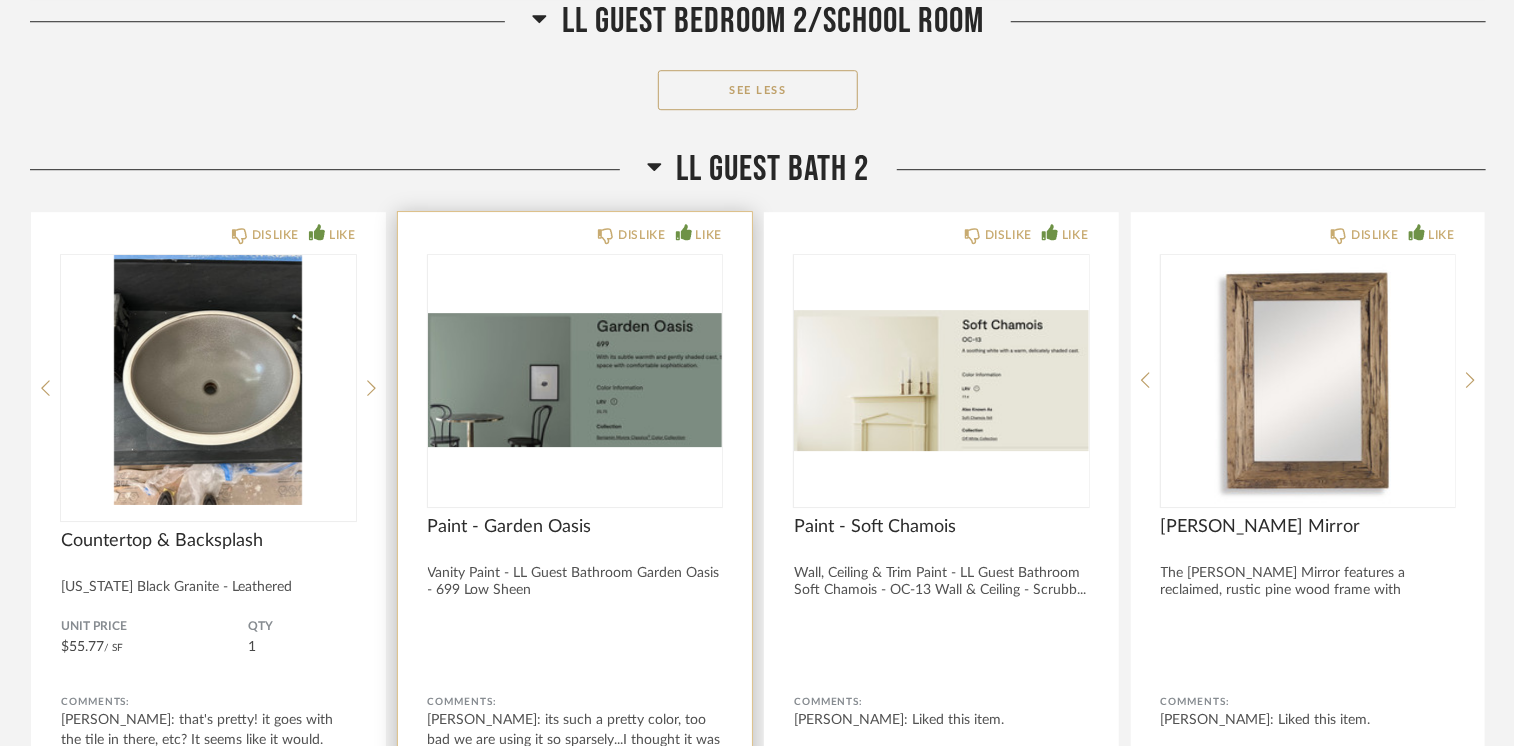 scroll, scrollTop: 33600, scrollLeft: 0, axis: vertical 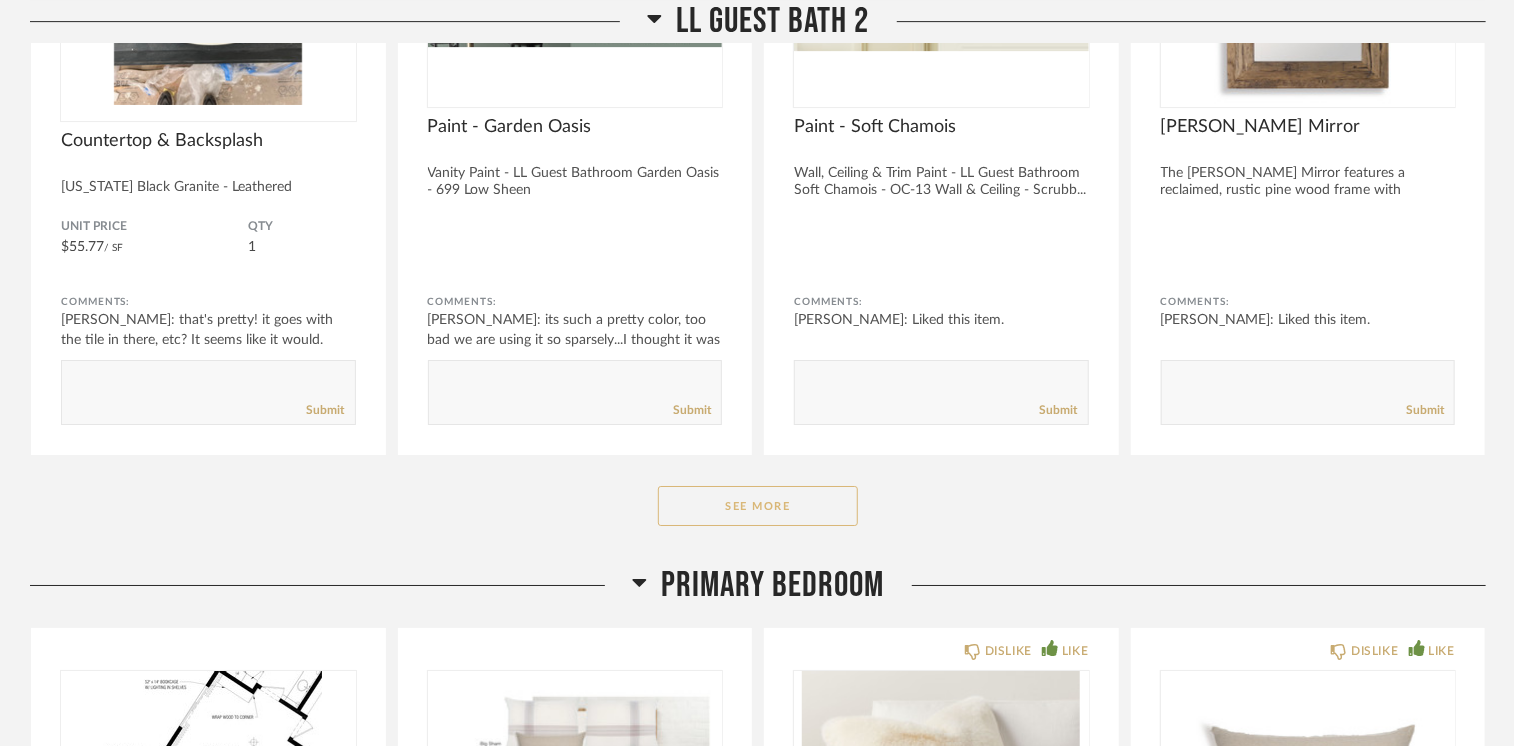 click on "See More" 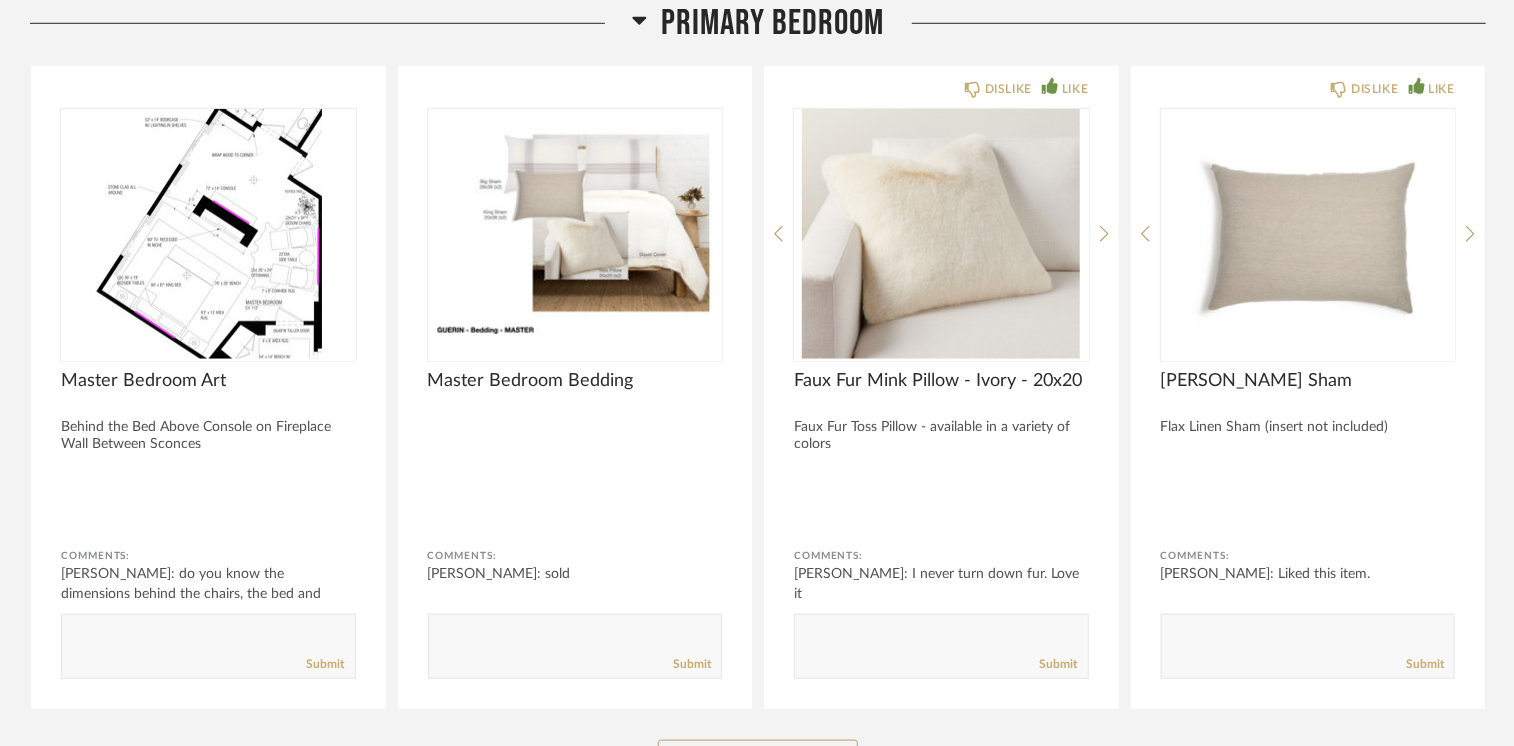 scroll, scrollTop: 35300, scrollLeft: 0, axis: vertical 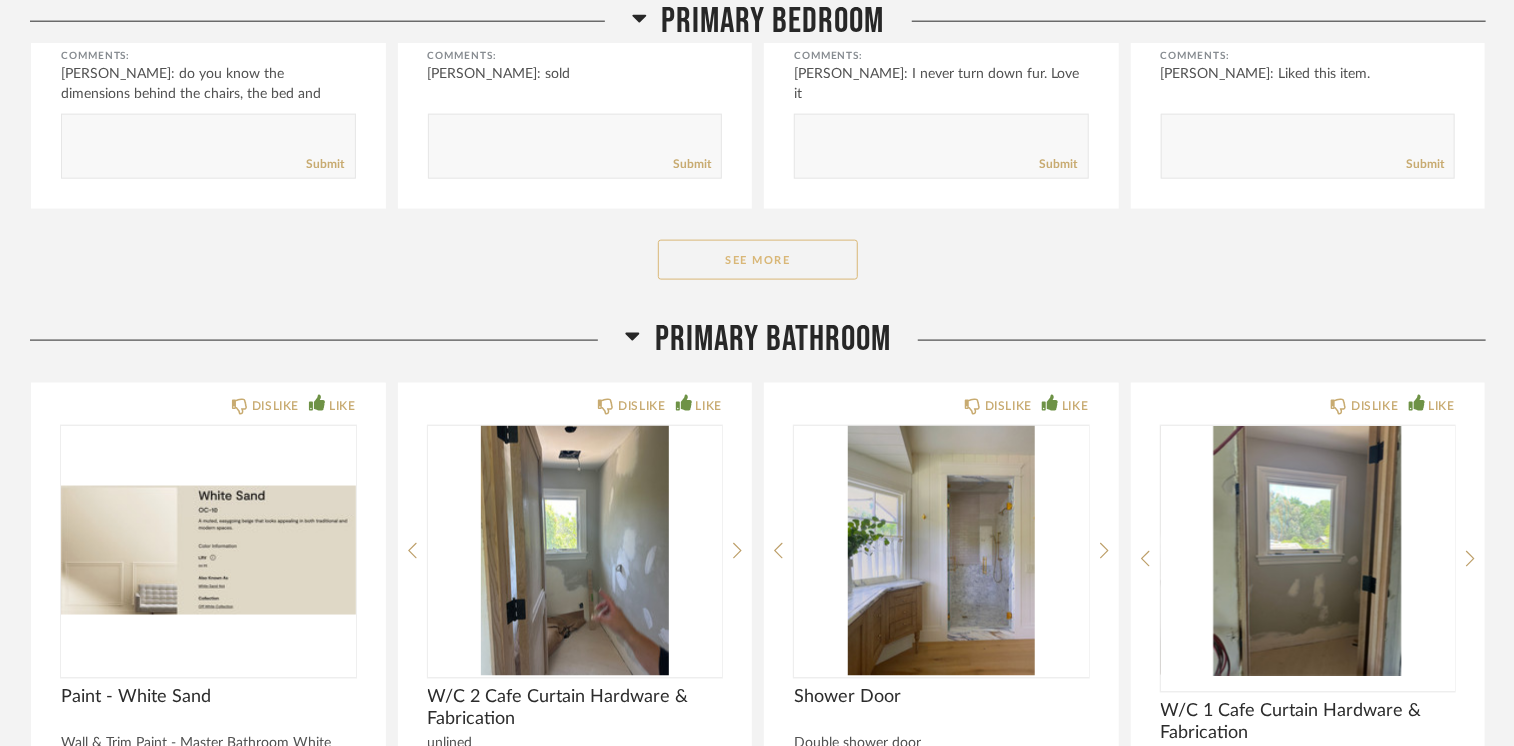 click on "See More" 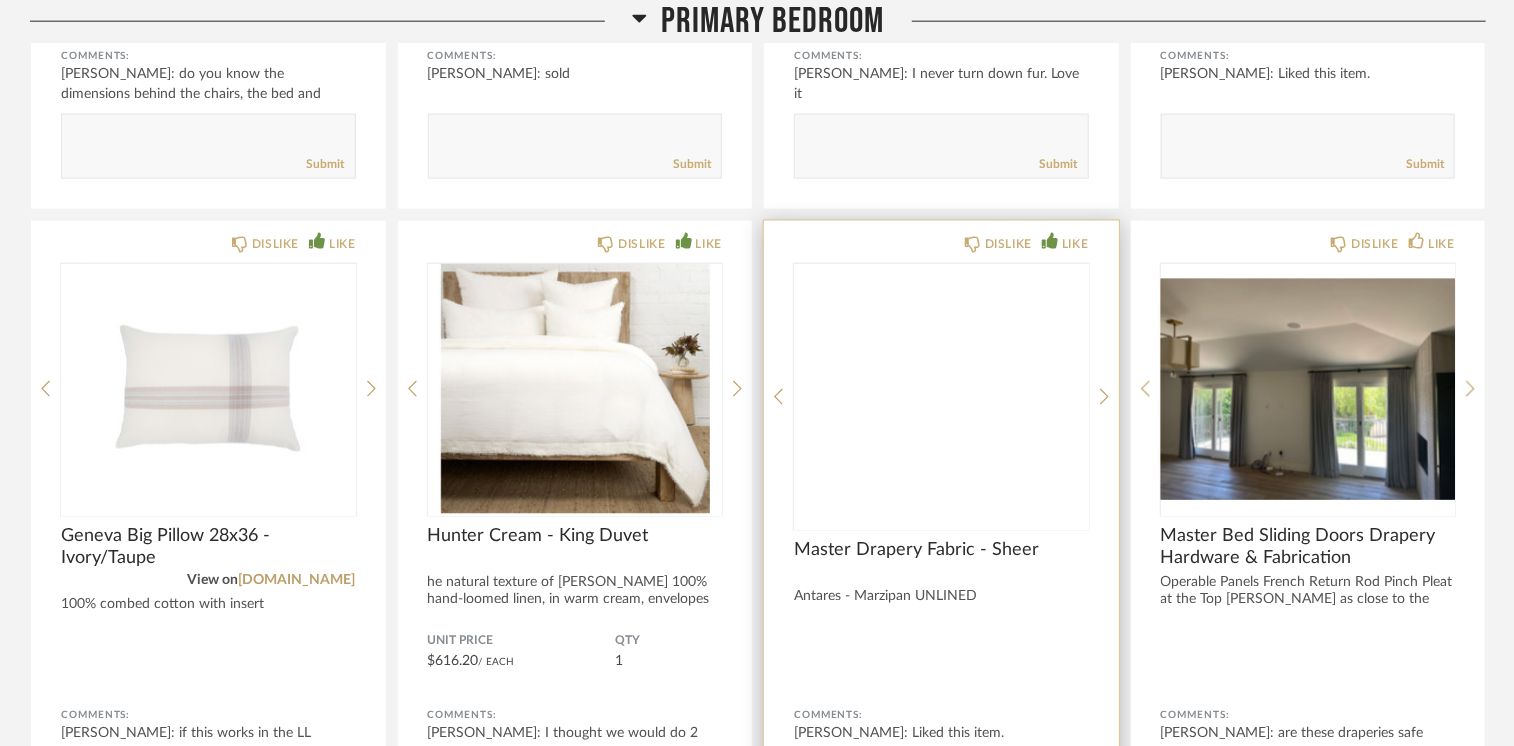 click 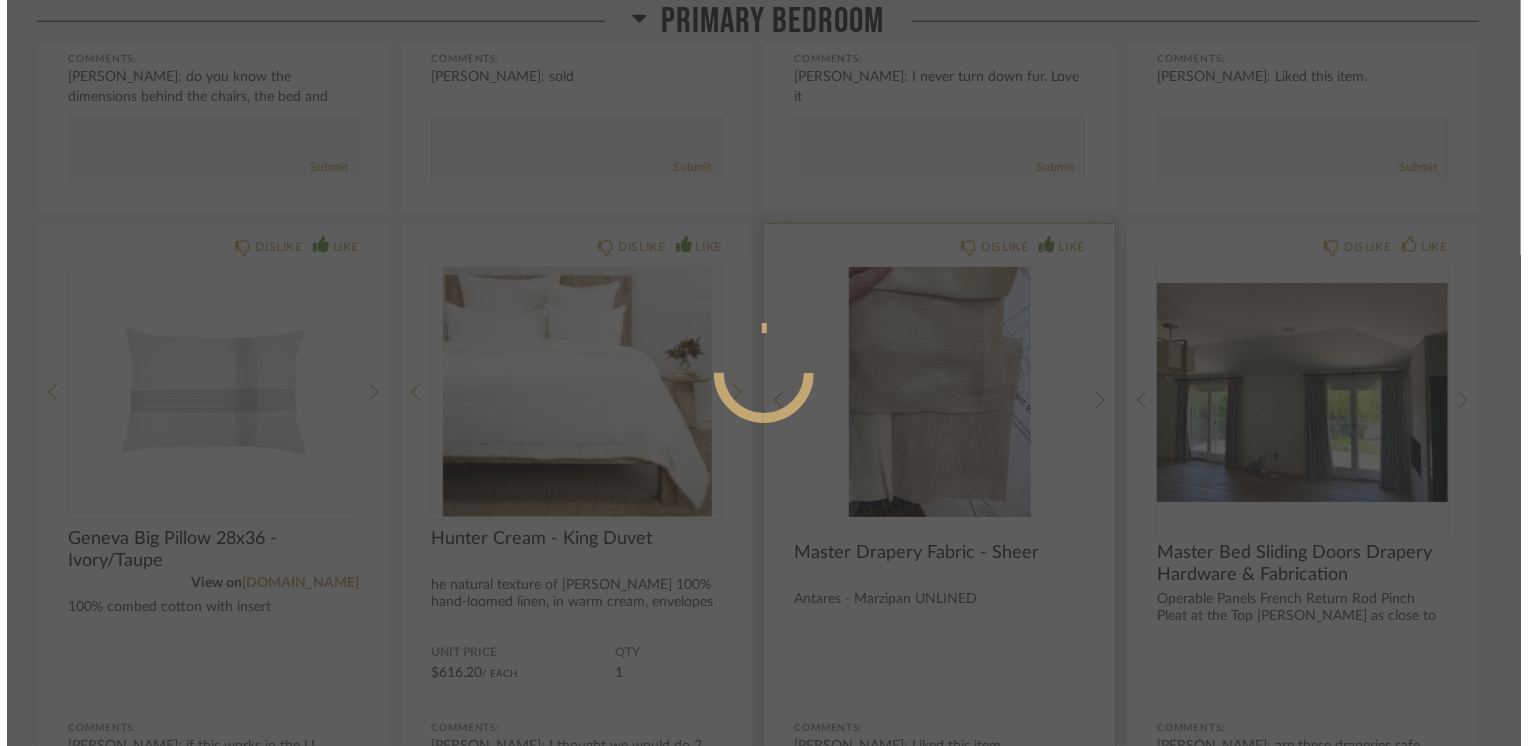 scroll, scrollTop: 0, scrollLeft: 0, axis: both 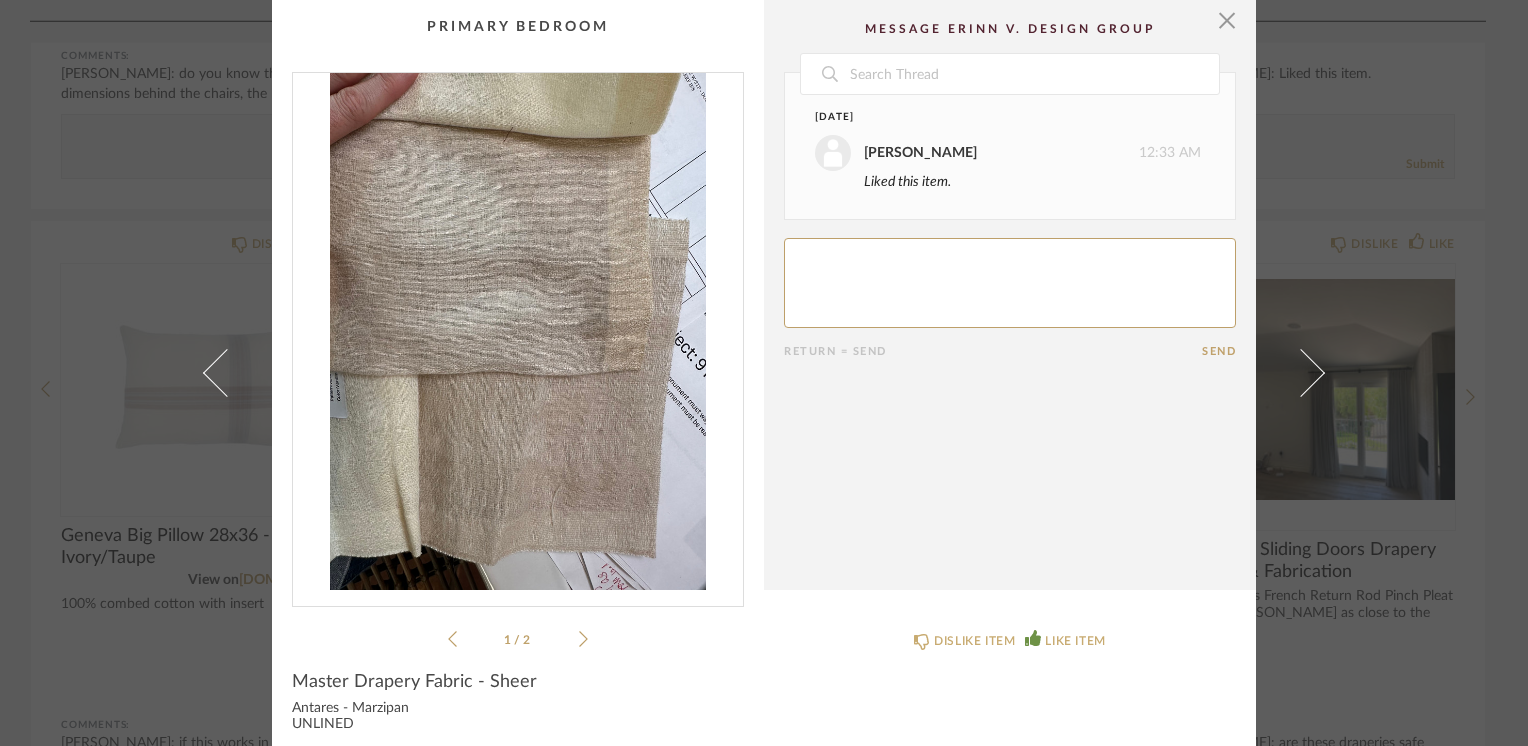 click 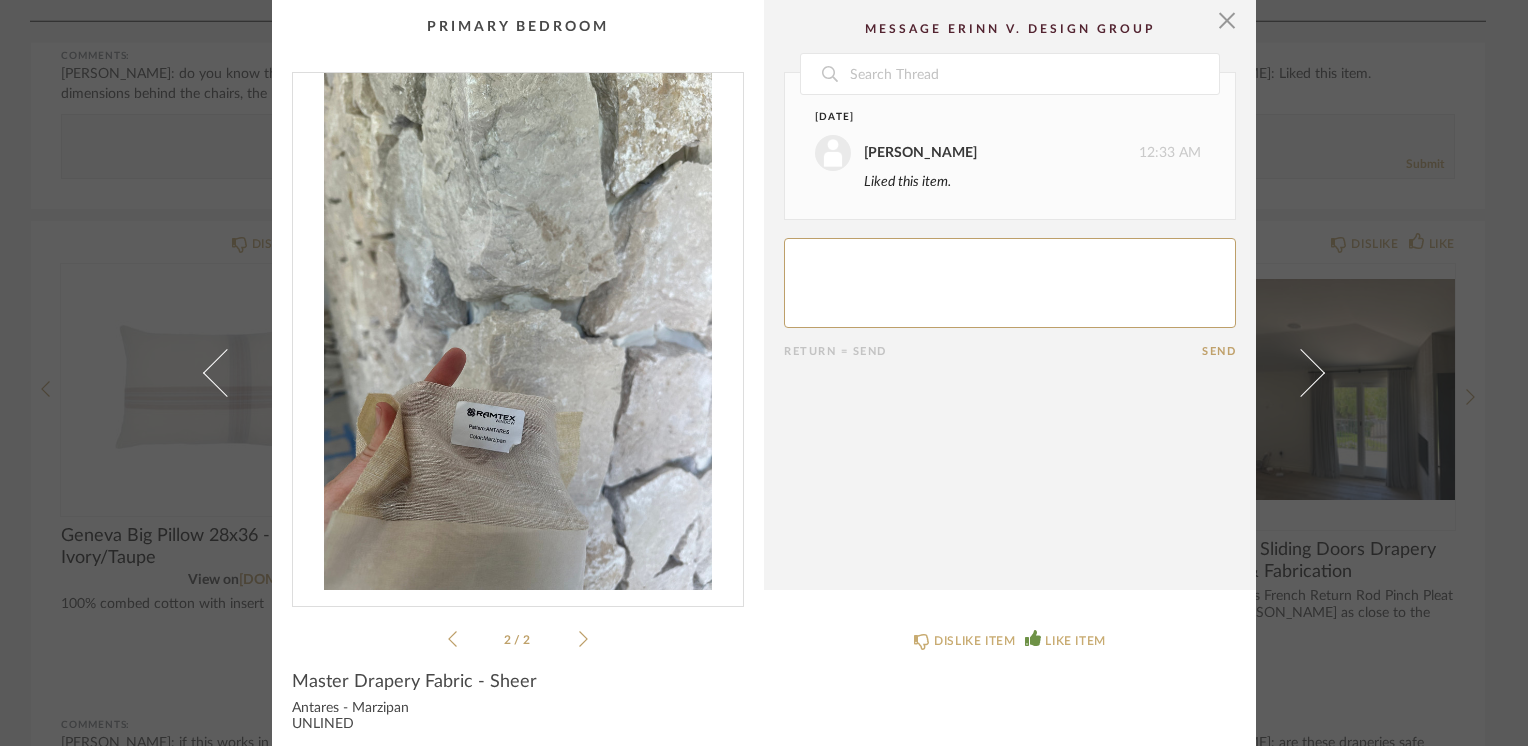 click 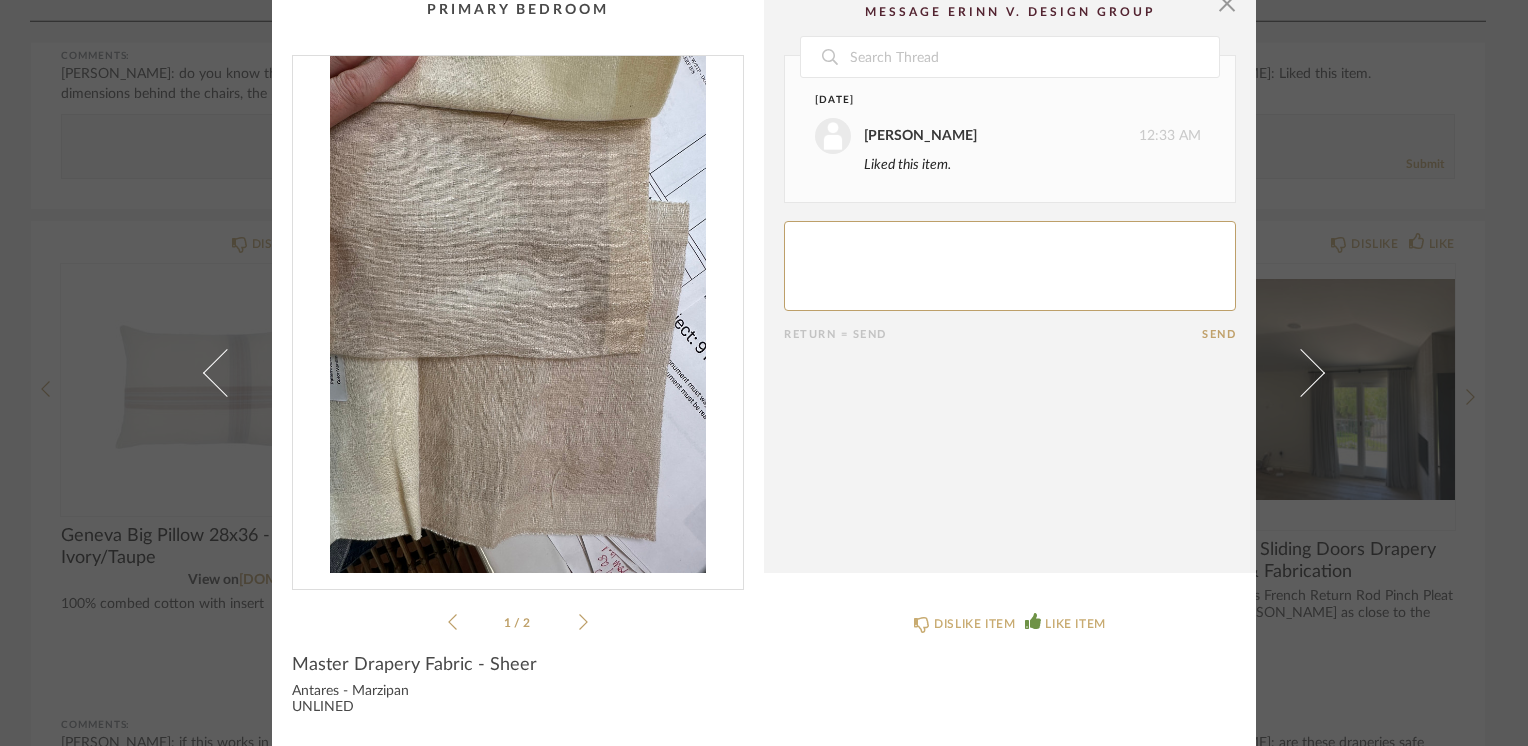 scroll, scrollTop: 21, scrollLeft: 0, axis: vertical 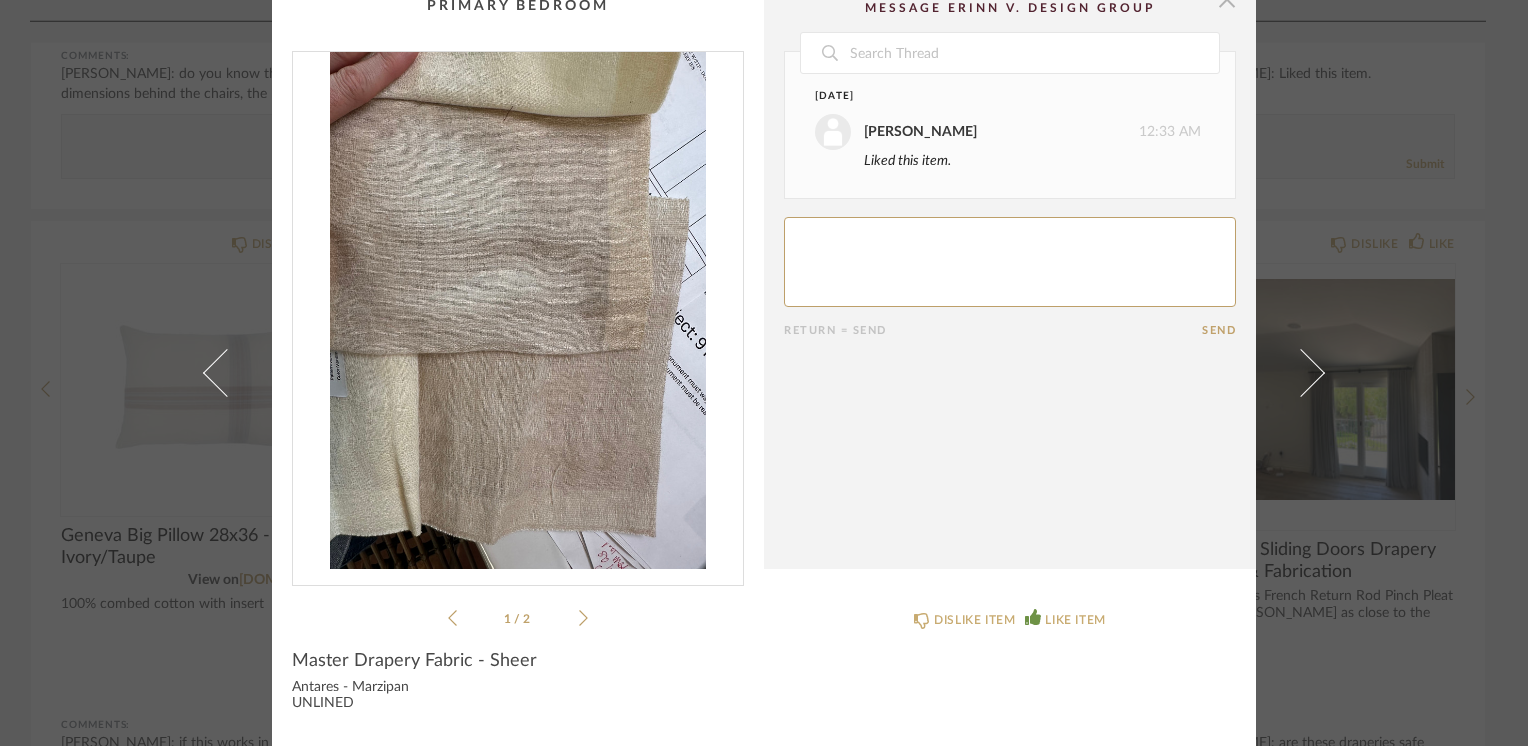 click at bounding box center (1227, -1) 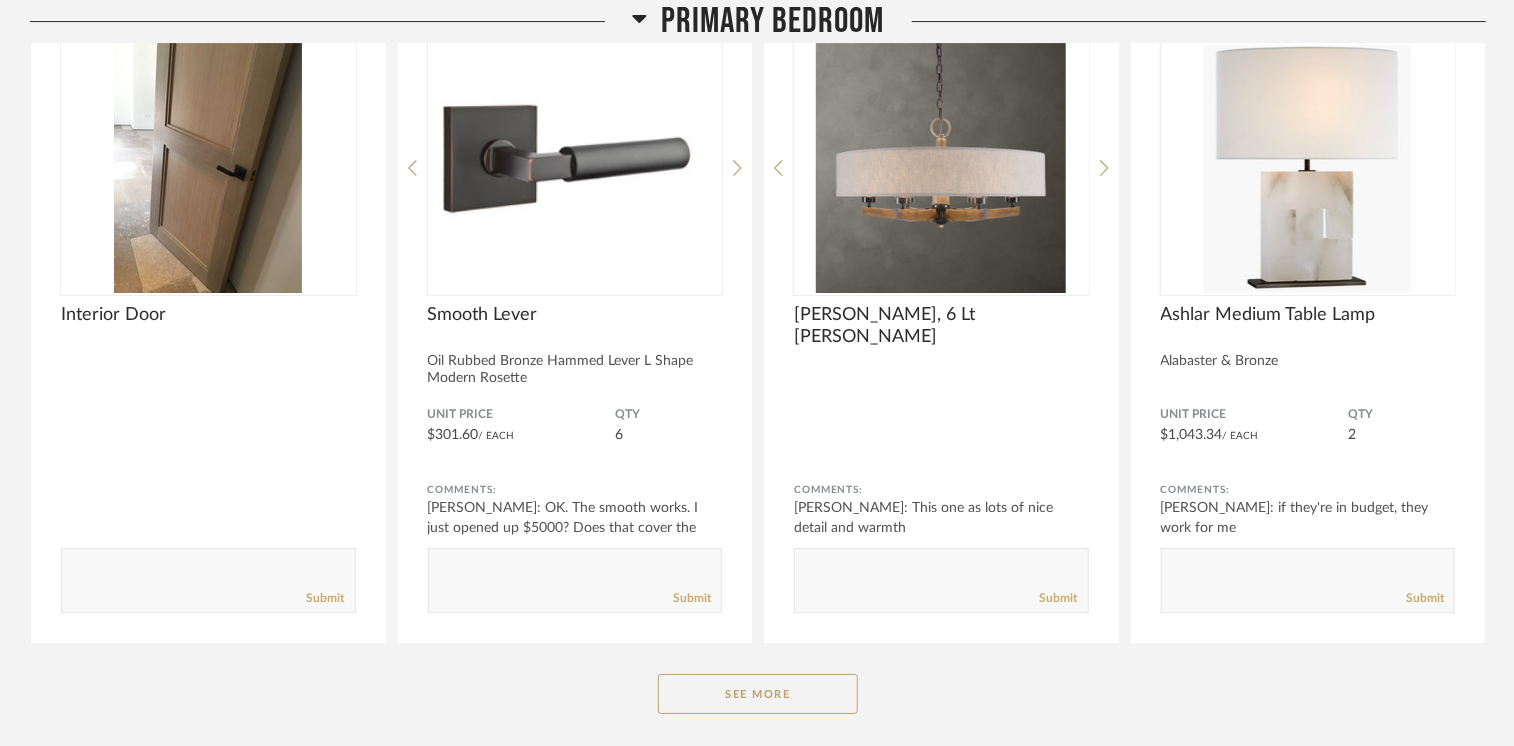 scroll, scrollTop: 37800, scrollLeft: 0, axis: vertical 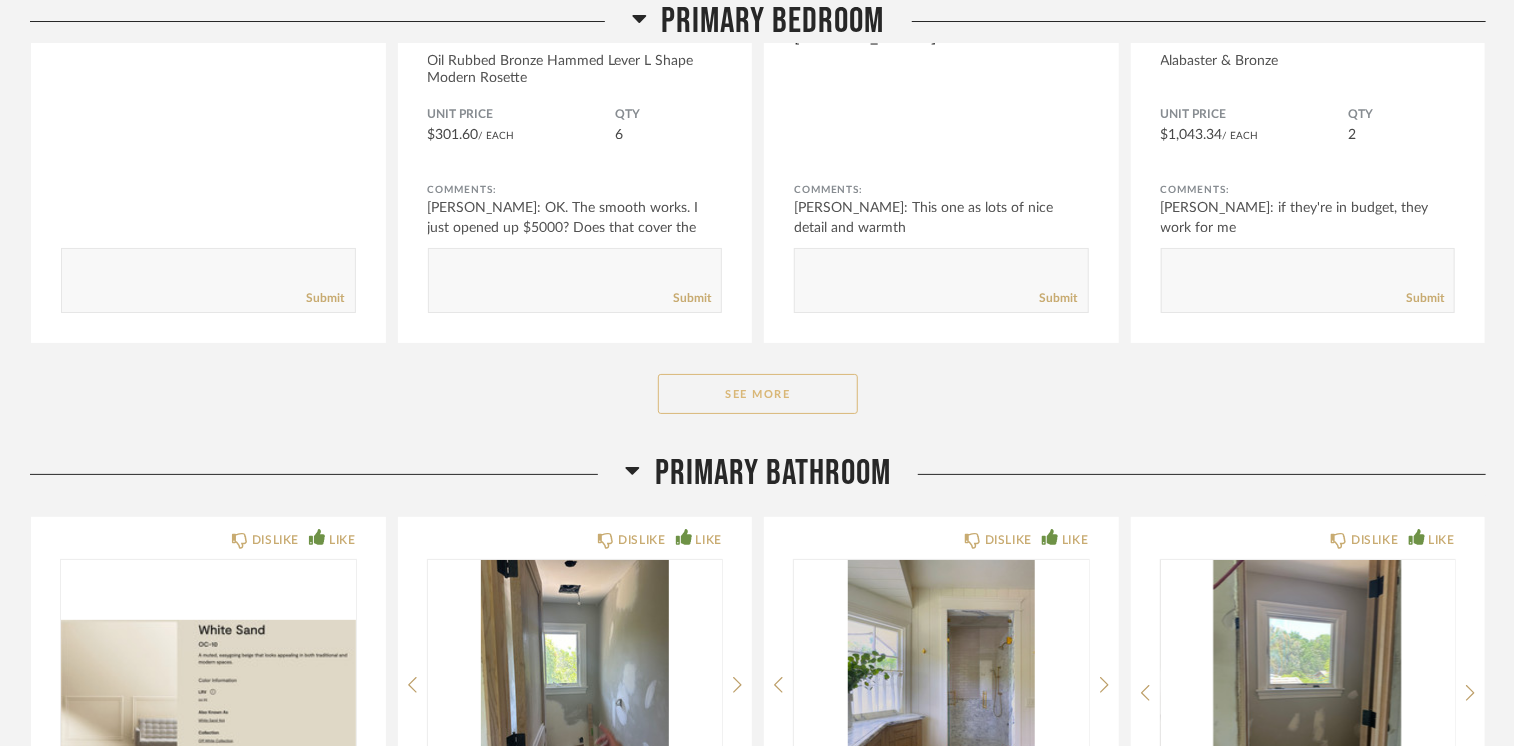 click on "See More" 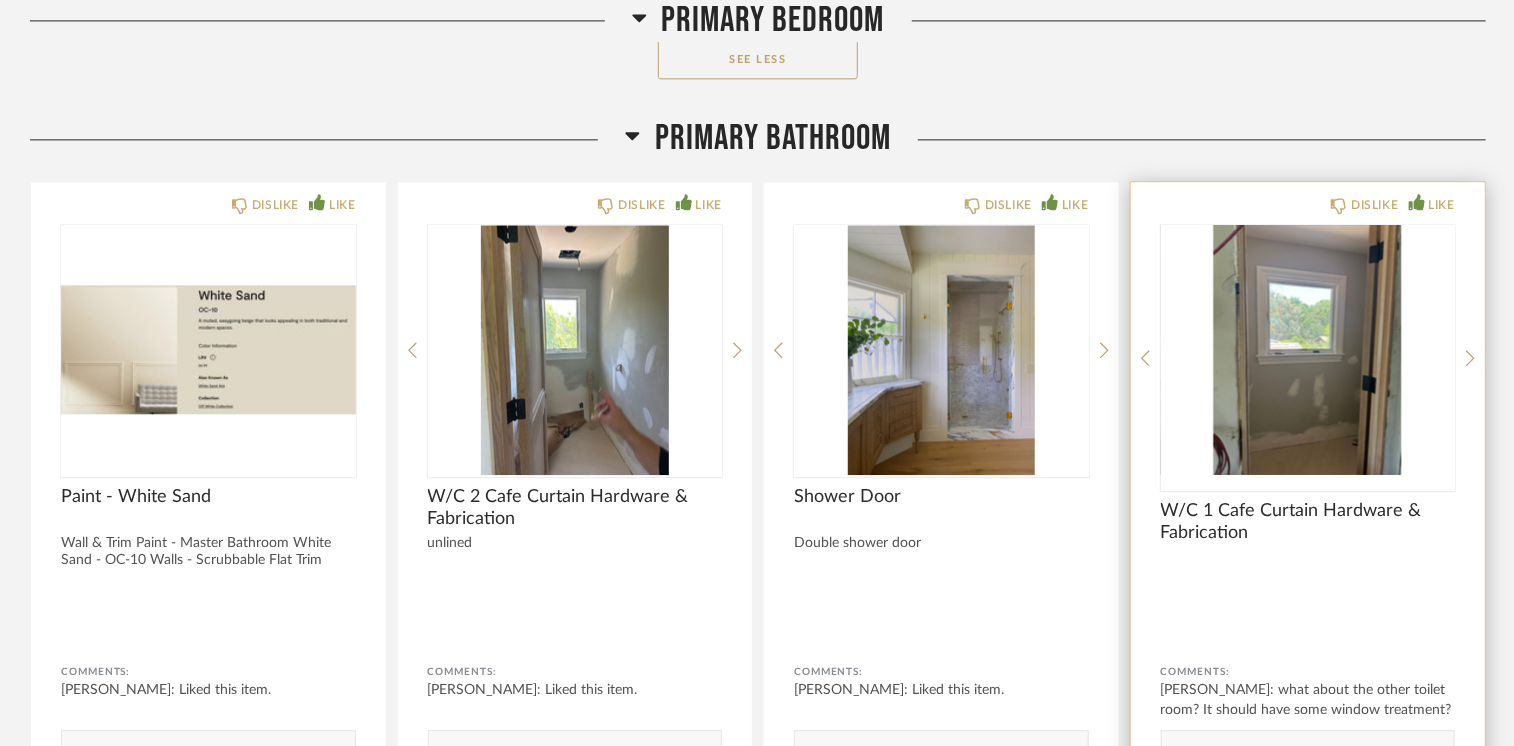 scroll, scrollTop: 40101, scrollLeft: 0, axis: vertical 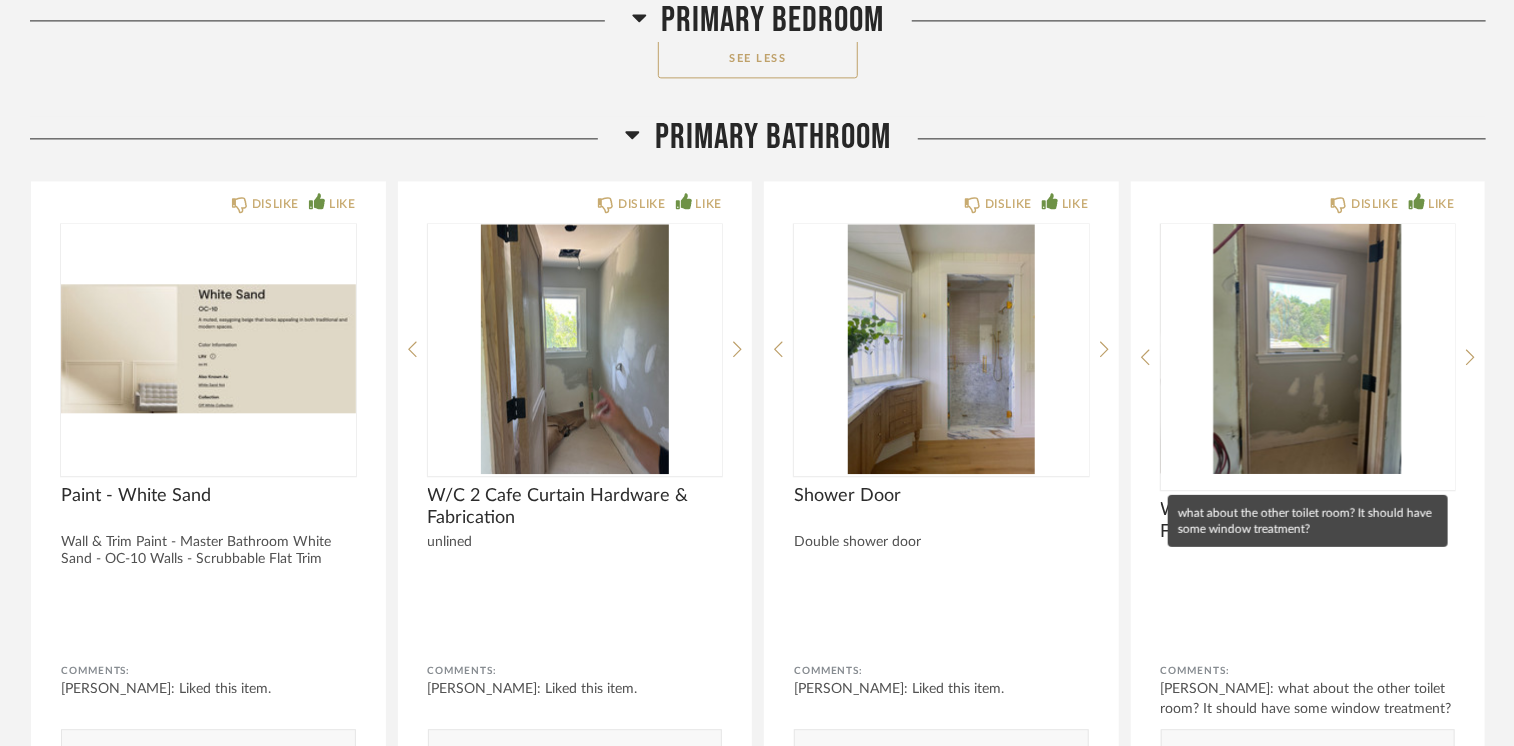 click on "See More" 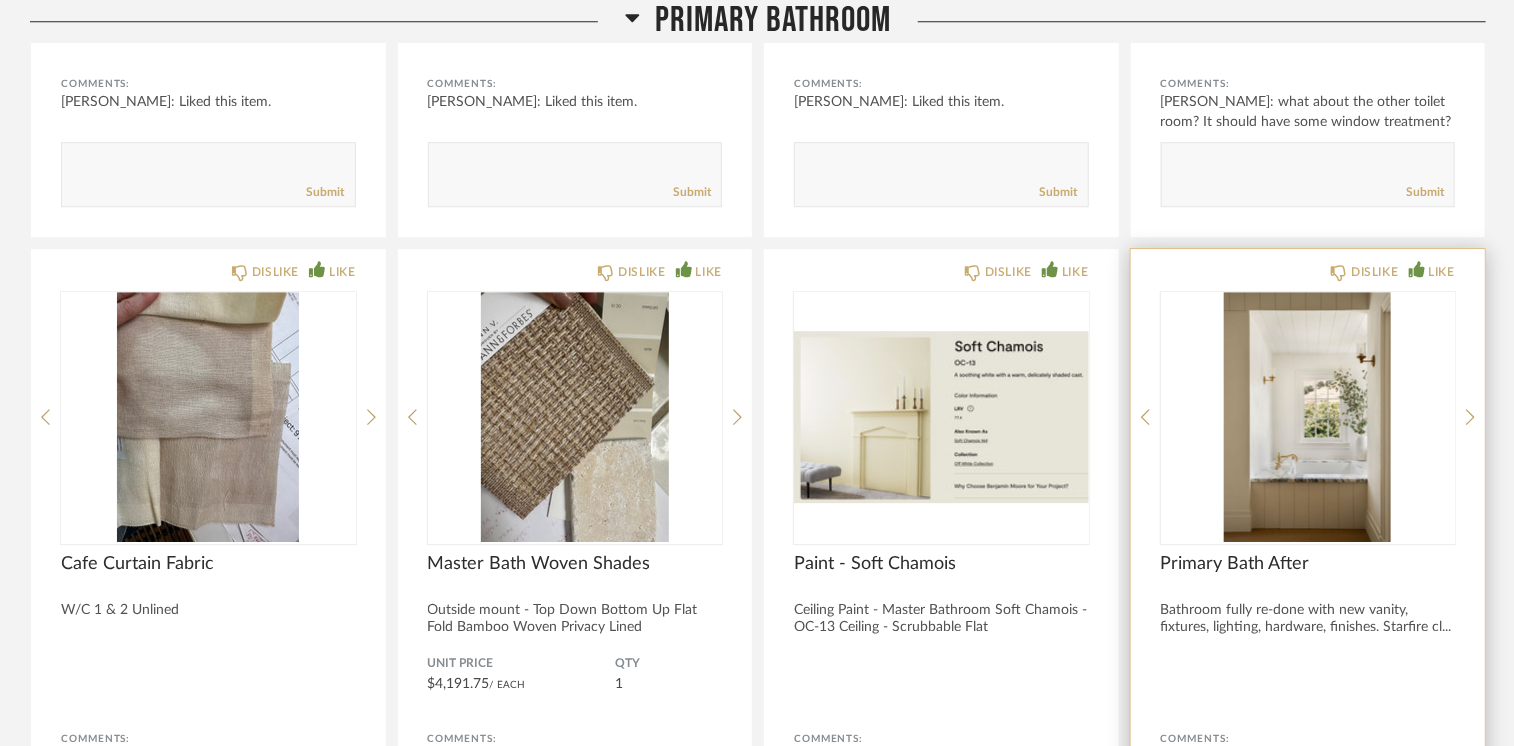scroll, scrollTop: 40700, scrollLeft: 0, axis: vertical 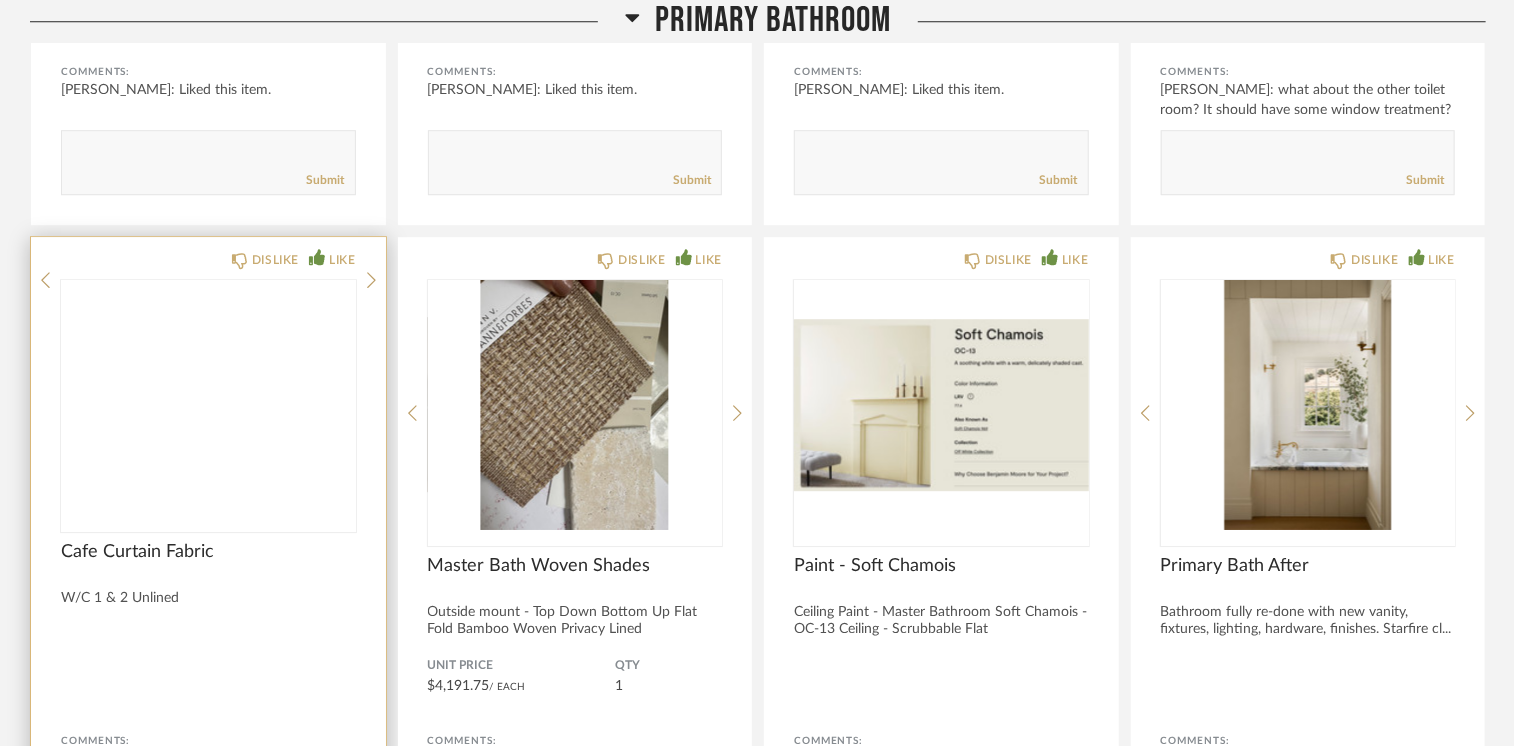 click 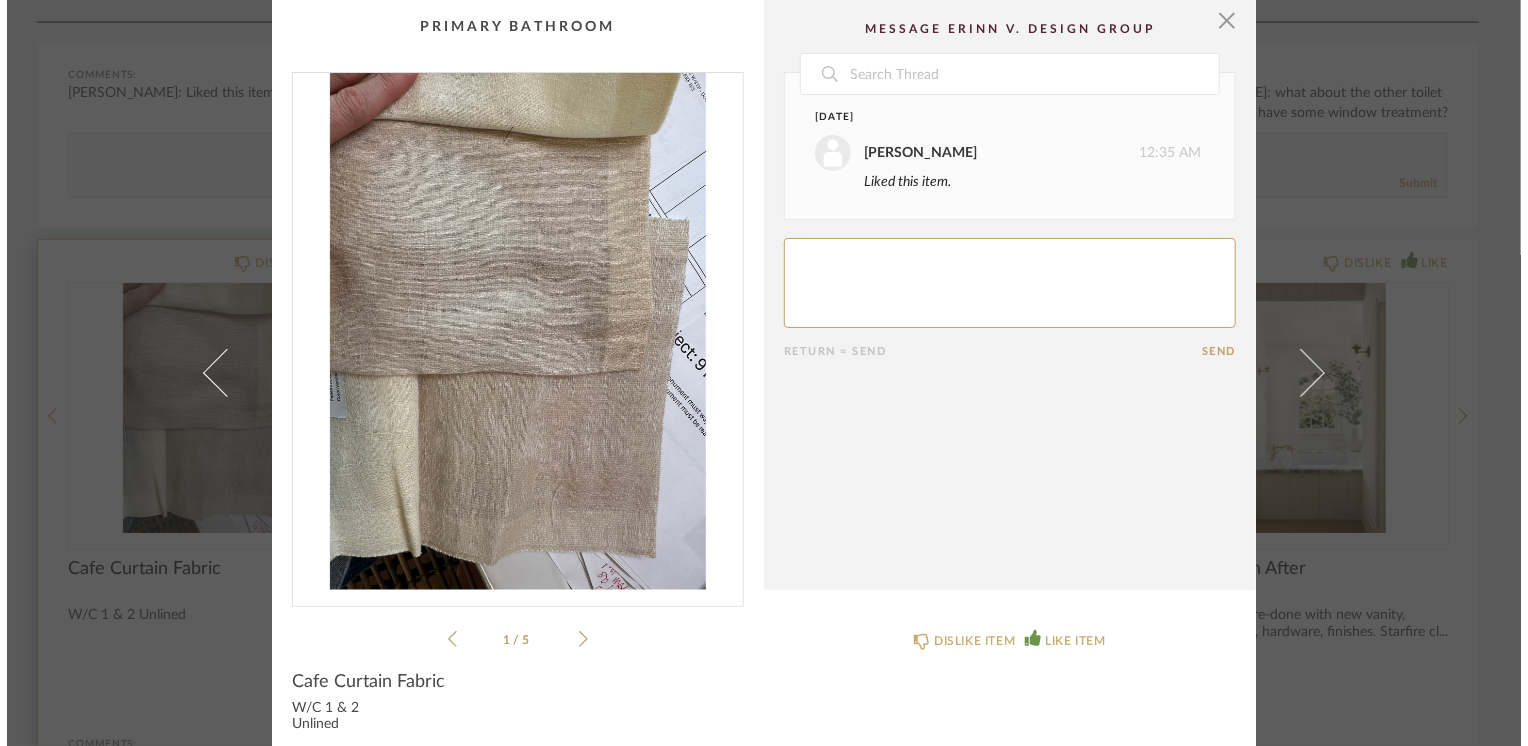 scroll, scrollTop: 0, scrollLeft: 0, axis: both 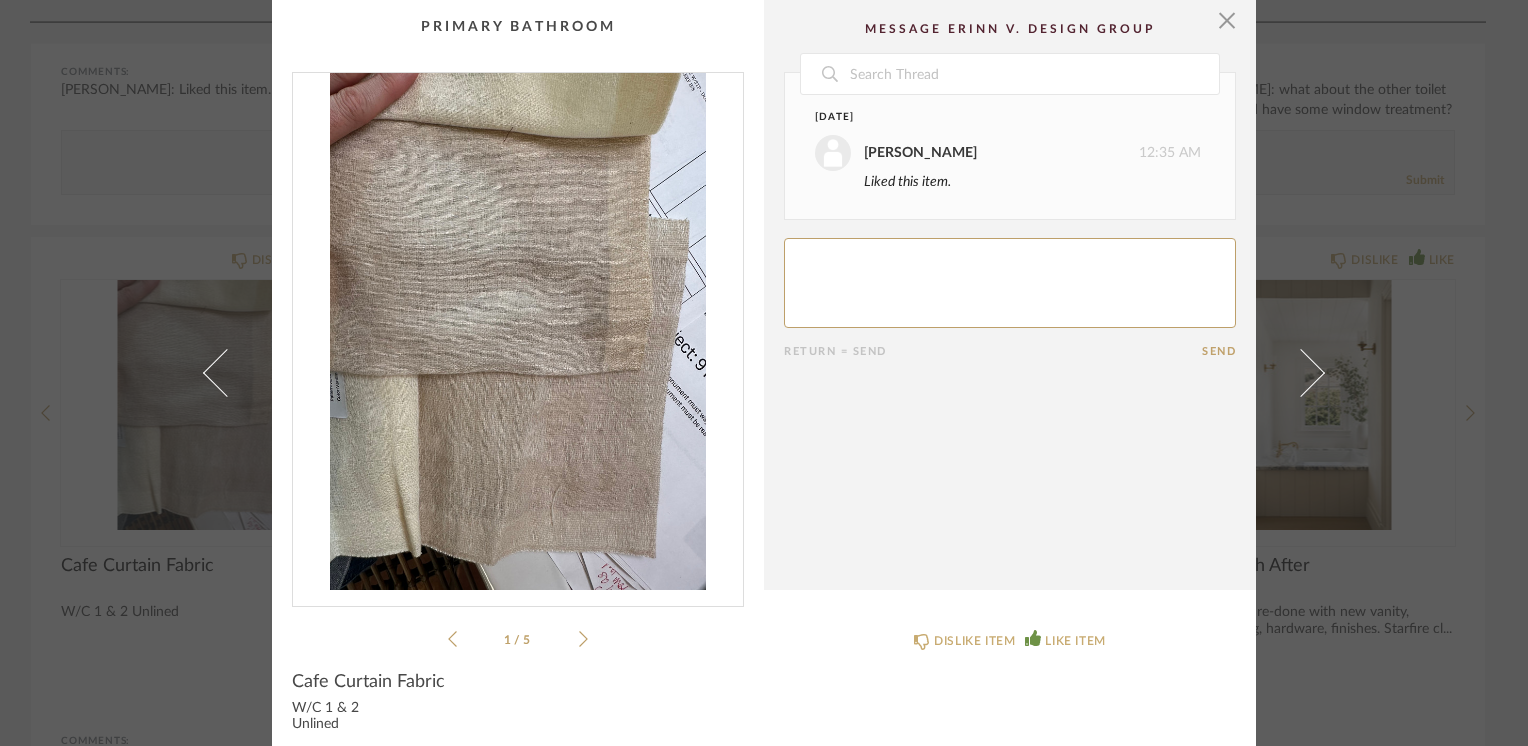click 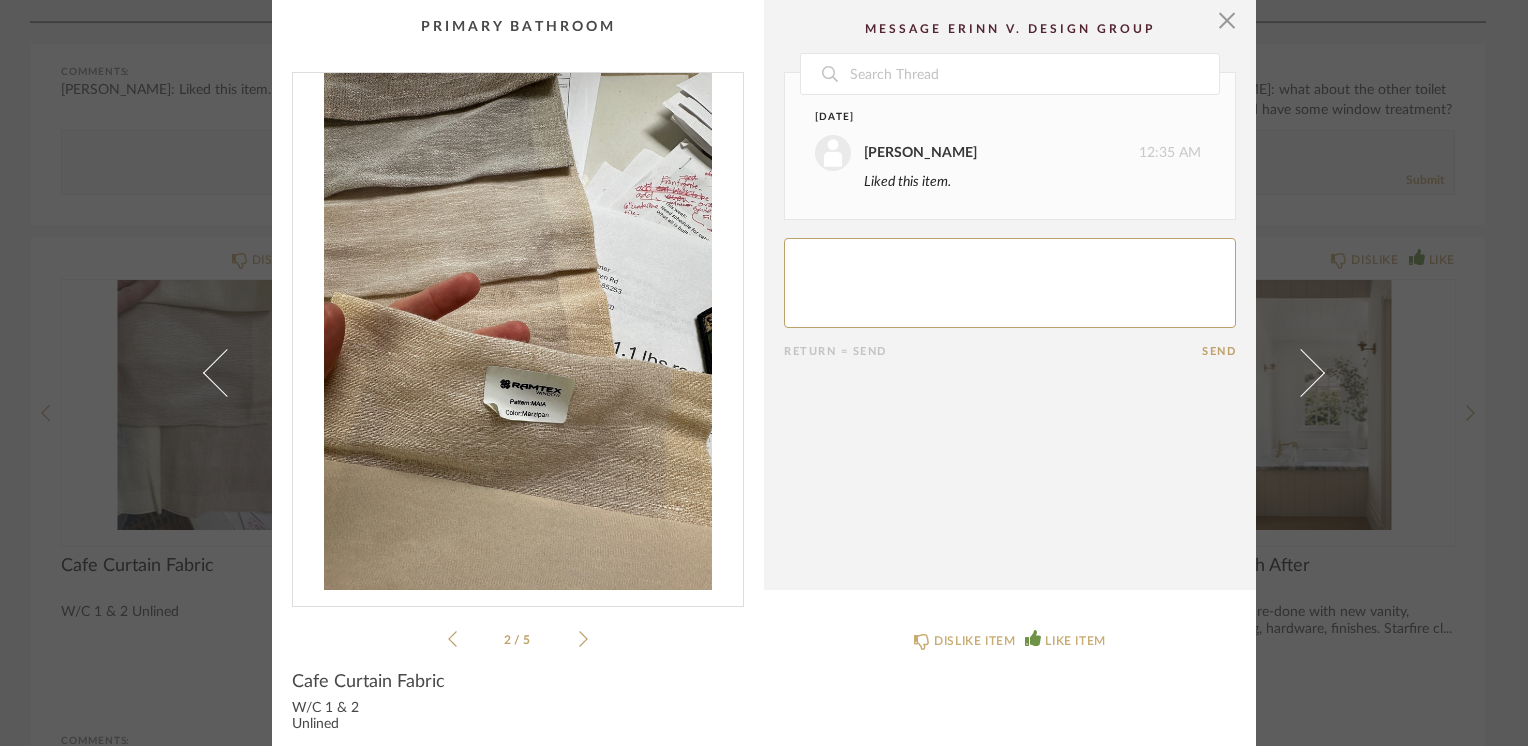 click 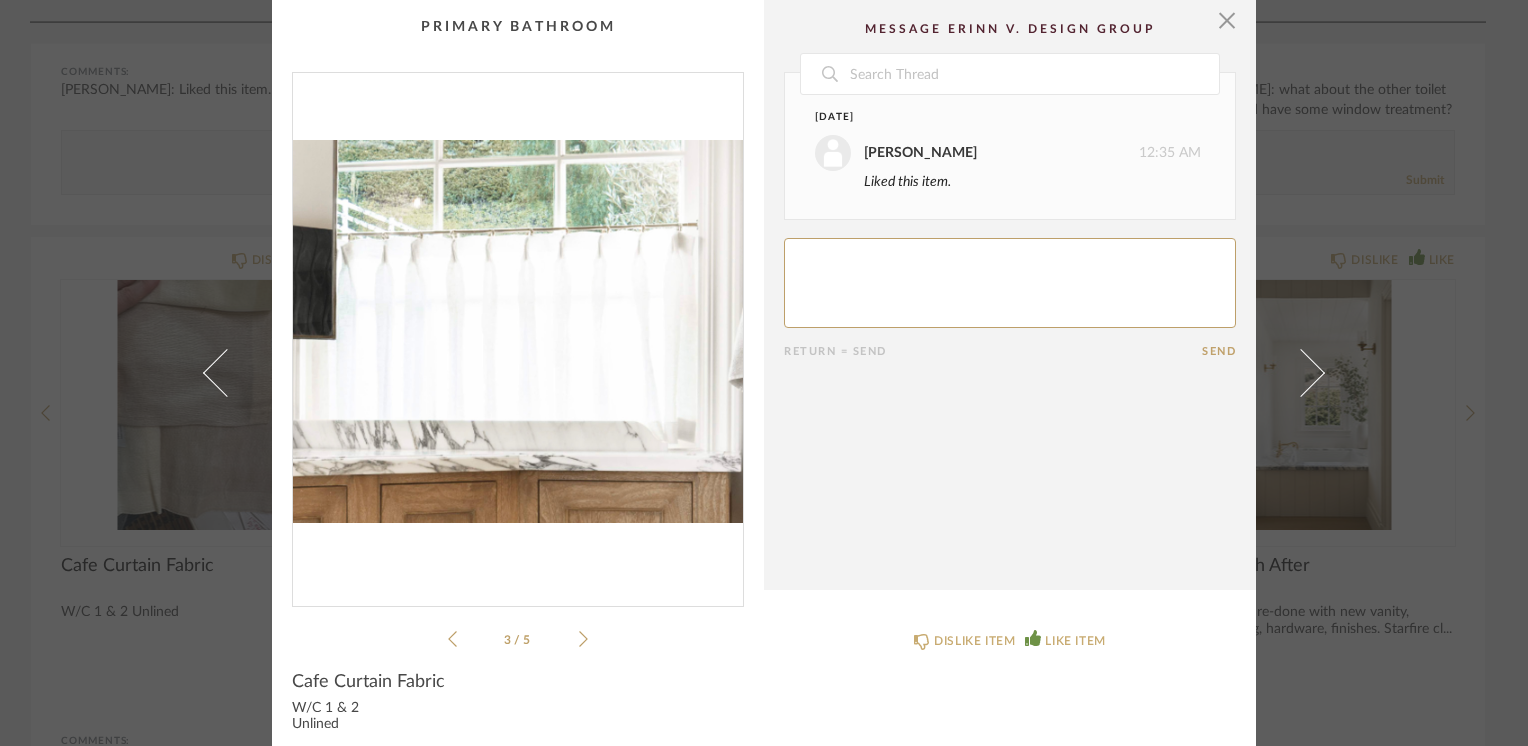 click 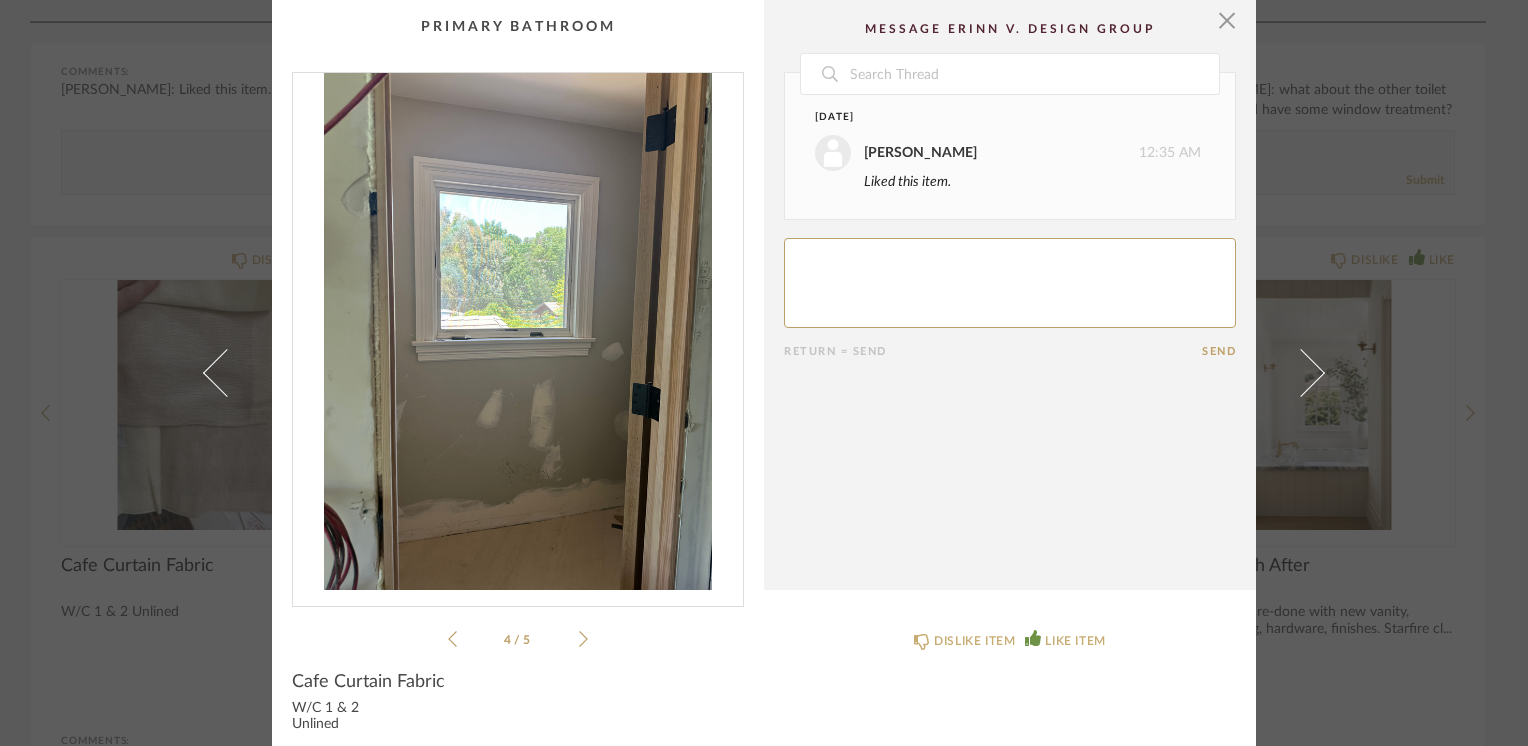 click 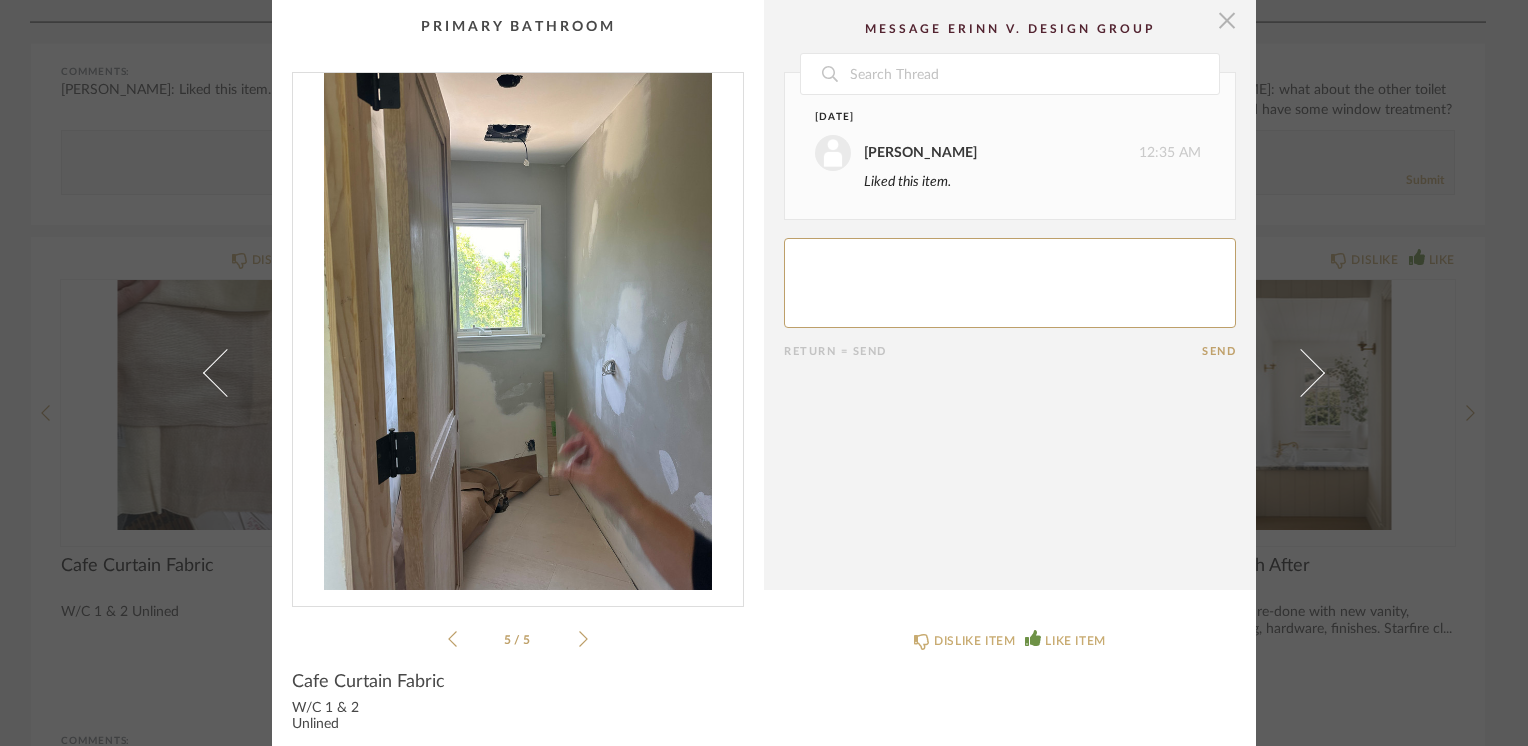 click at bounding box center (1227, 20) 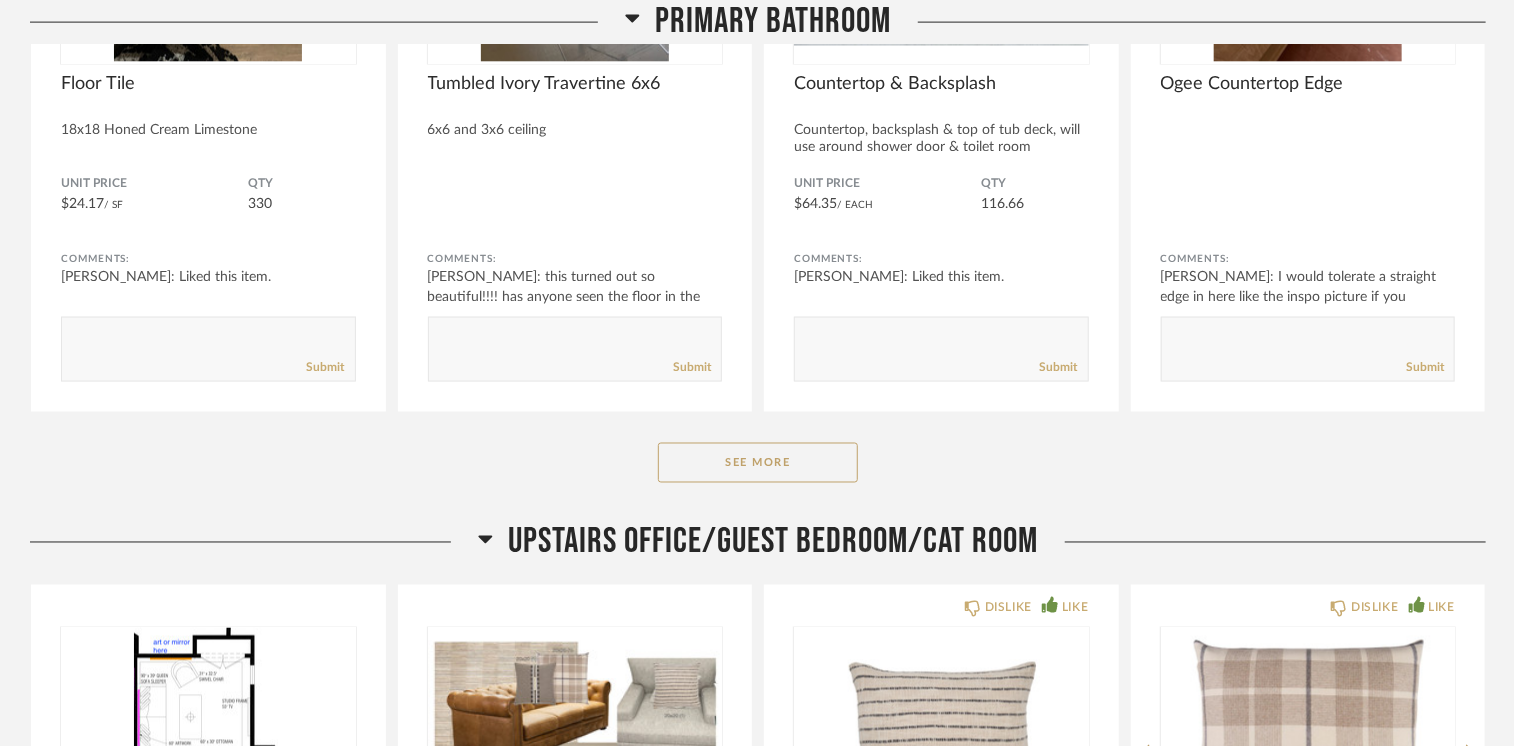 scroll, scrollTop: 43300, scrollLeft: 0, axis: vertical 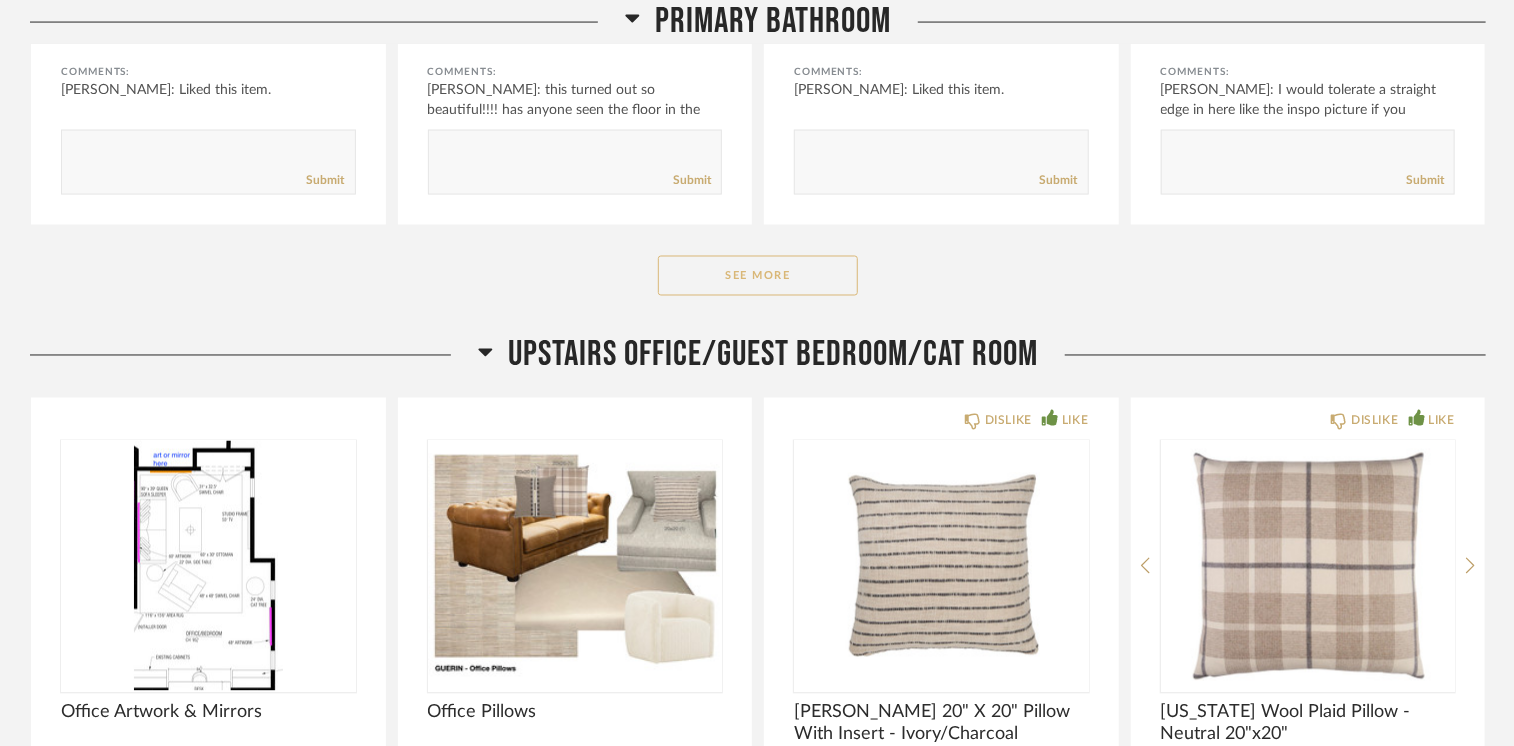click on "See More" 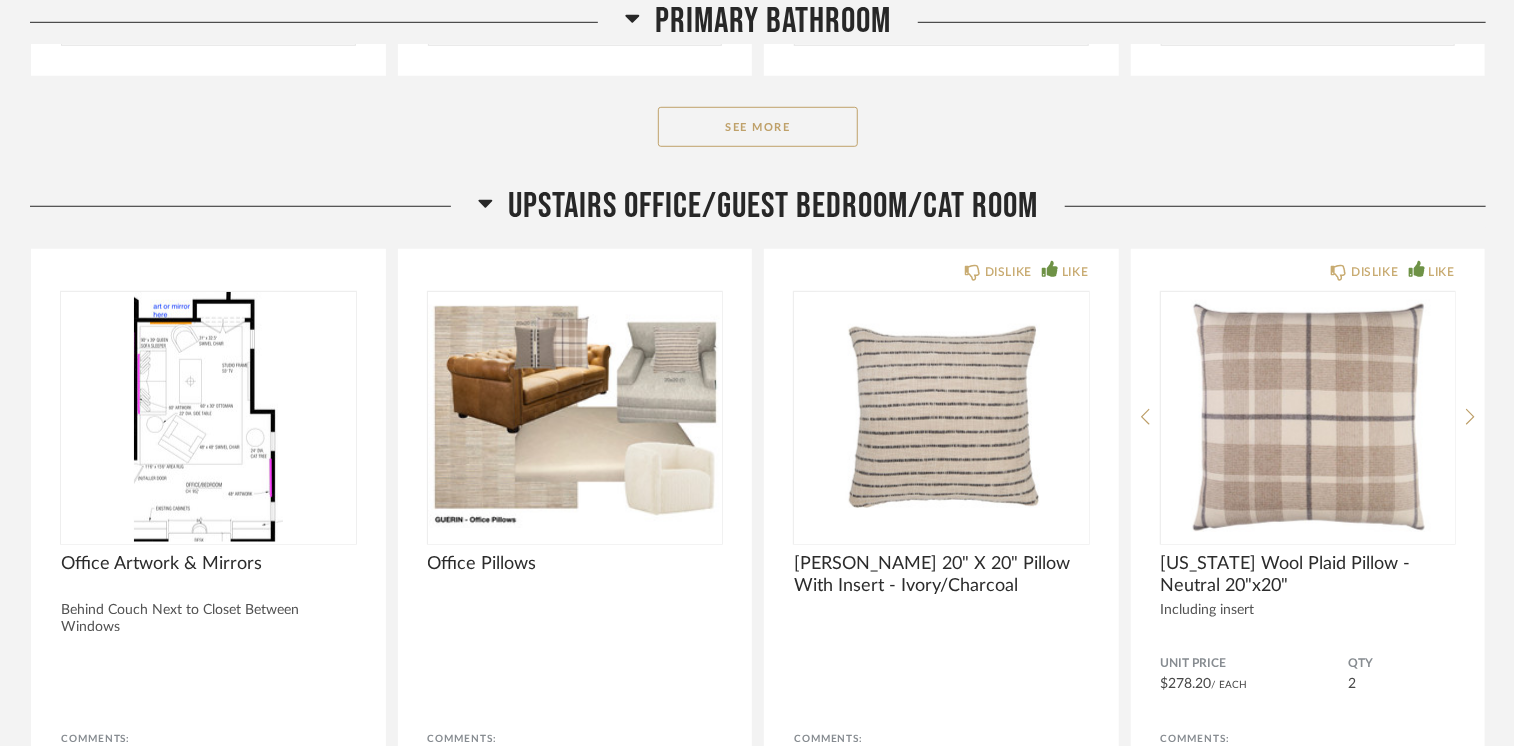 scroll, scrollTop: 46600, scrollLeft: 0, axis: vertical 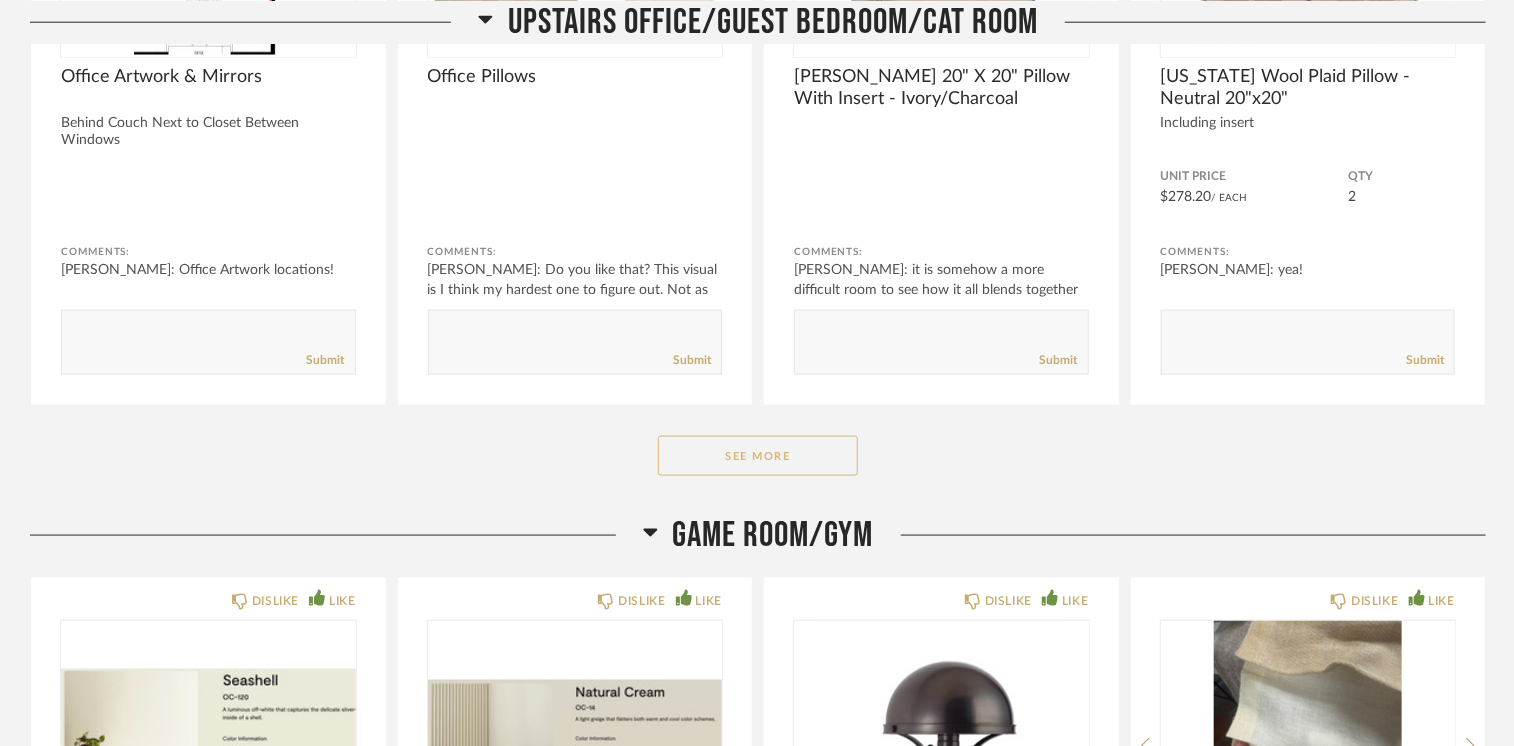 click on "See More" 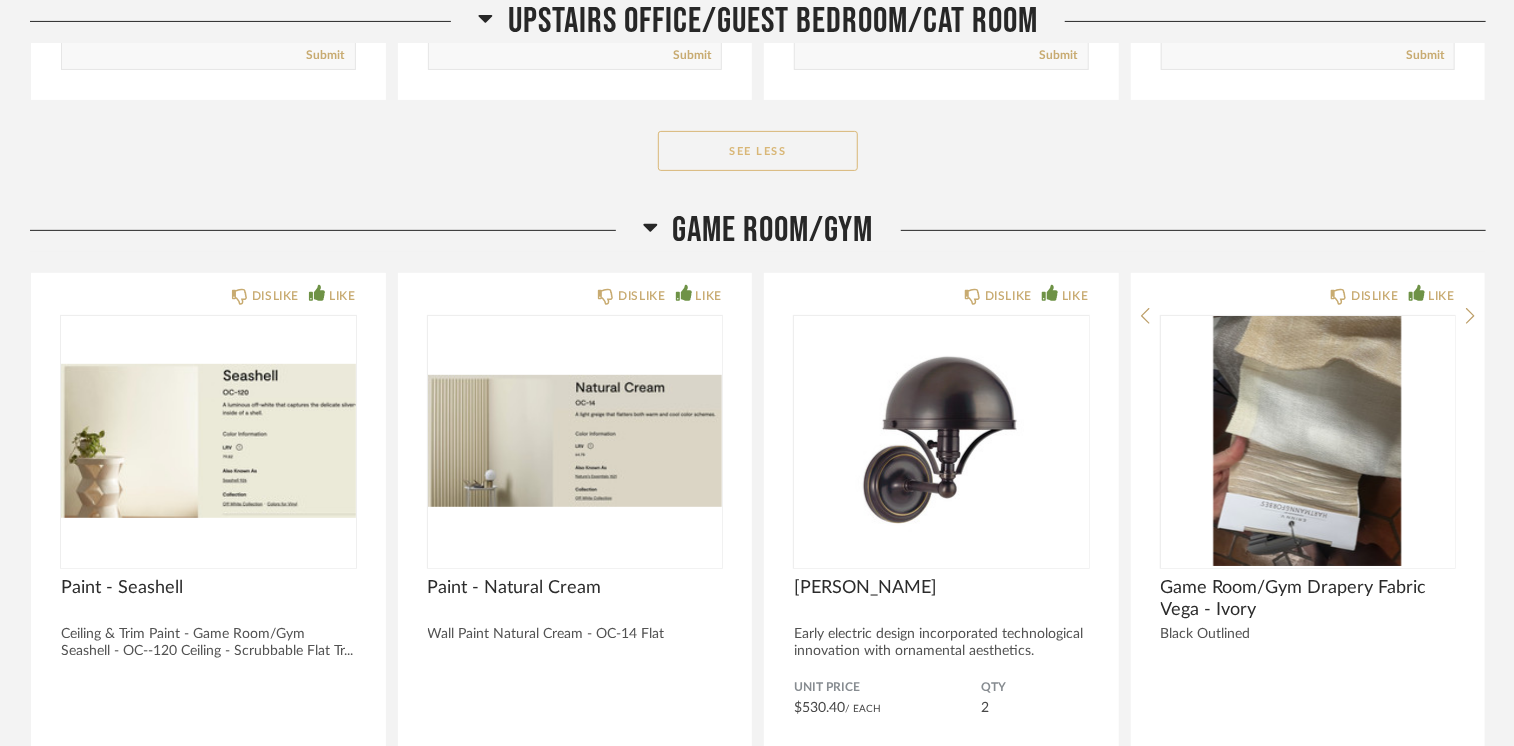 scroll, scrollTop: 49600, scrollLeft: 0, axis: vertical 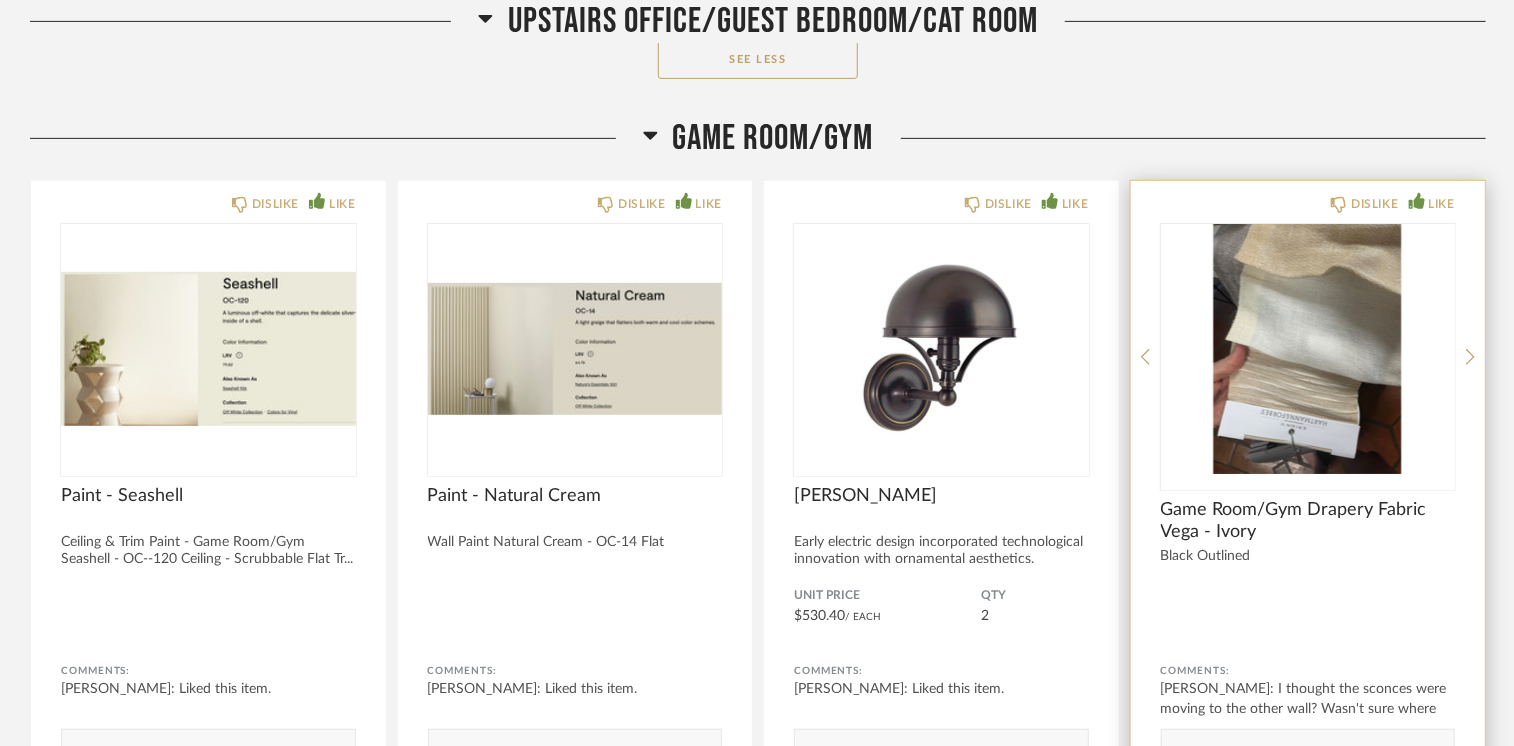 click 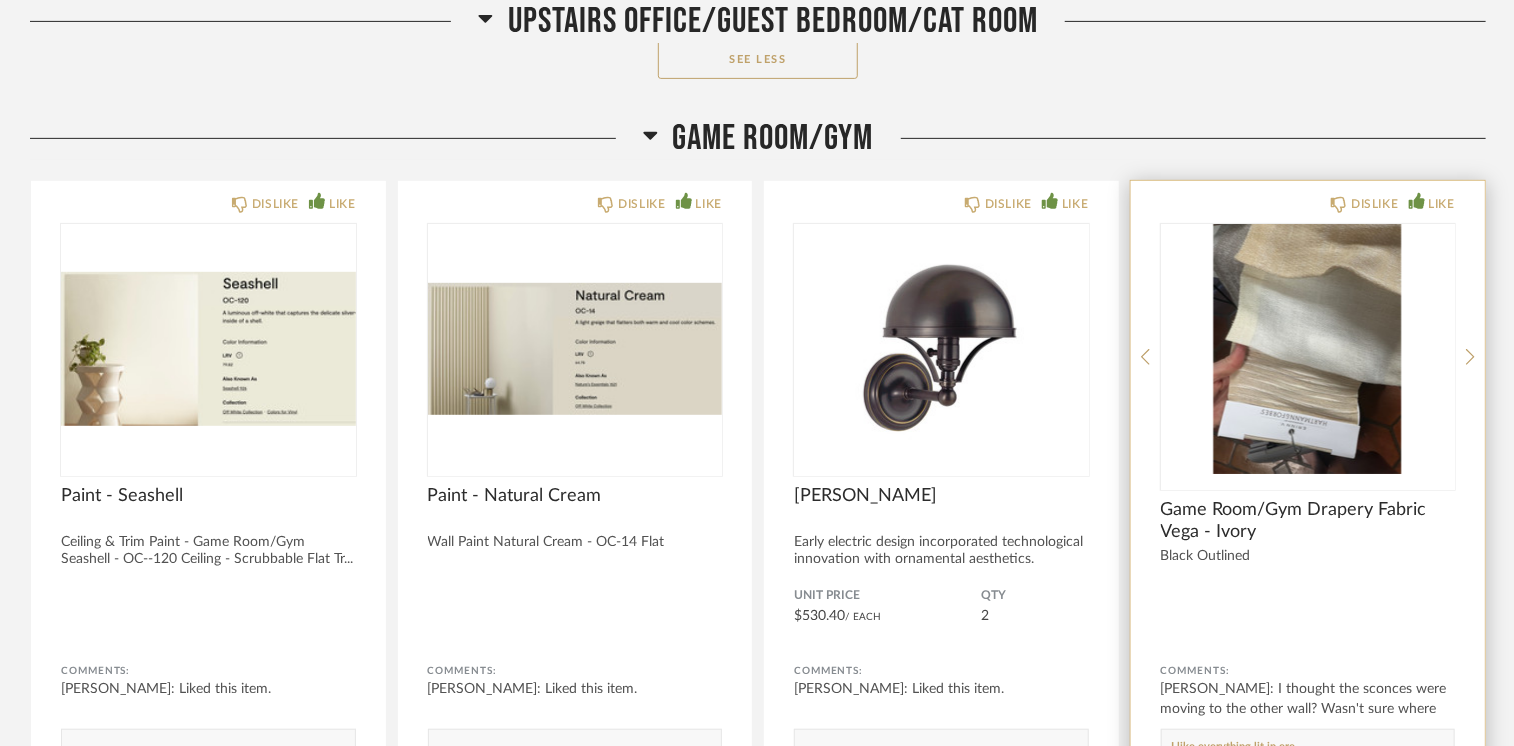paste on "h" 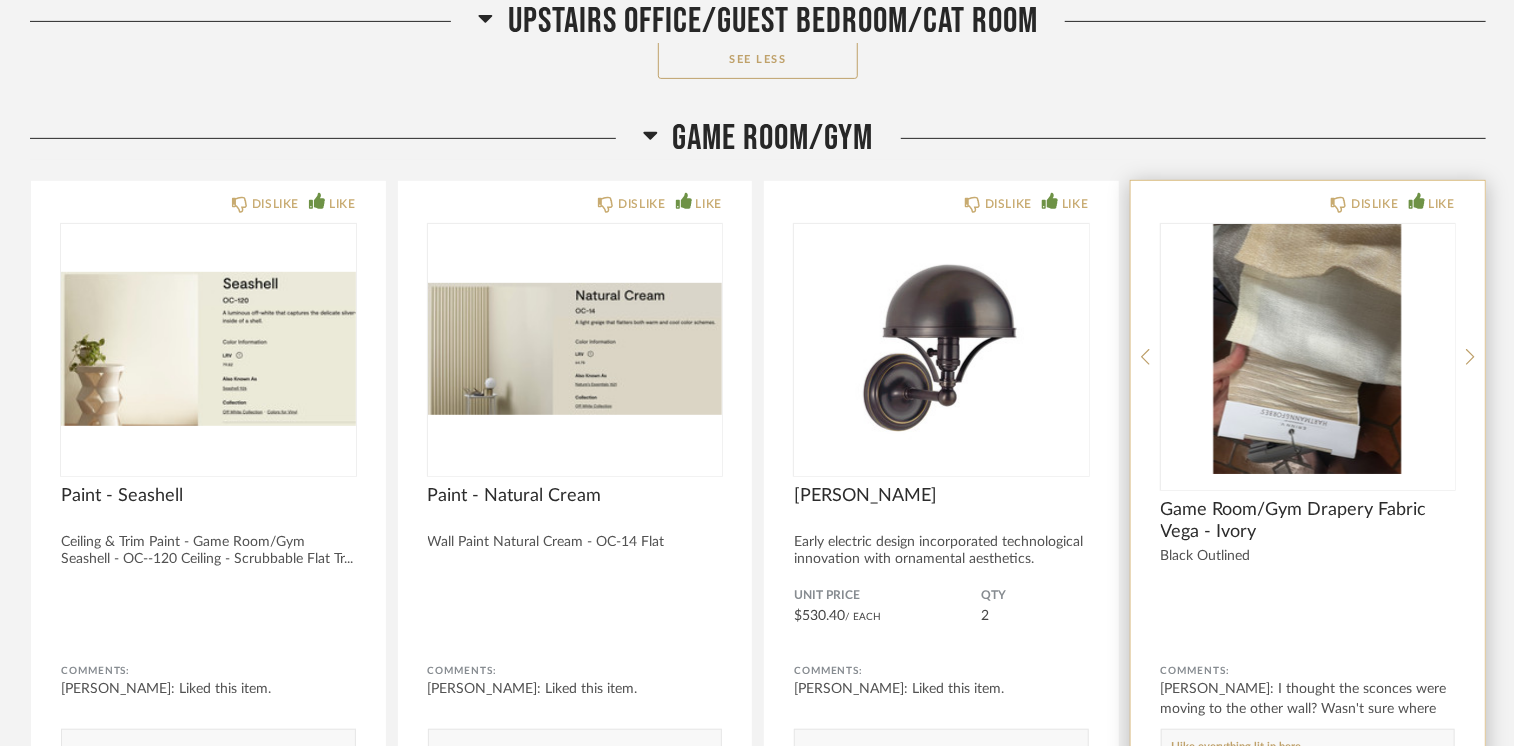 paste on "h" 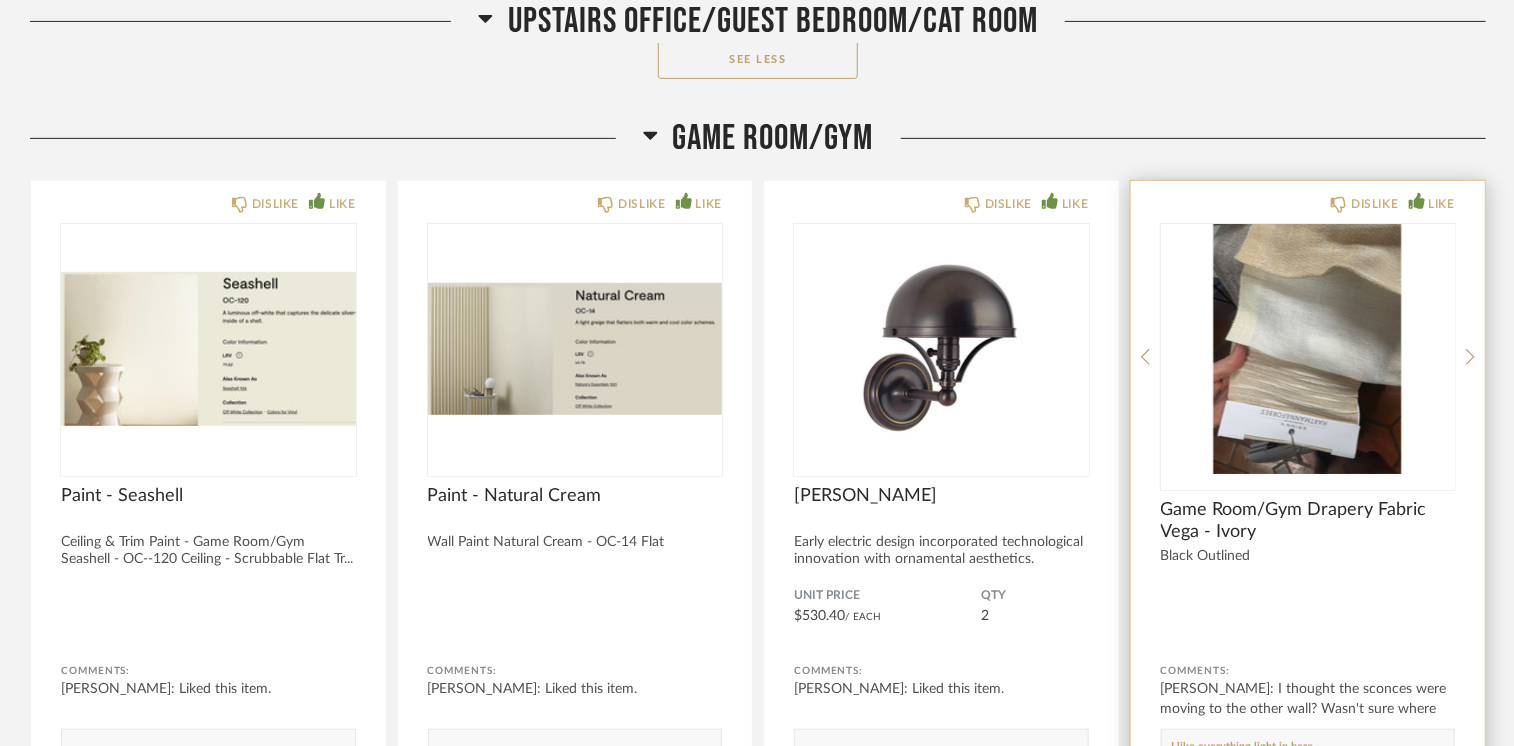 click 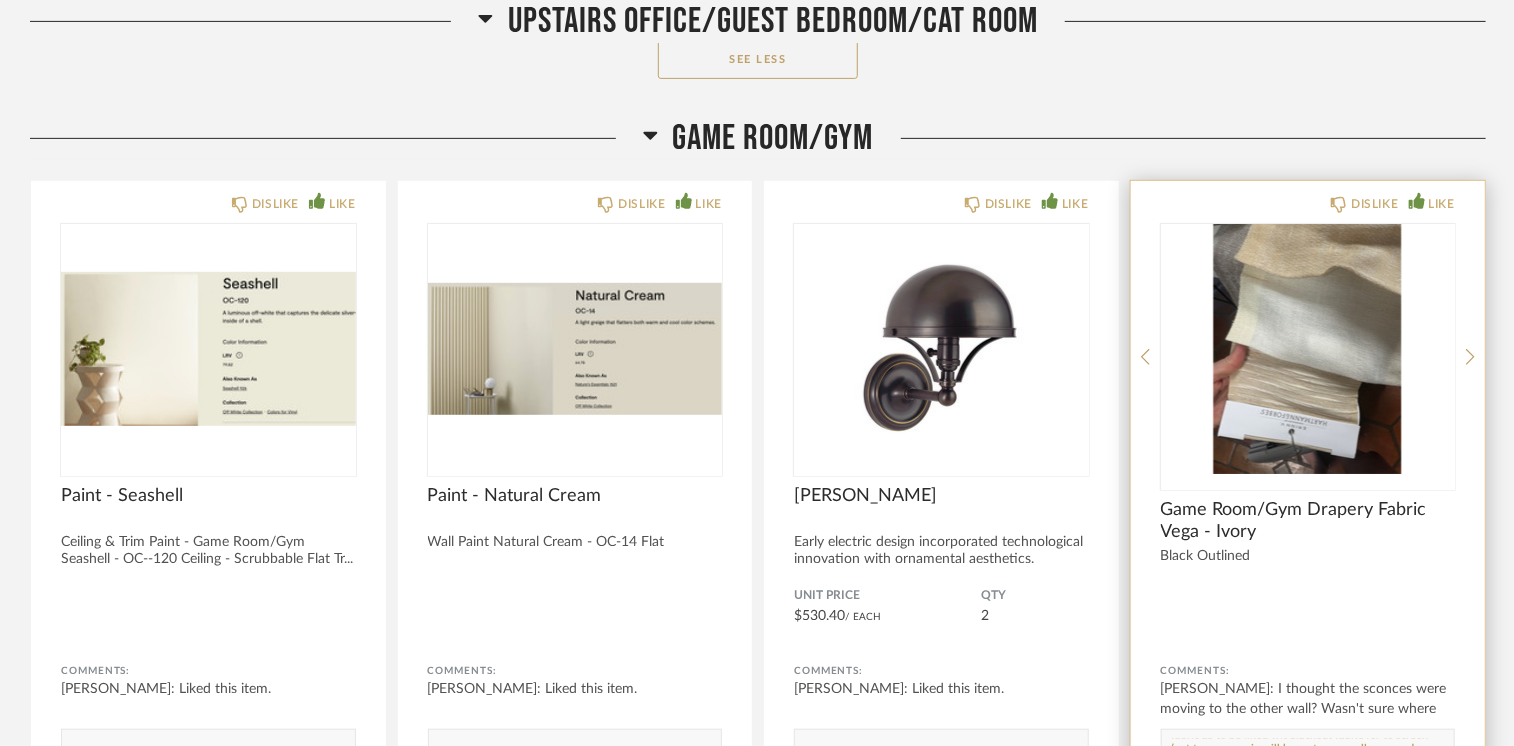 scroll, scrollTop: 0, scrollLeft: 0, axis: both 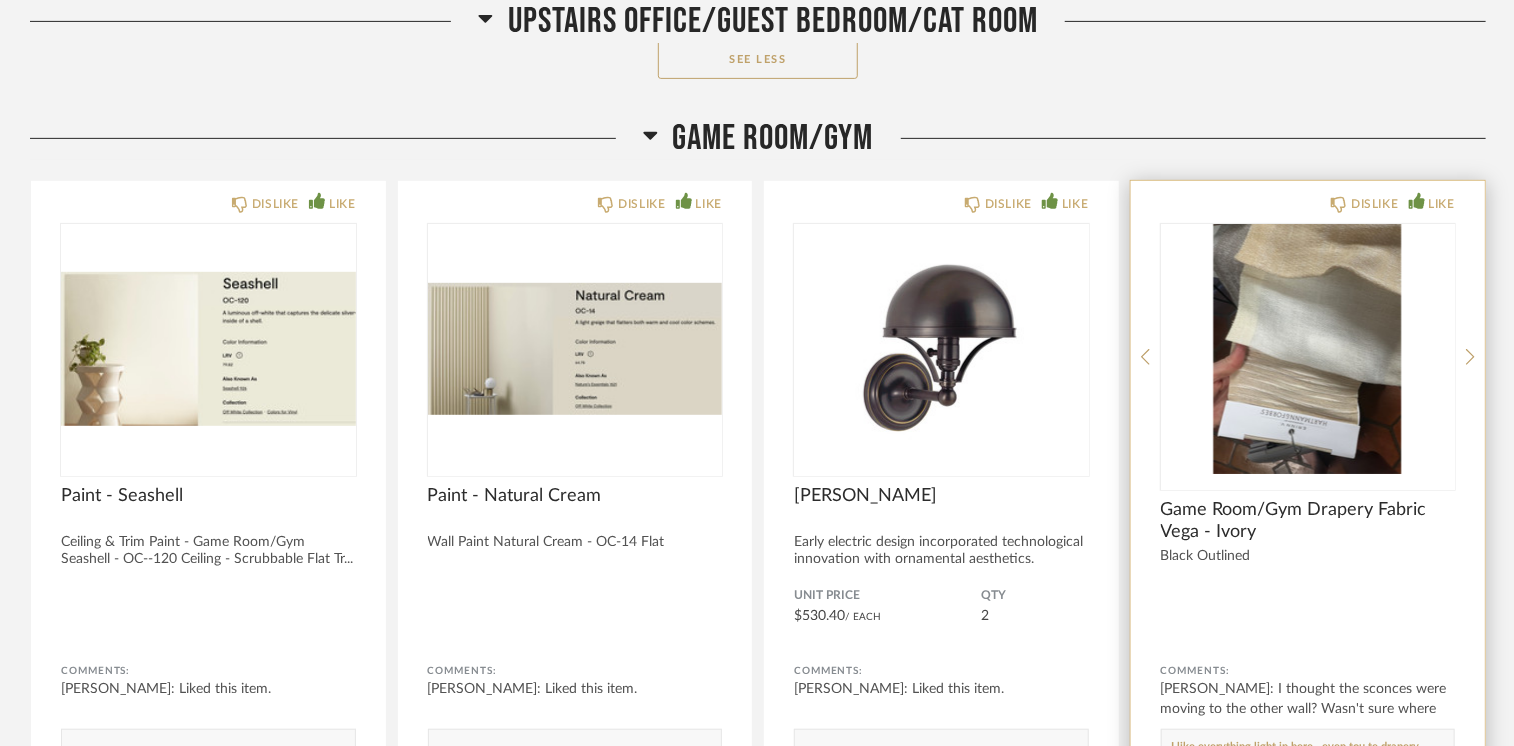 paste on "h" 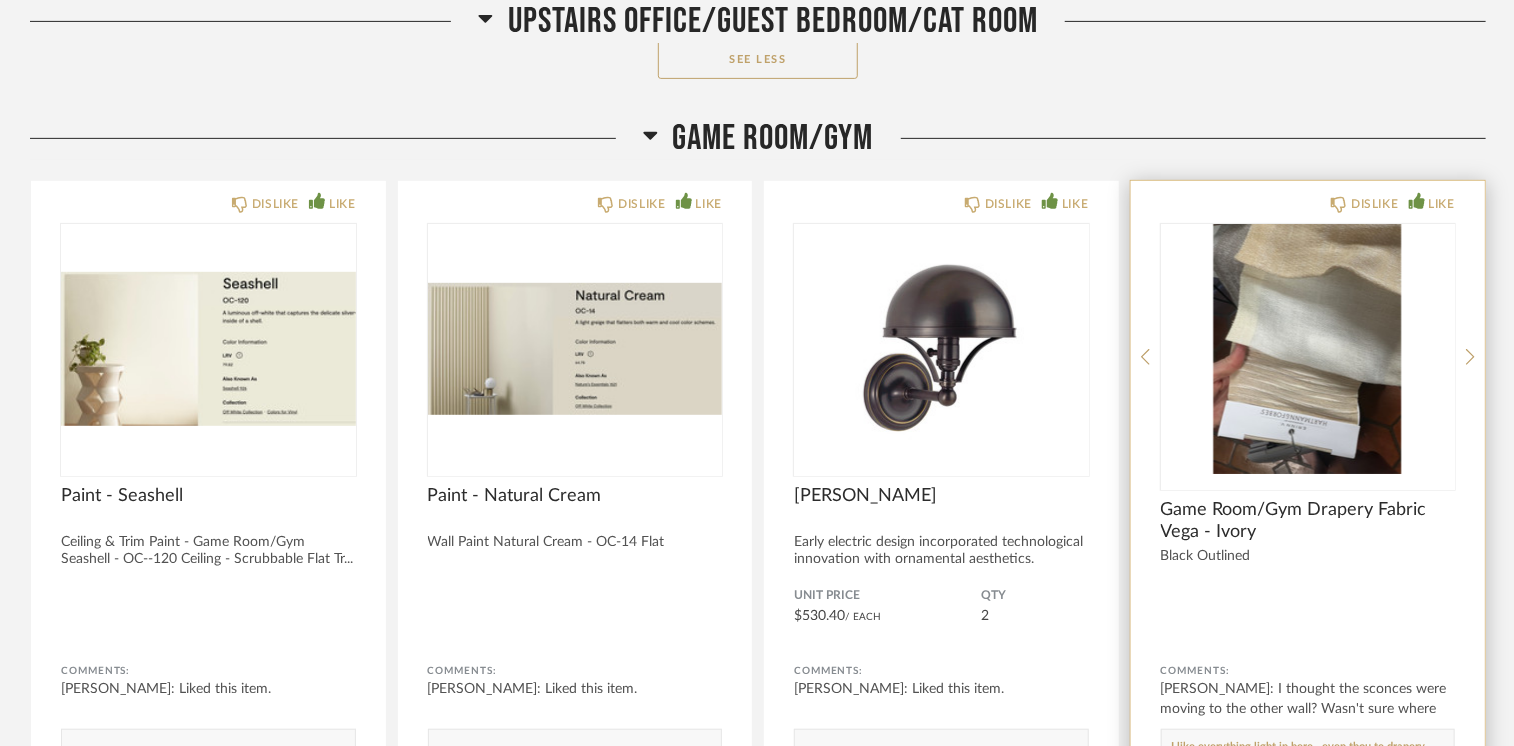 paste on "h" 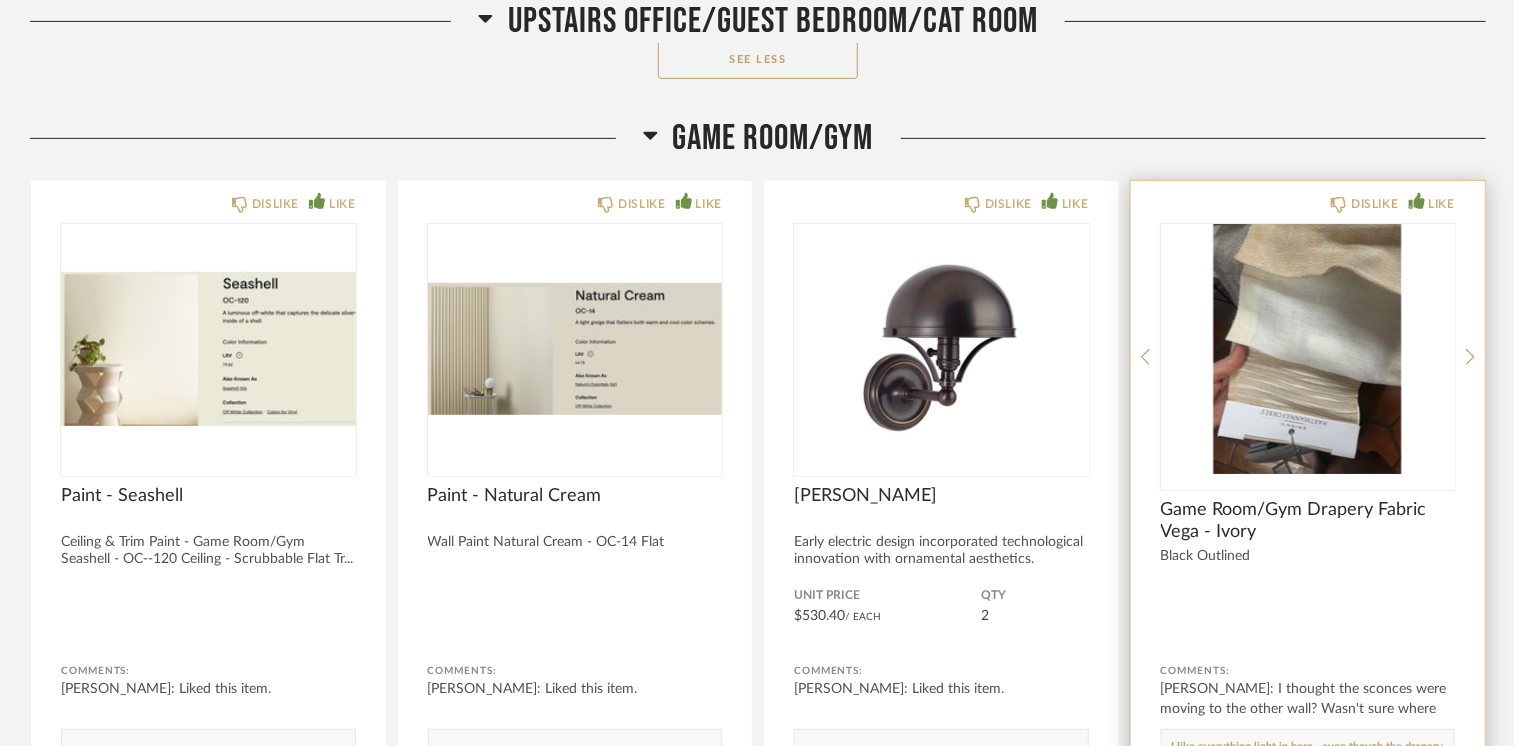 paste on "h" 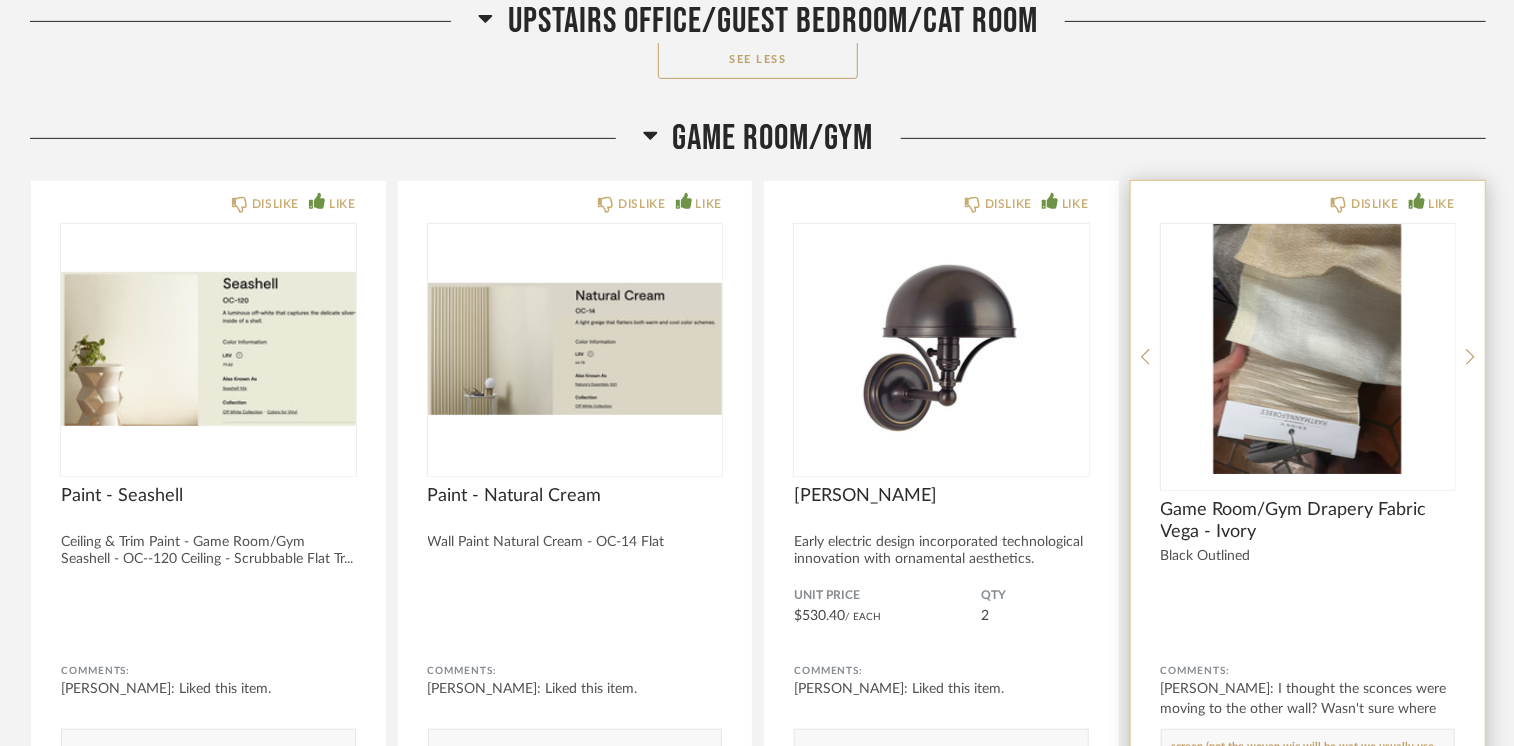 paste on "h" 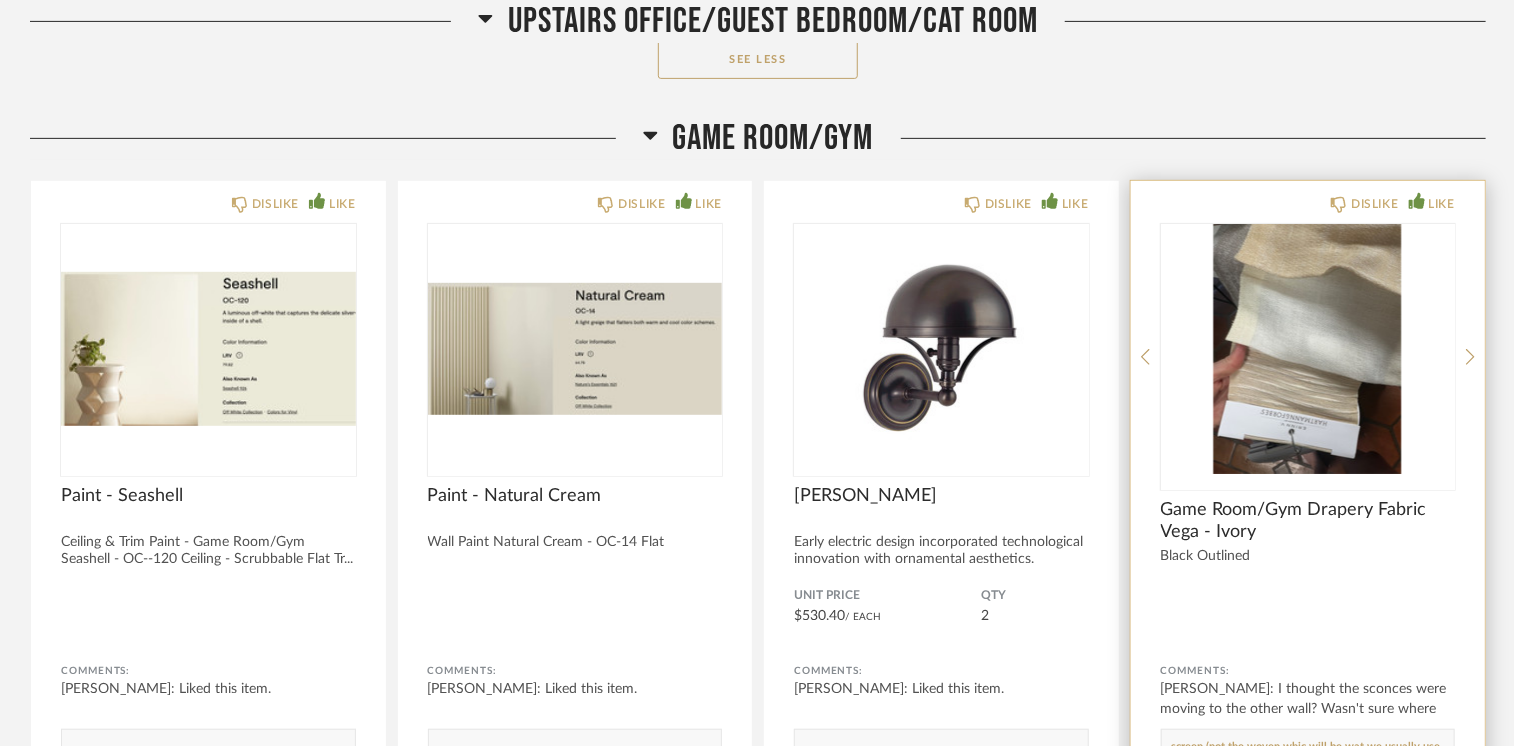 paste on "h" 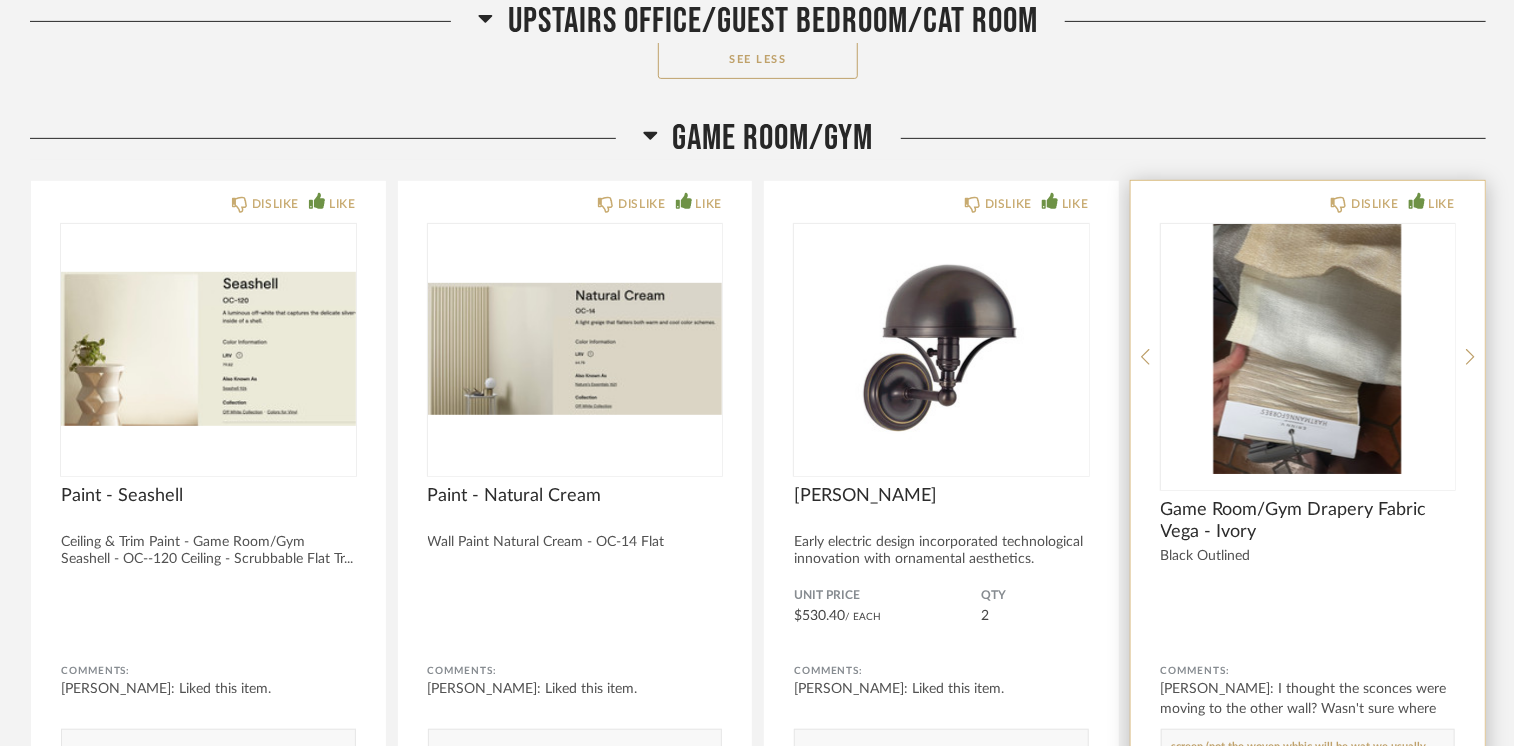 paste on "h" 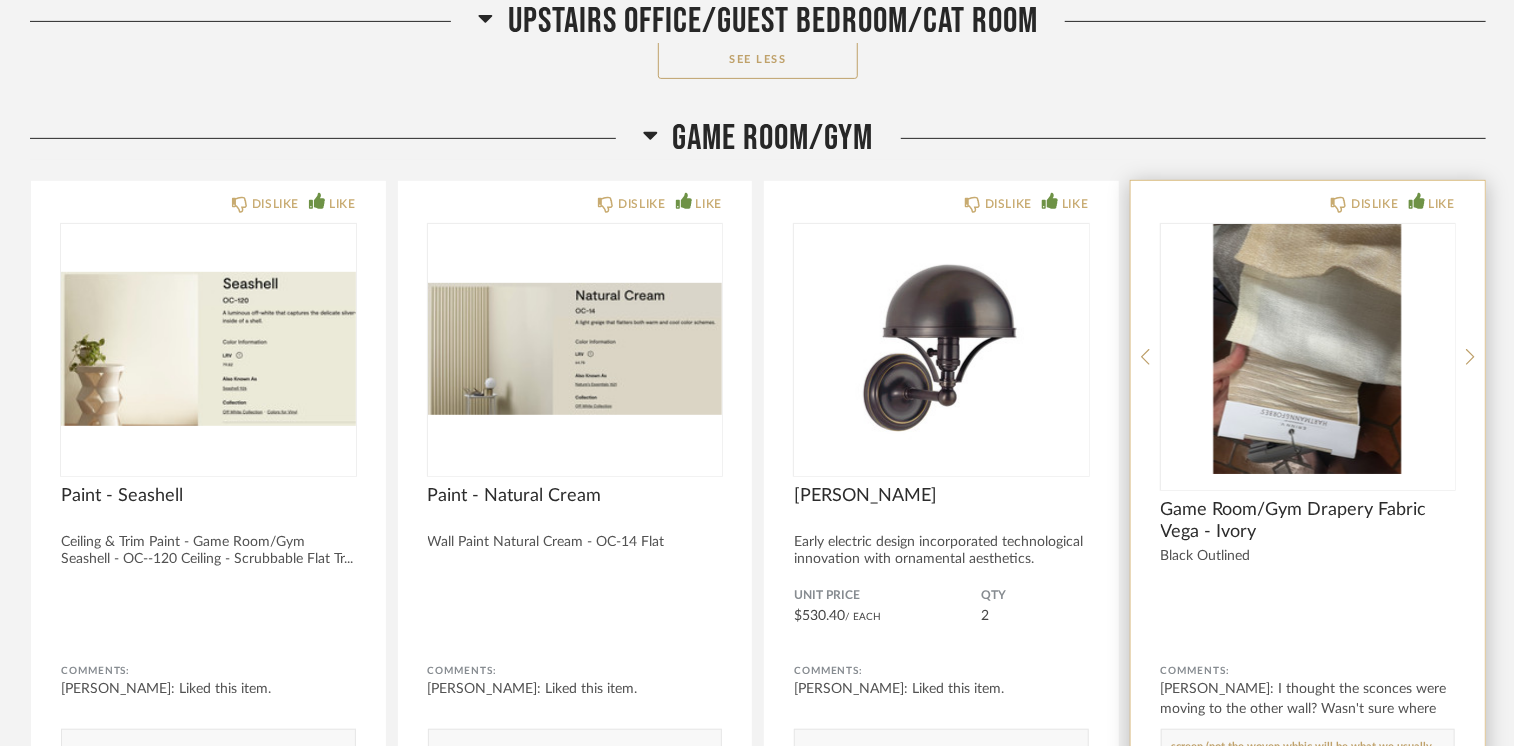 type on "I like everything light in here...even though the drapery fabric has to be lined with blackout fabric for the screen (not the woven whhic will be what we usually use and can be unlined)" 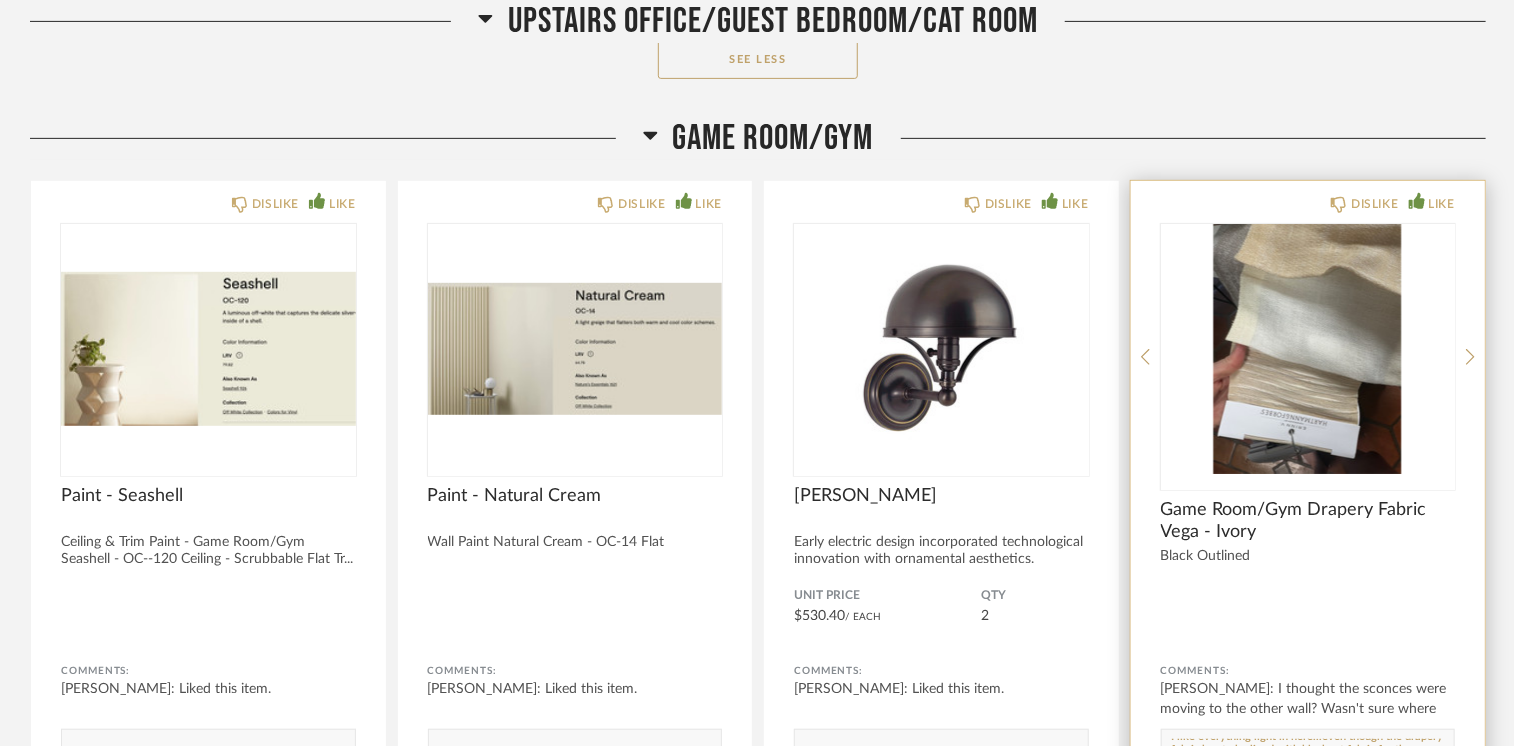 scroll, scrollTop: 9, scrollLeft: 0, axis: vertical 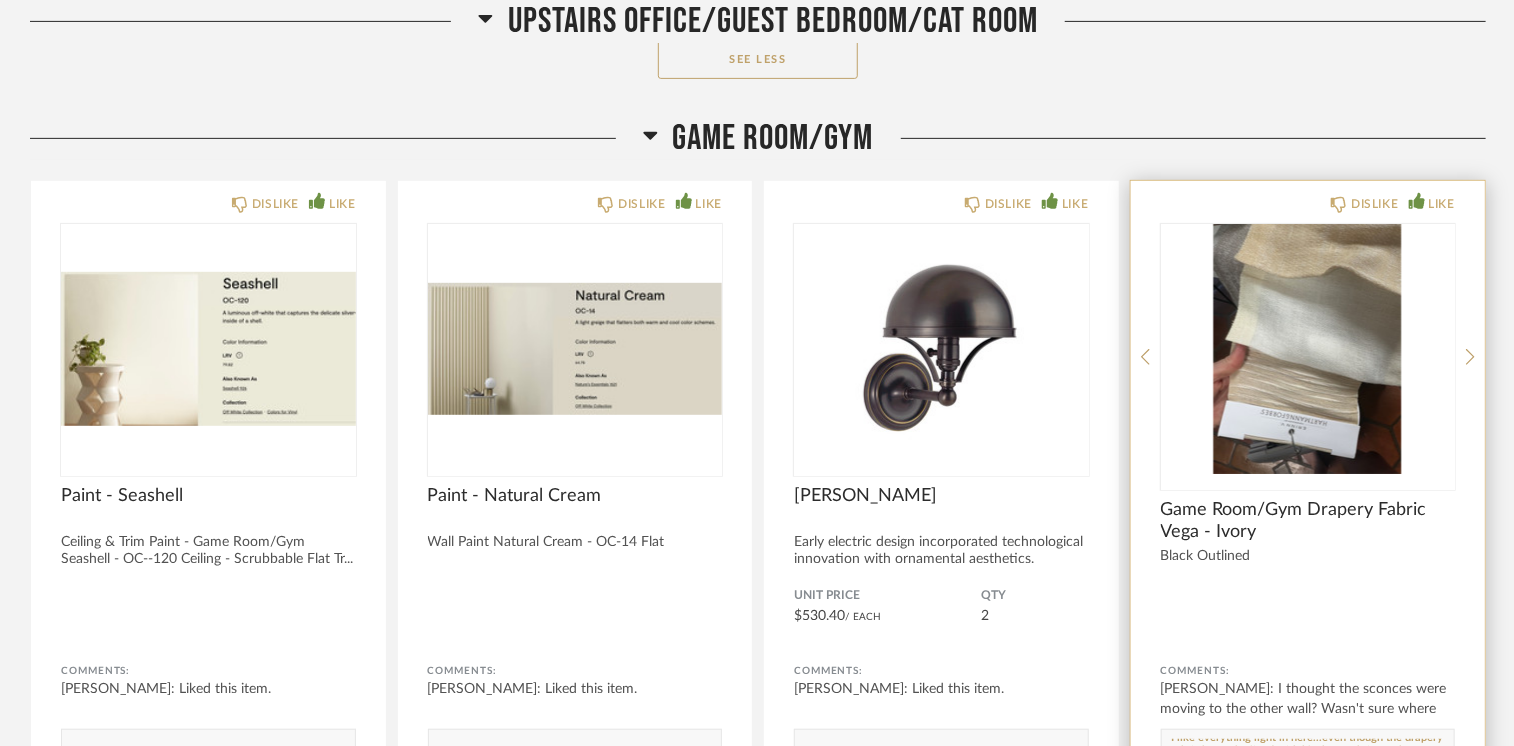 type 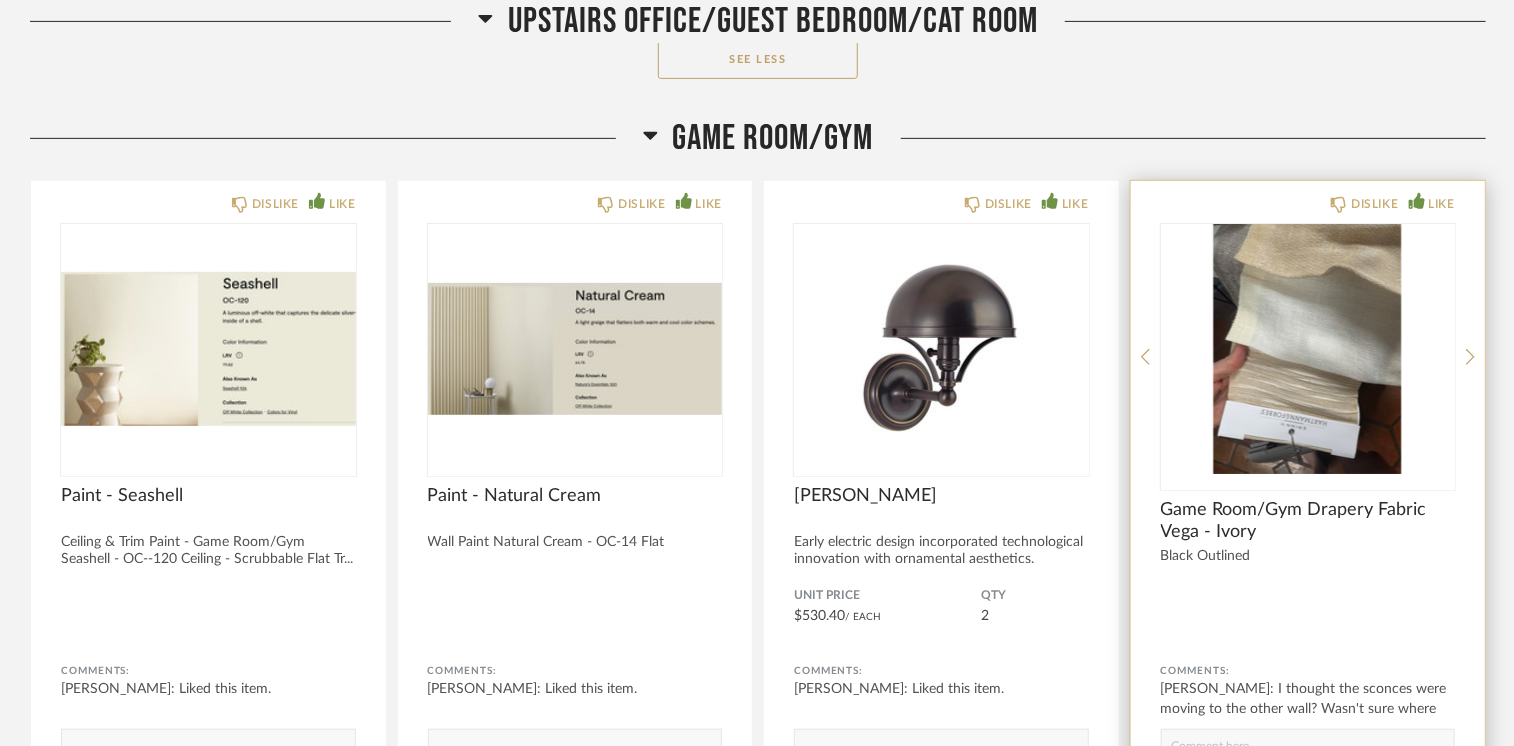 scroll, scrollTop: 0, scrollLeft: 0, axis: both 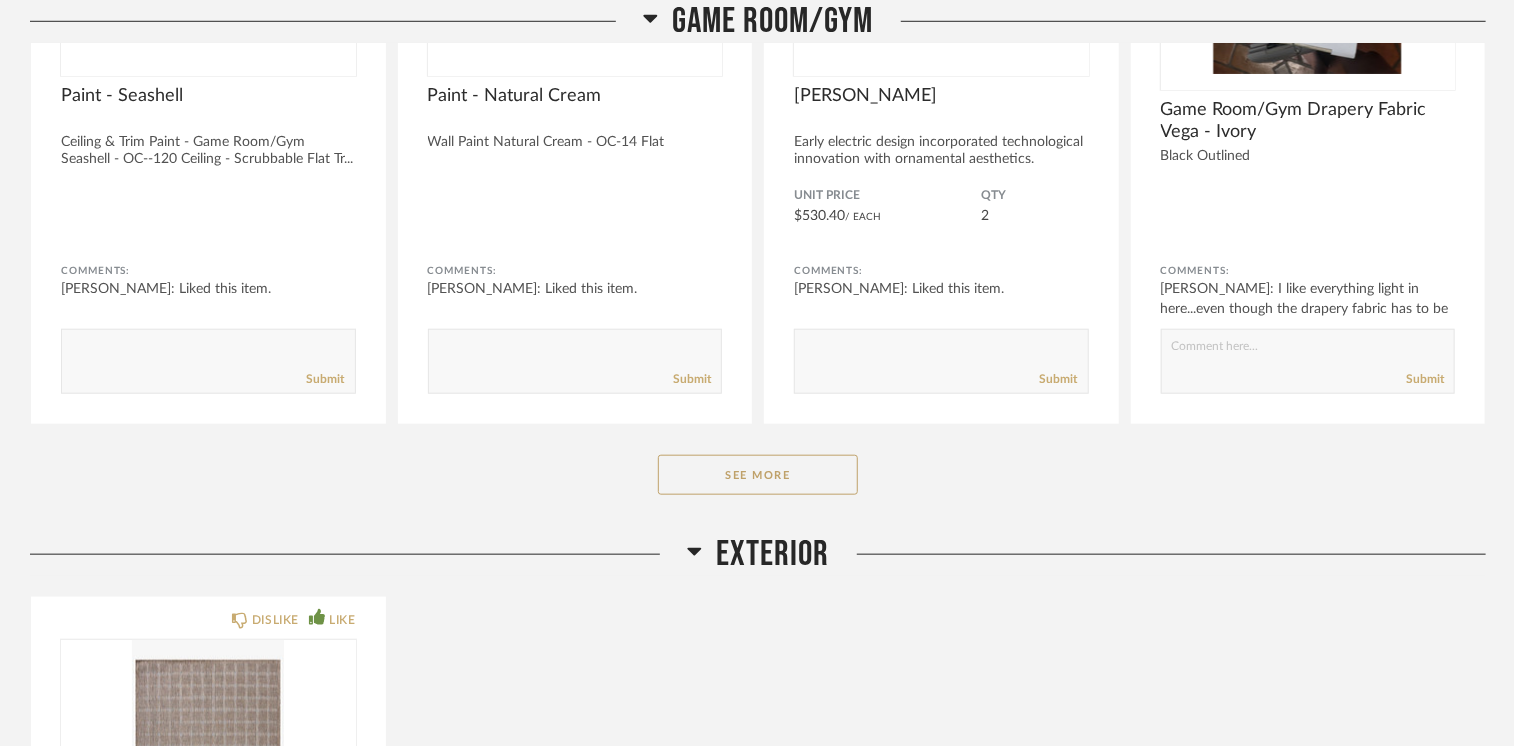 click on "See More" 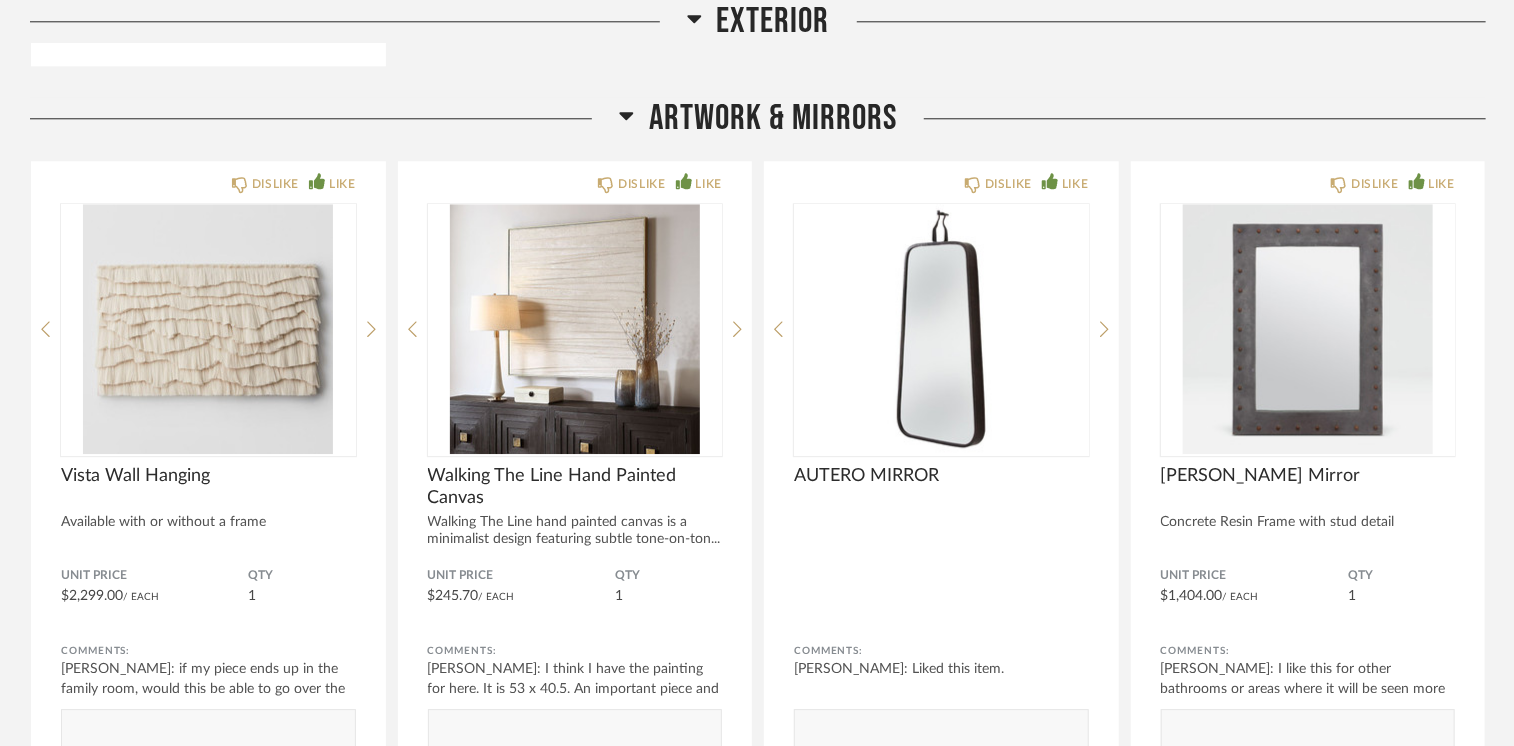 scroll, scrollTop: 52100, scrollLeft: 0, axis: vertical 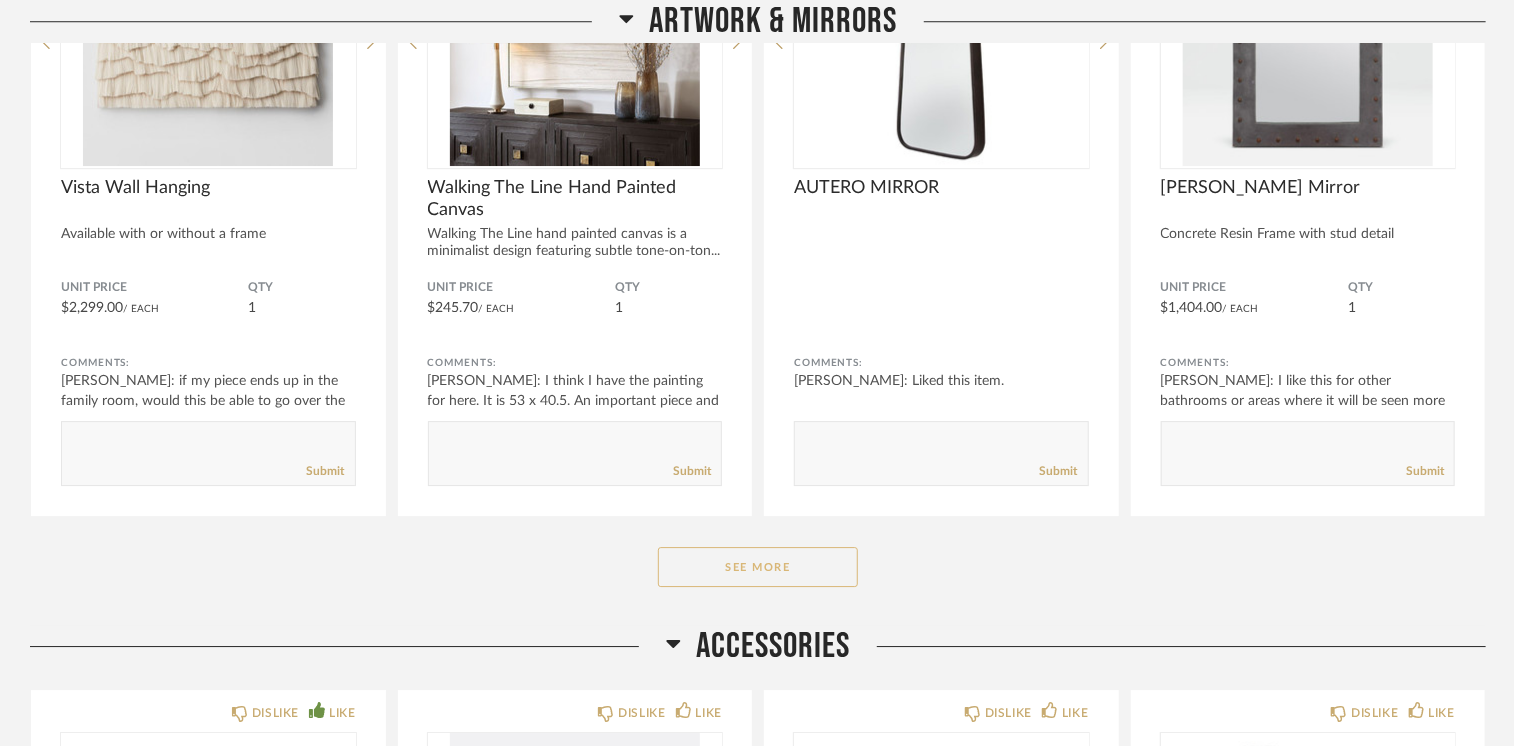 click on "See More" 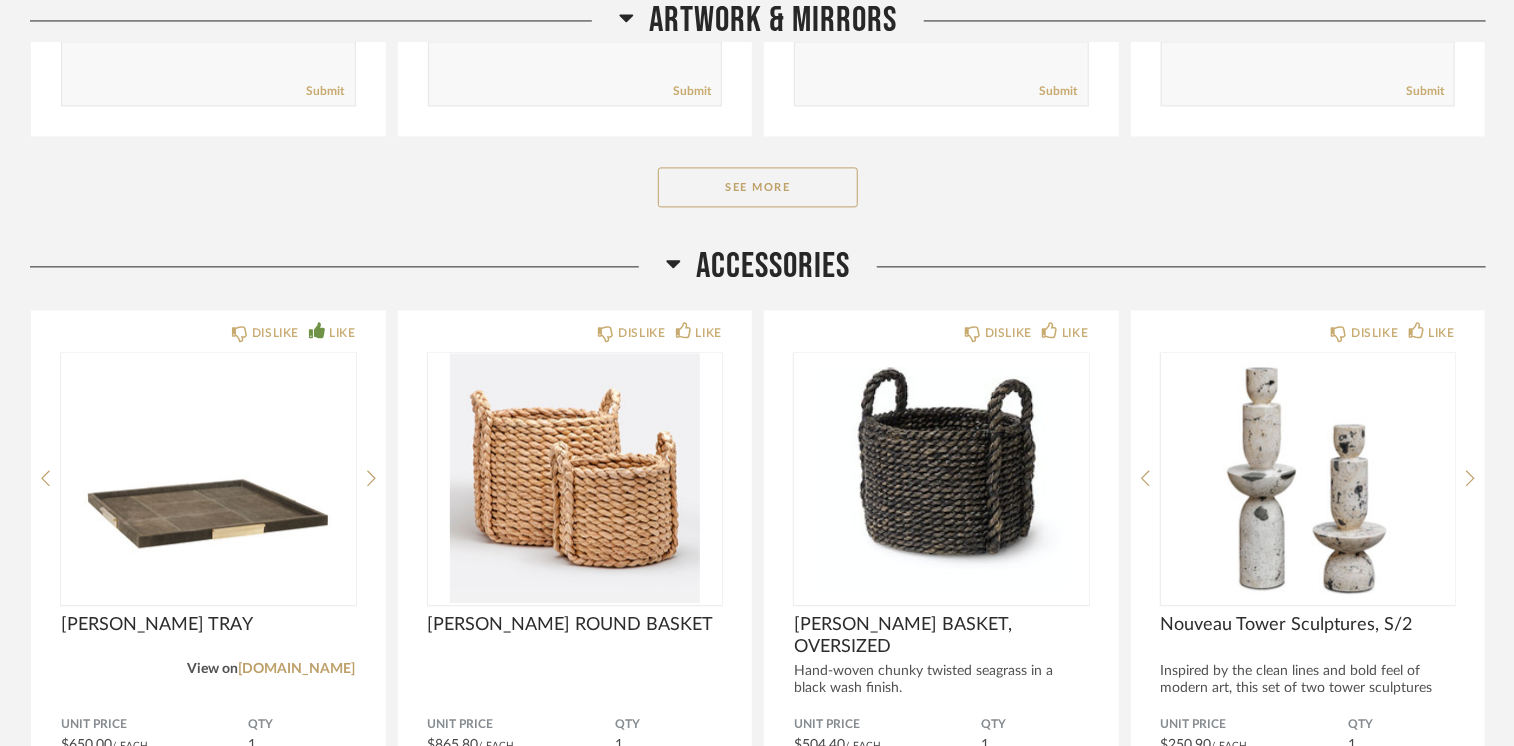 scroll, scrollTop: 55248, scrollLeft: 0, axis: vertical 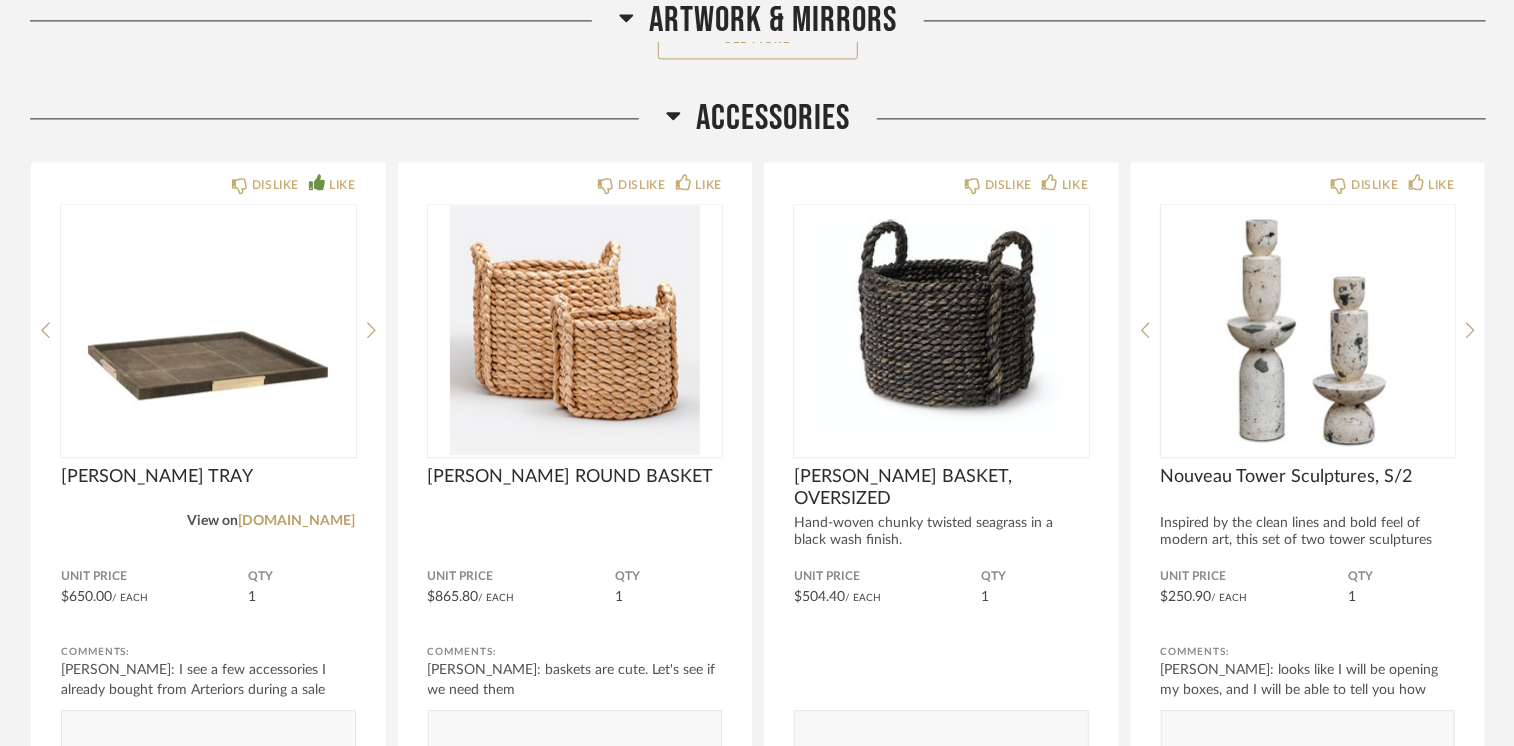 click on "See More" 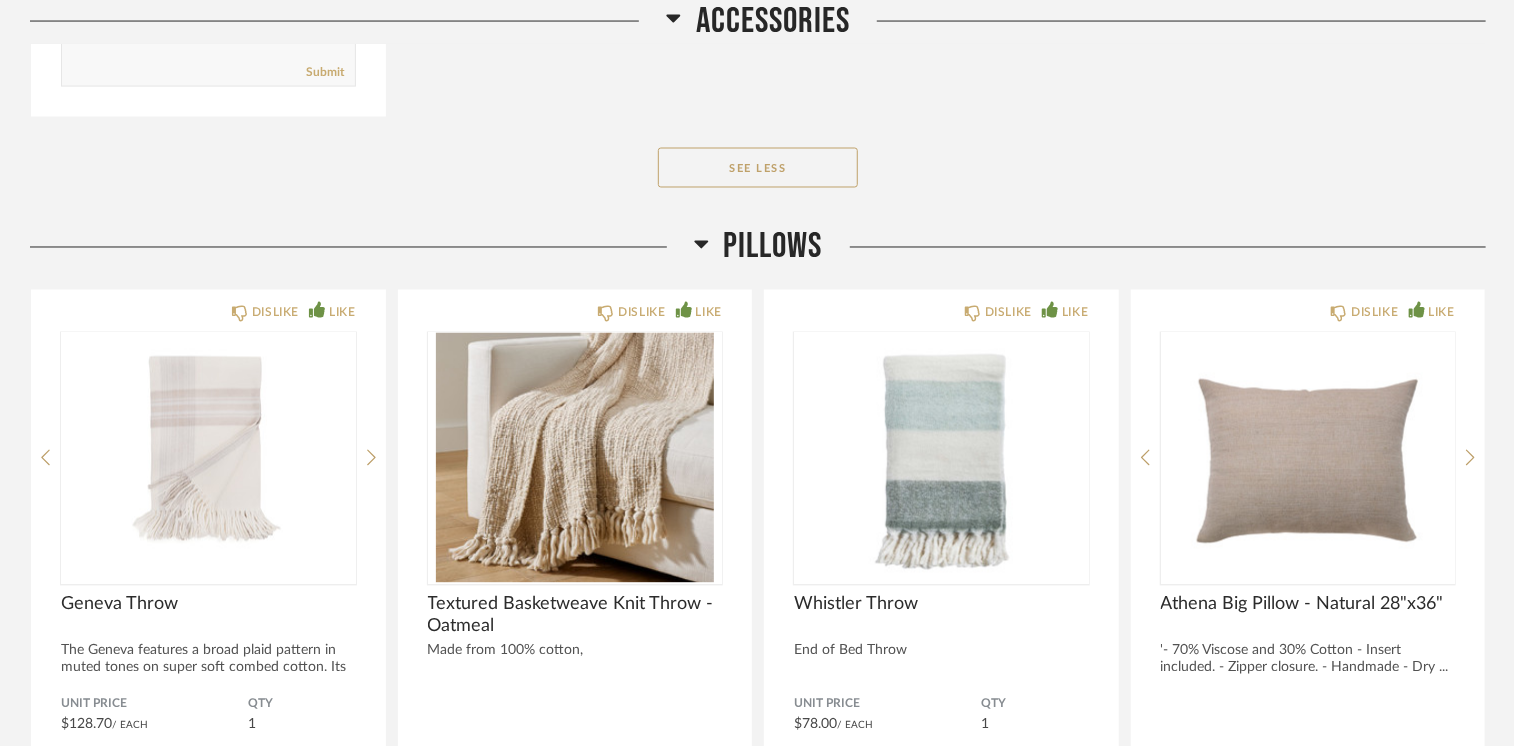scroll, scrollTop: 58900, scrollLeft: 0, axis: vertical 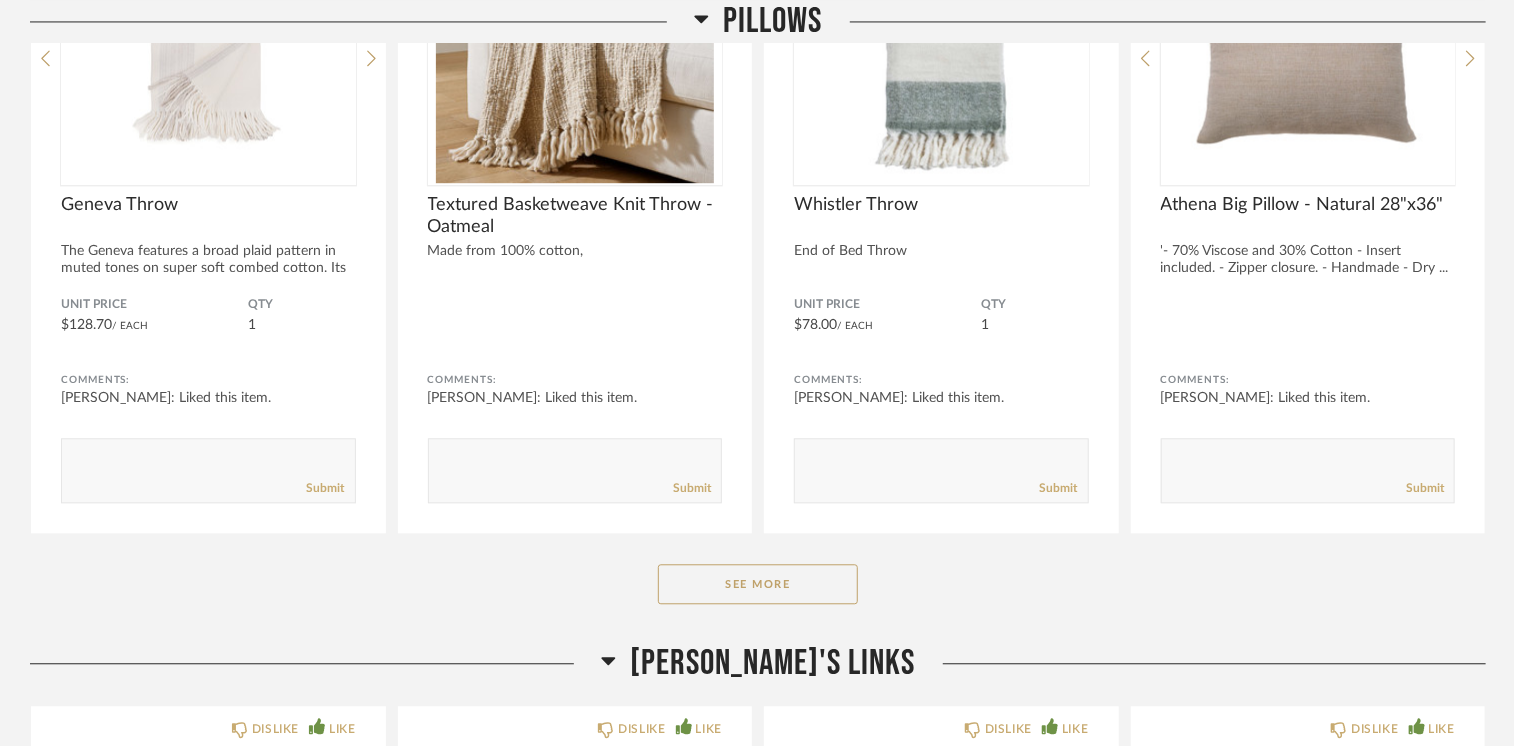 click on "See More" 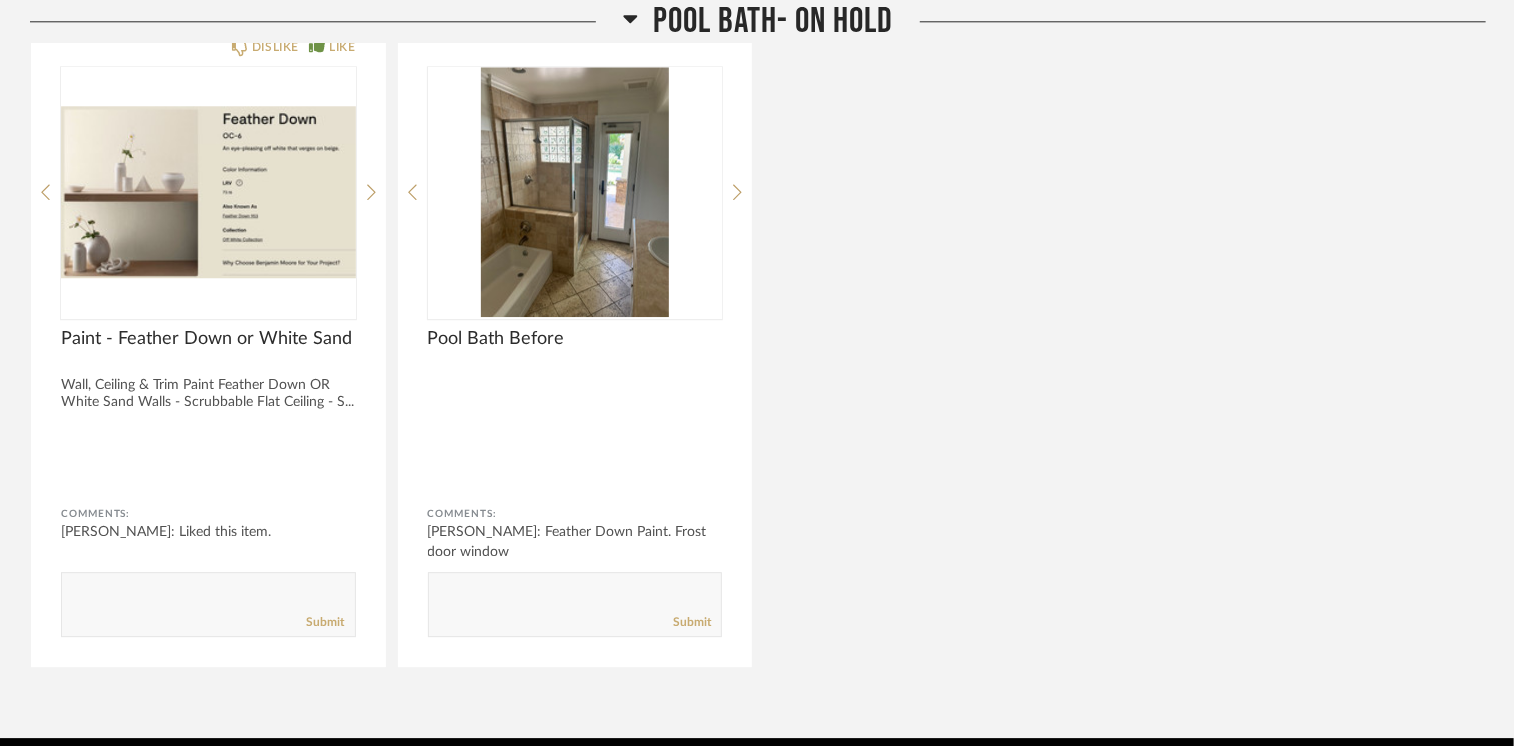 scroll, scrollTop: 63183, scrollLeft: 0, axis: vertical 